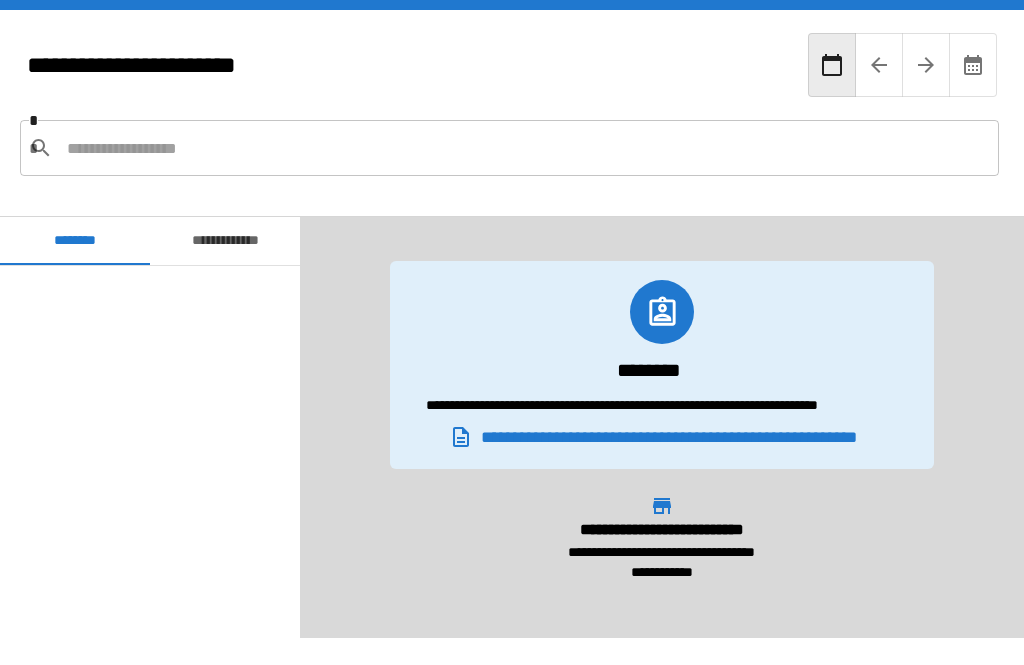 scroll, scrollTop: 0, scrollLeft: 0, axis: both 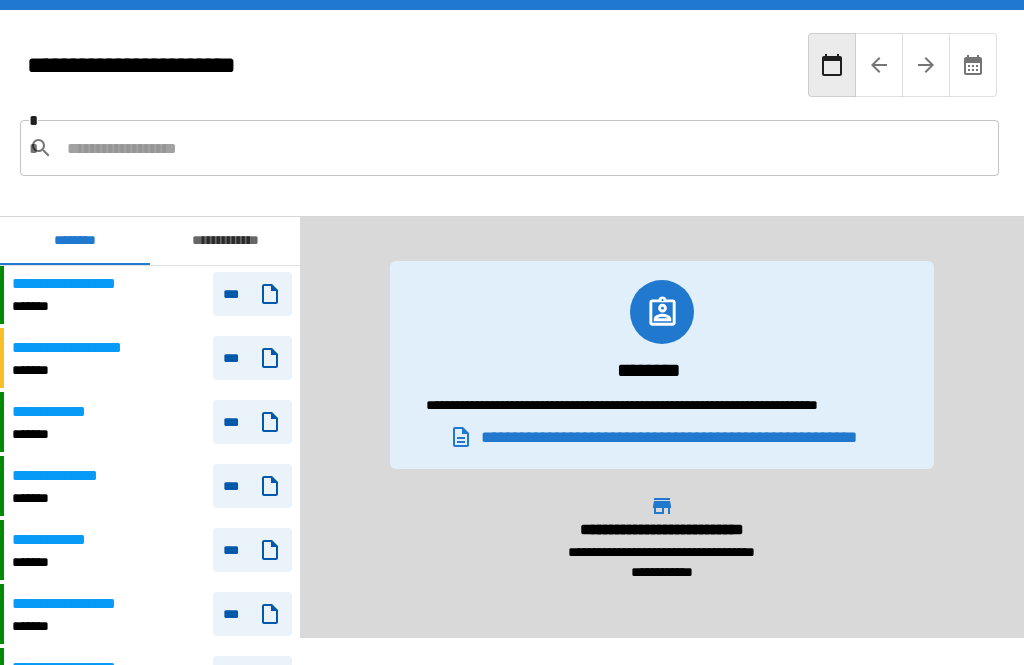 click on "**********" at bounding box center [57, 412] 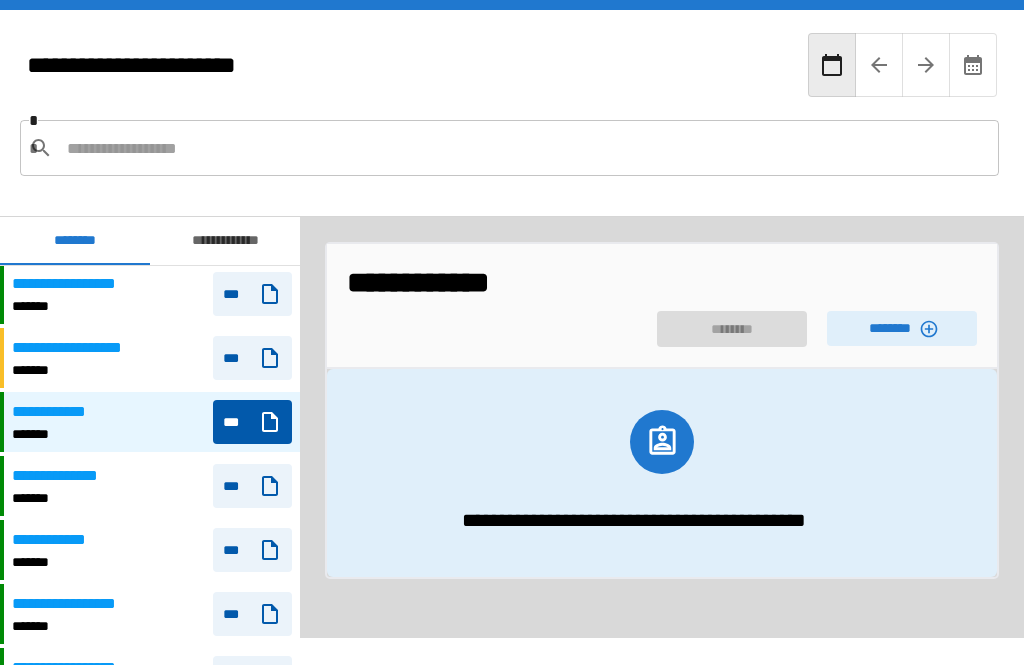 click on "********" at bounding box center (902, 328) 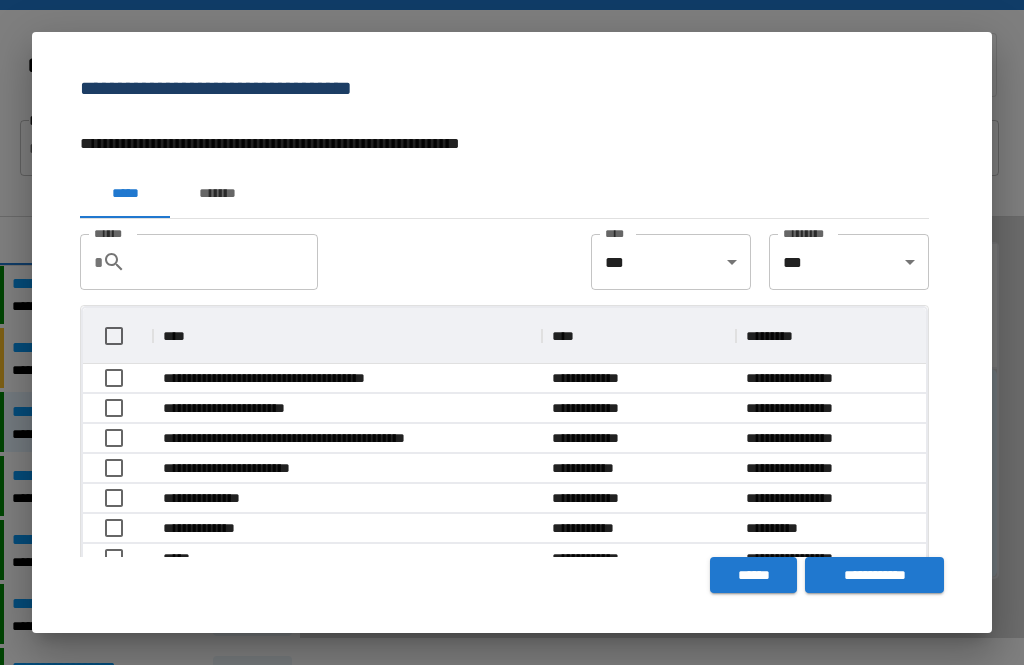 scroll, scrollTop: 356, scrollLeft: 843, axis: both 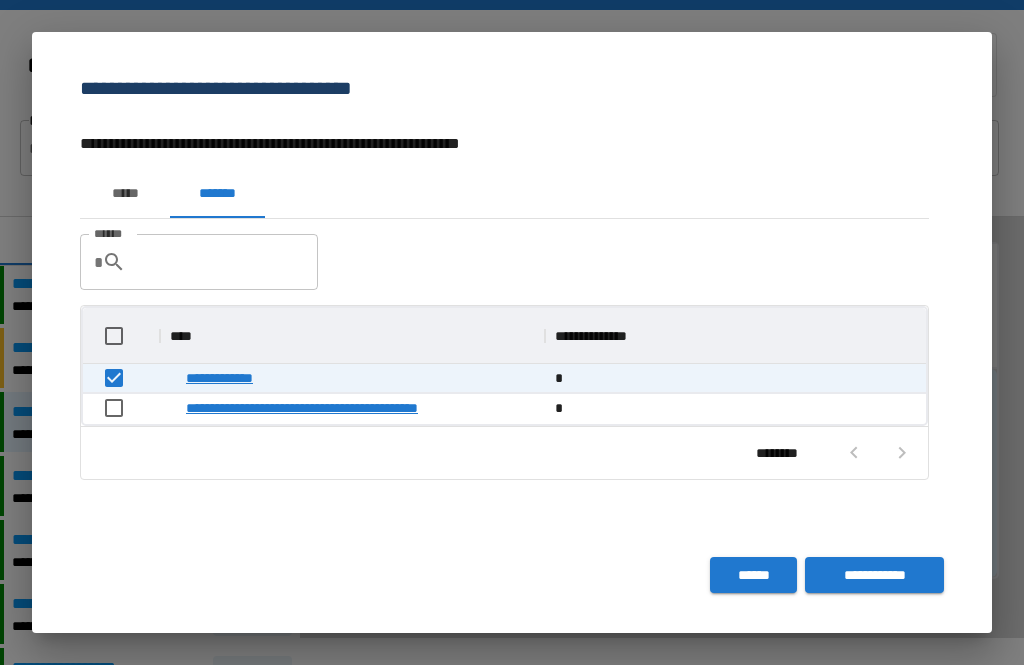 click on "**********" at bounding box center [874, 575] 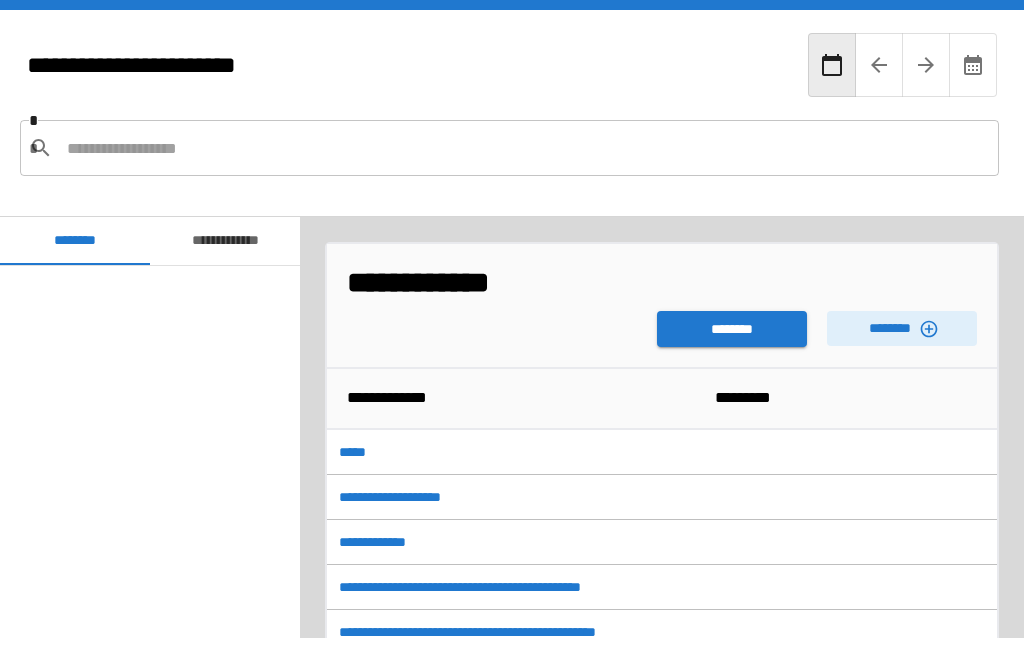 scroll, scrollTop: 3000, scrollLeft: 0, axis: vertical 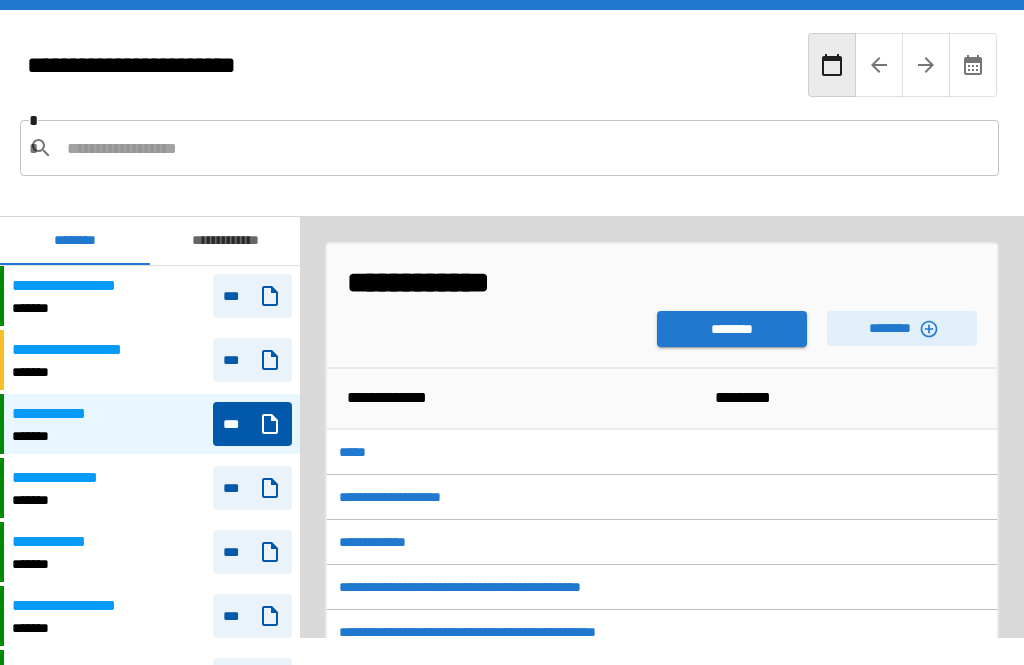 click on "********" at bounding box center (732, 329) 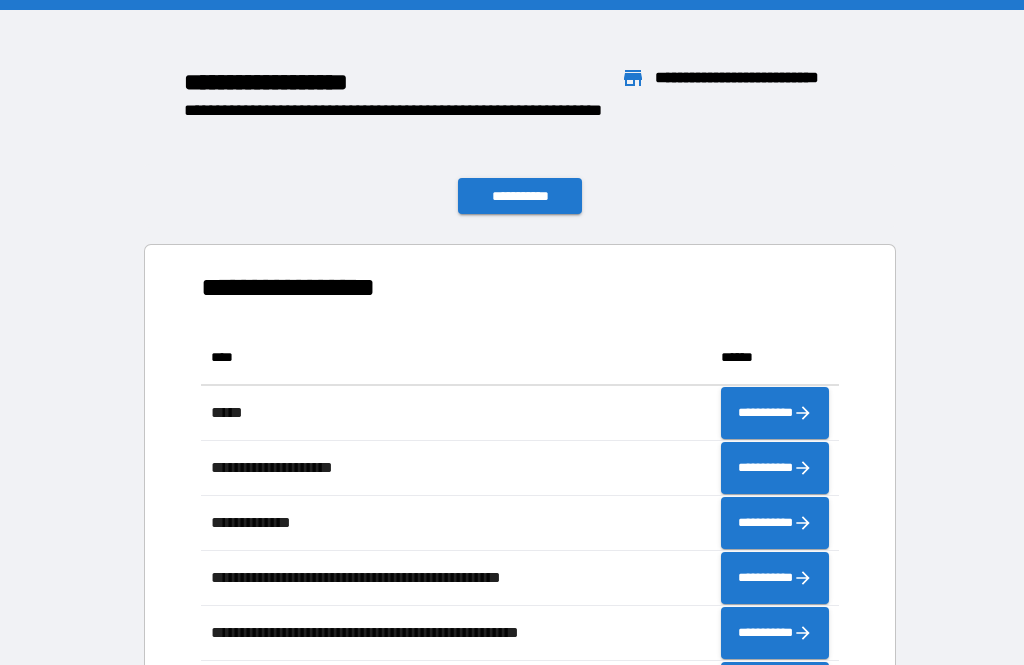 scroll, scrollTop: 386, scrollLeft: 638, axis: both 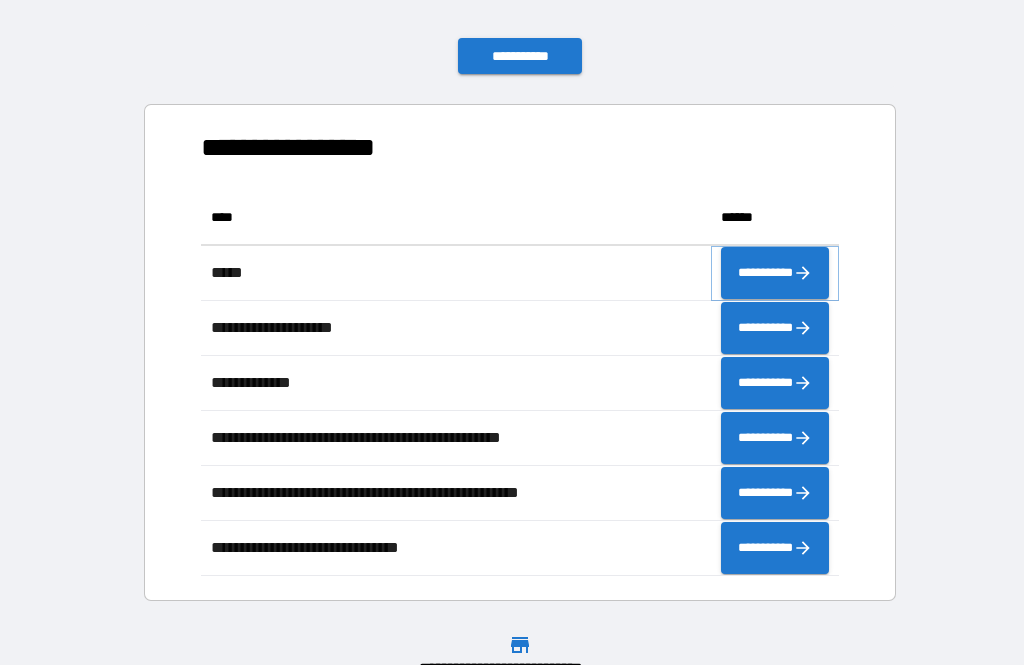 click 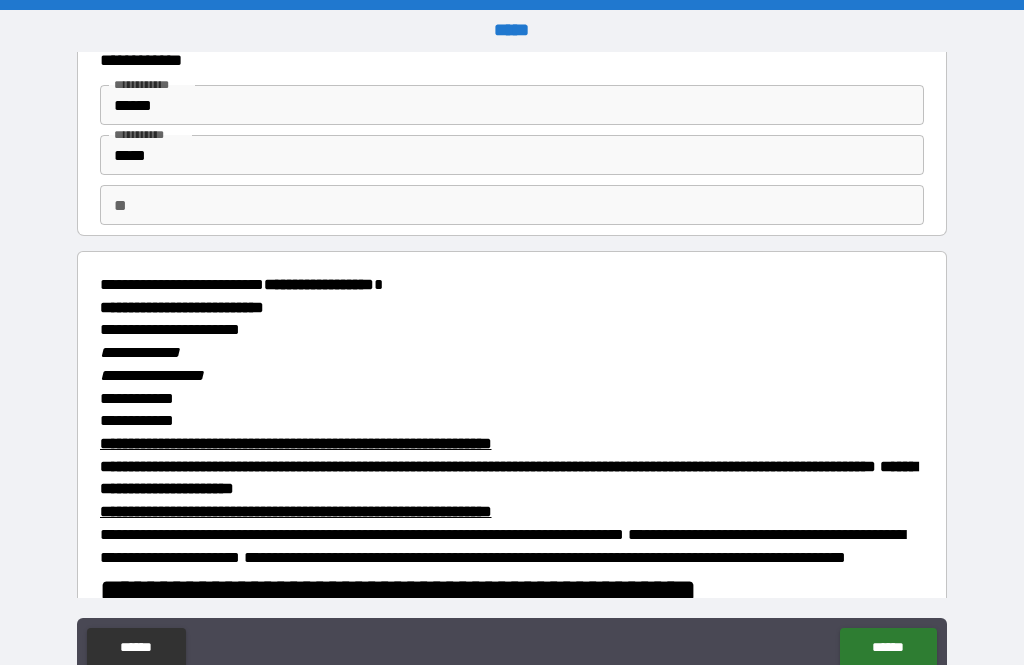 scroll, scrollTop: 67, scrollLeft: 0, axis: vertical 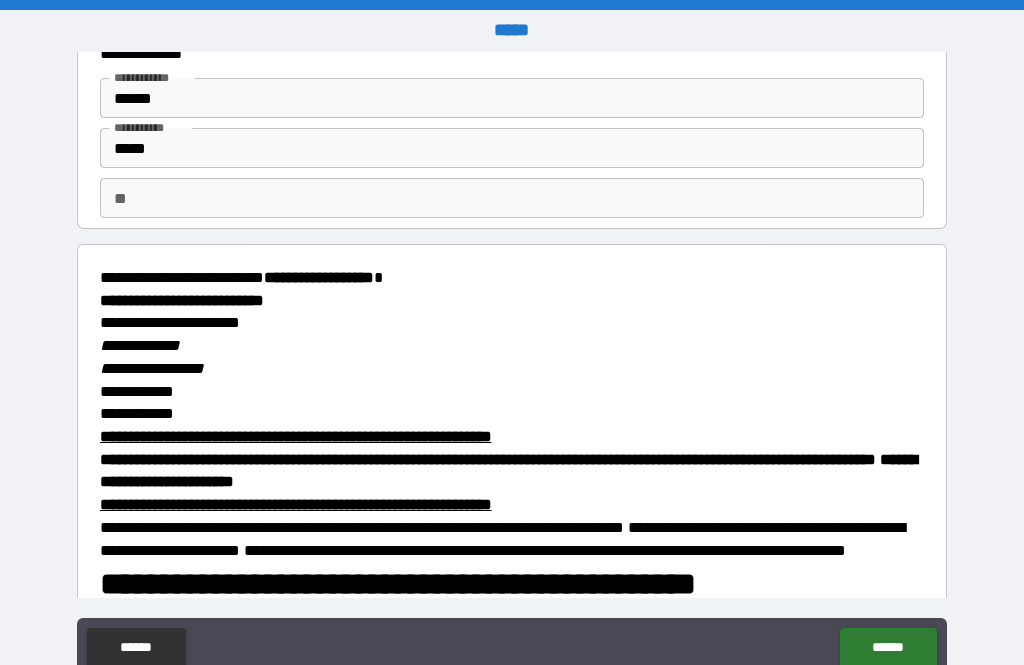 click on "**" at bounding box center (512, 198) 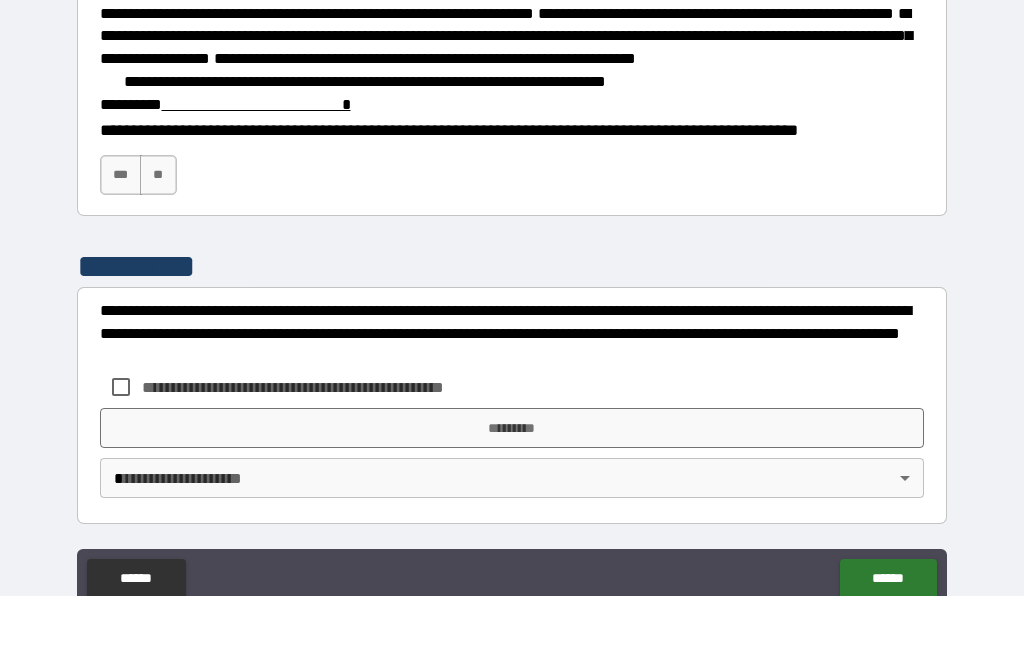 scroll, scrollTop: 3046, scrollLeft: 0, axis: vertical 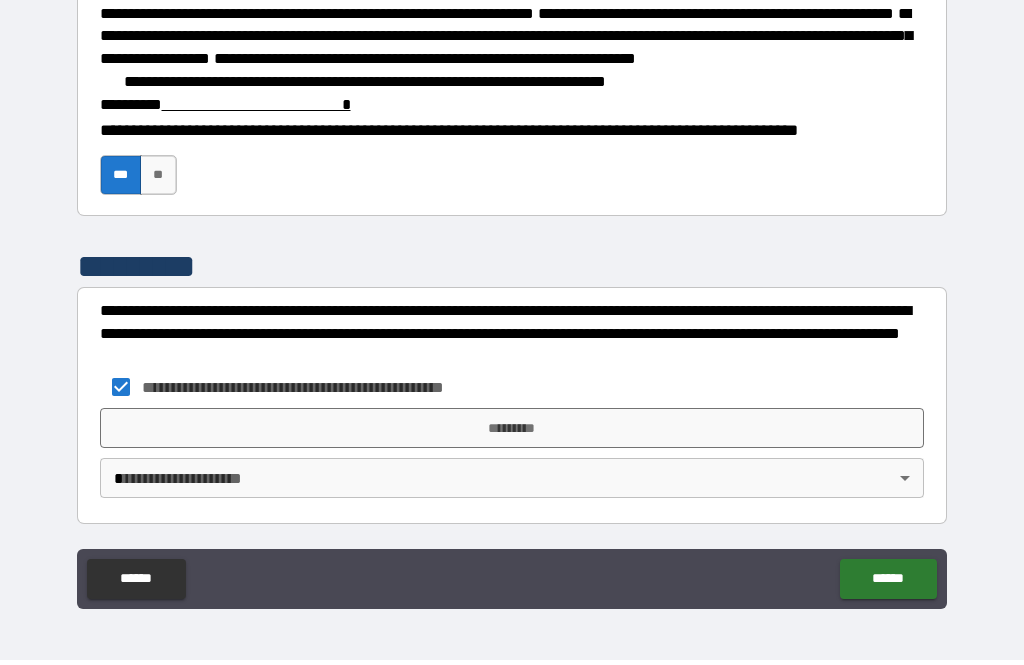 click on "*********" at bounding box center [512, 433] 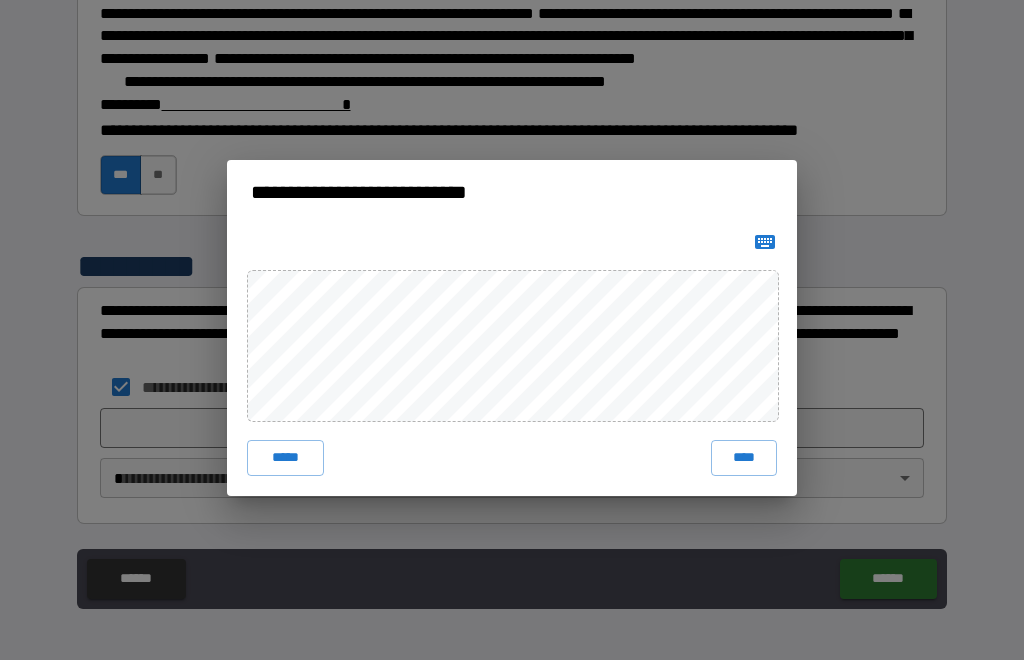 click on "****" at bounding box center (744, 463) 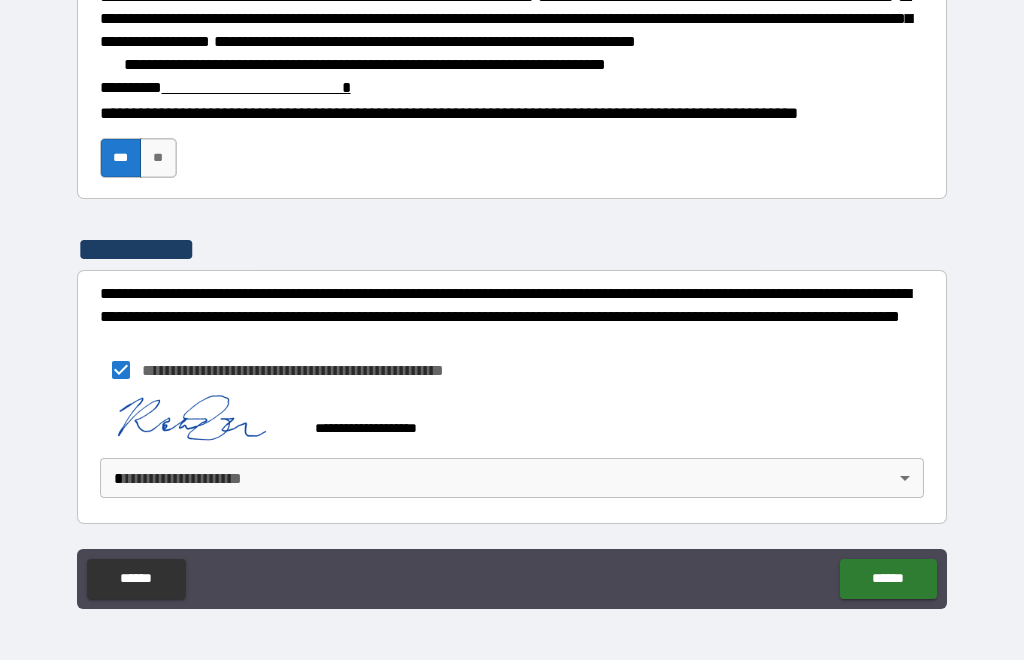 click on "**********" at bounding box center (512, 300) 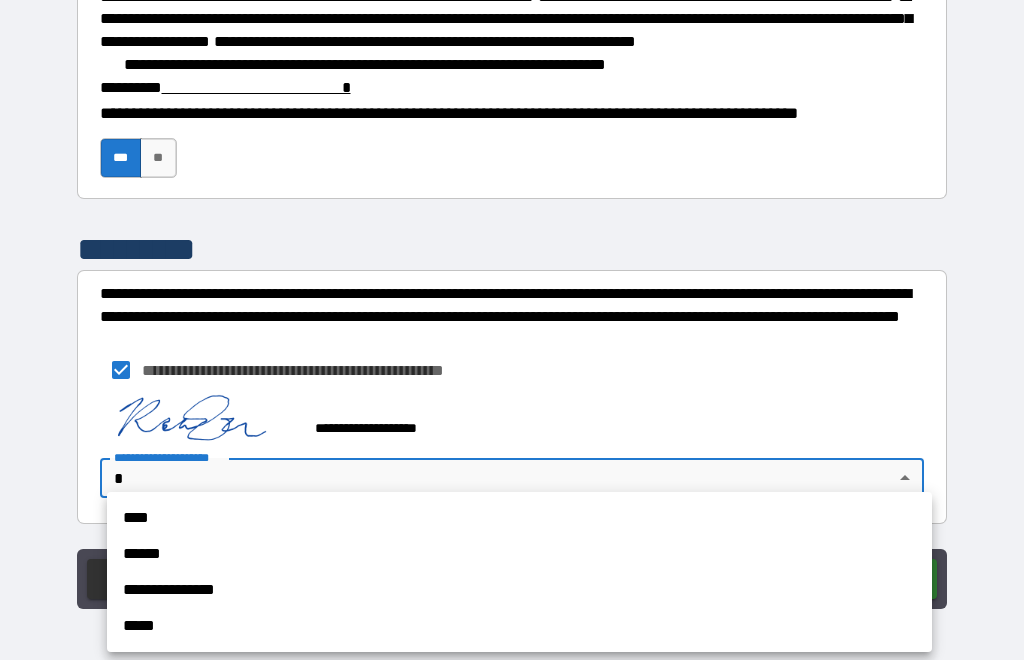 click on "****" at bounding box center [519, 523] 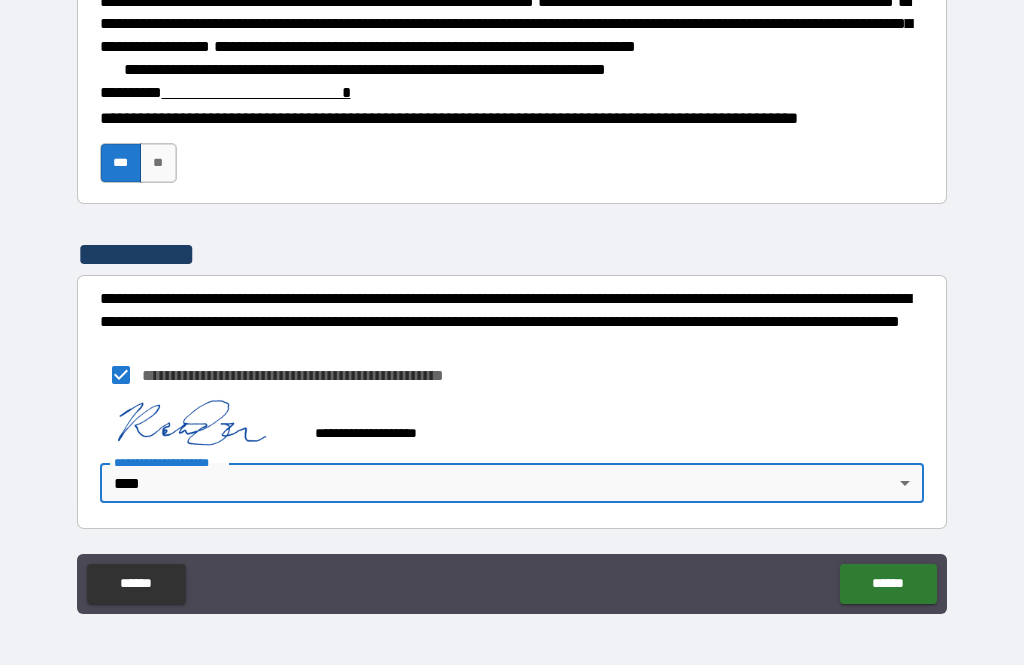 click on "******" at bounding box center (888, 584) 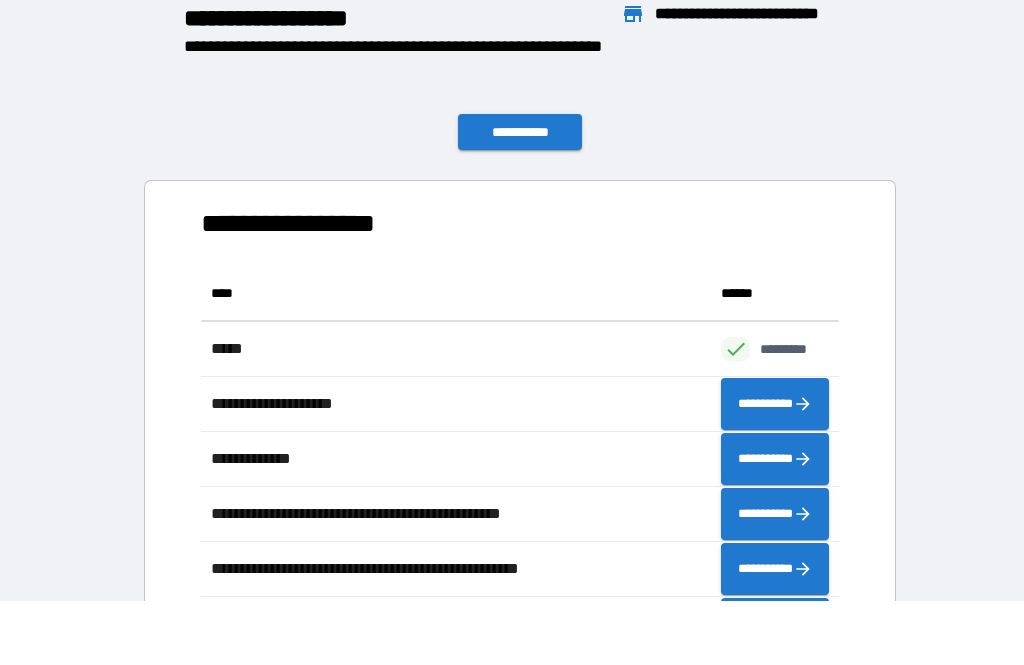 scroll, scrollTop: 386, scrollLeft: 638, axis: both 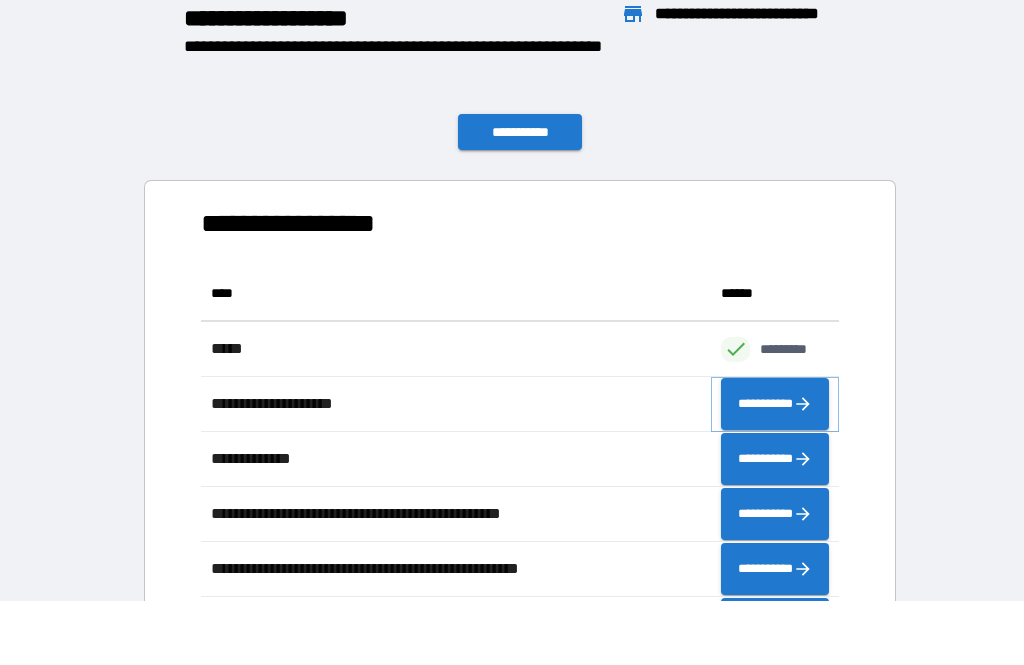 click on "**********" at bounding box center [775, 404] 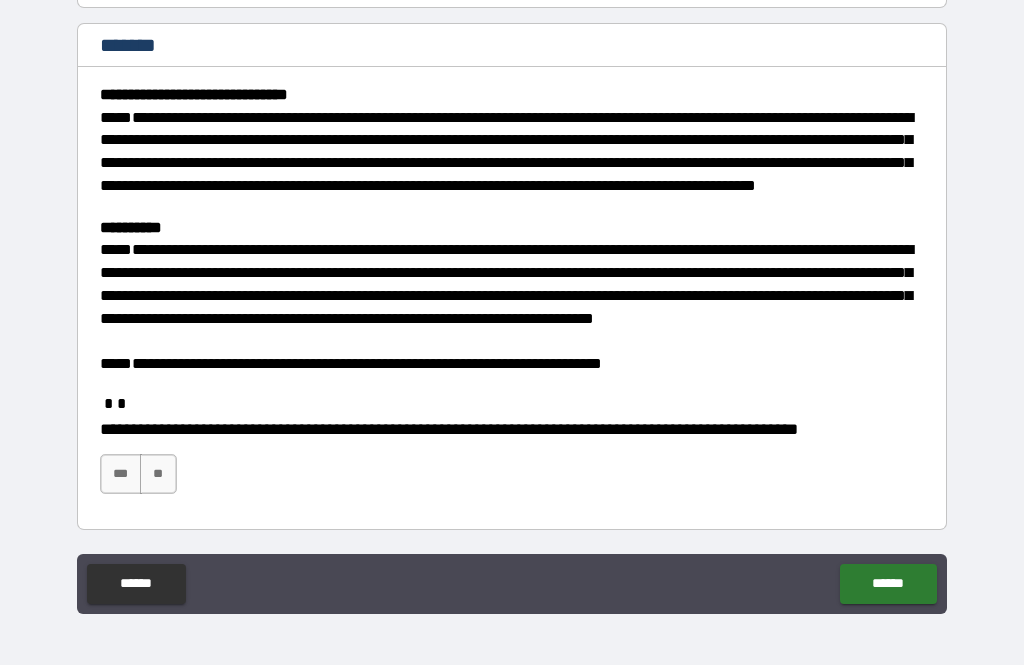 click on "***" at bounding box center (121, 474) 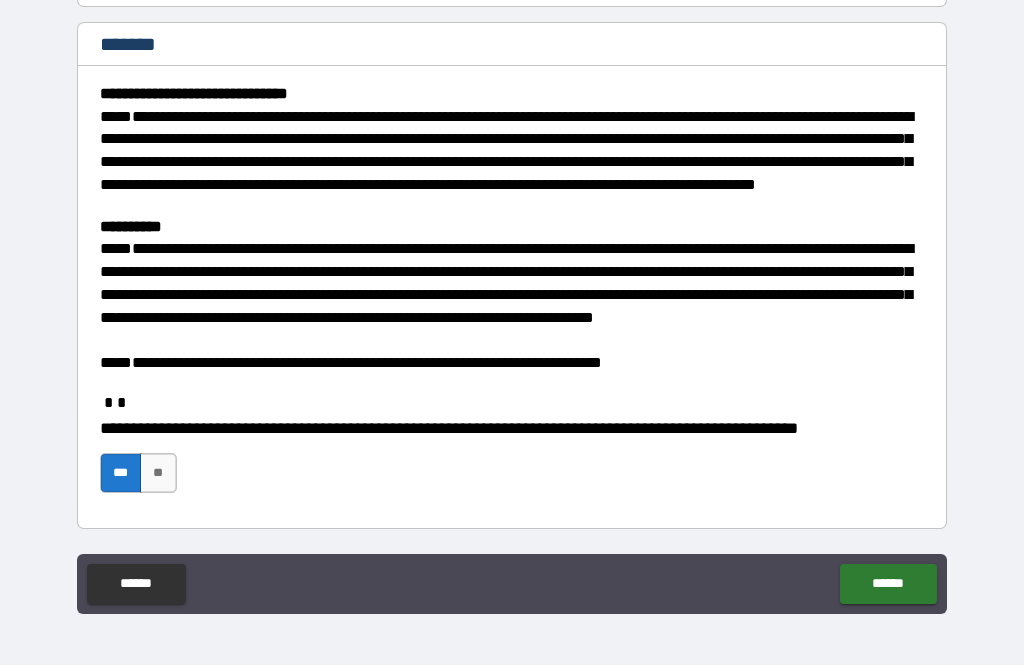 scroll, scrollTop: 224, scrollLeft: 0, axis: vertical 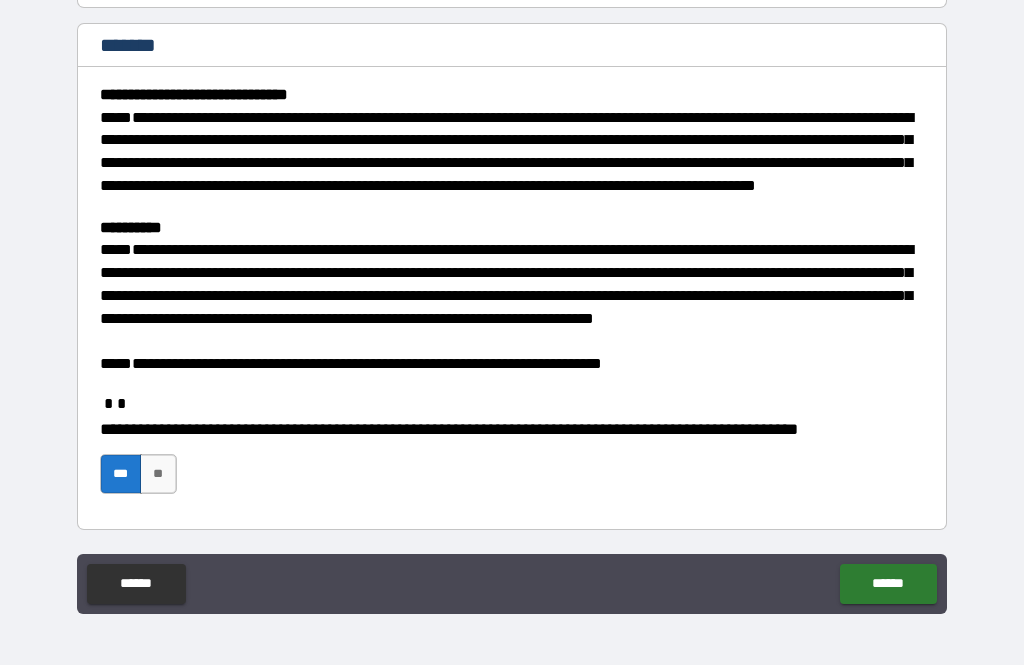 click on "******" at bounding box center [888, 584] 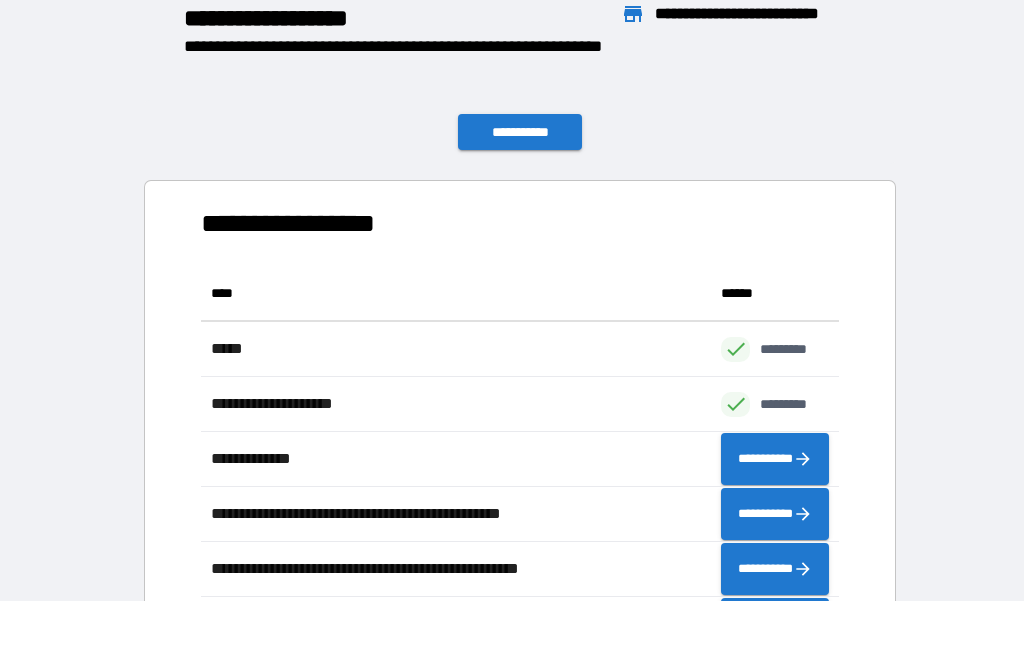 scroll, scrollTop: 386, scrollLeft: 638, axis: both 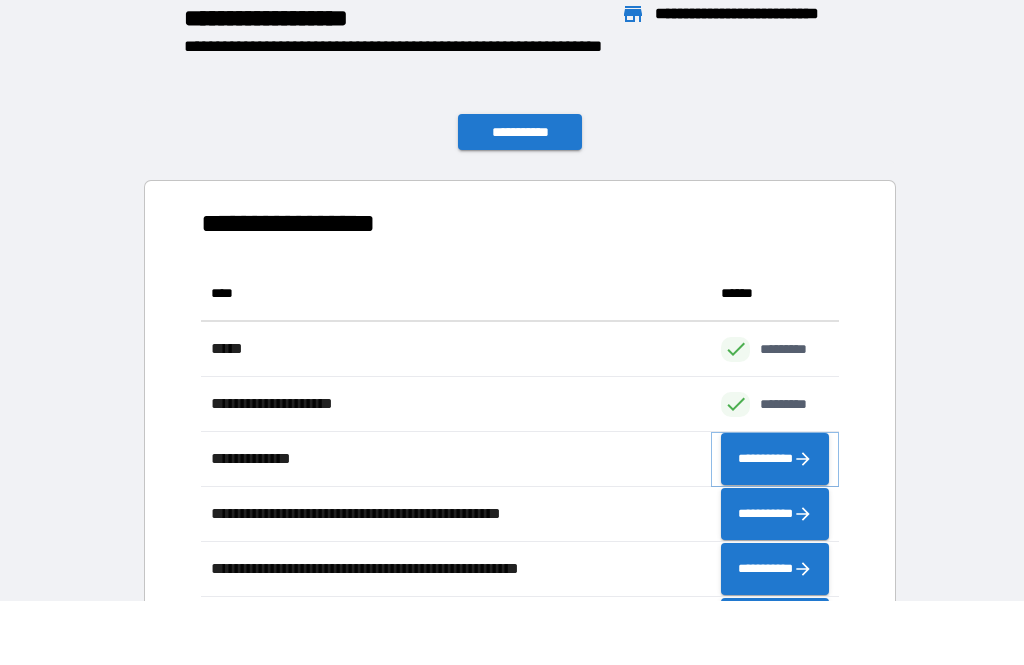 click 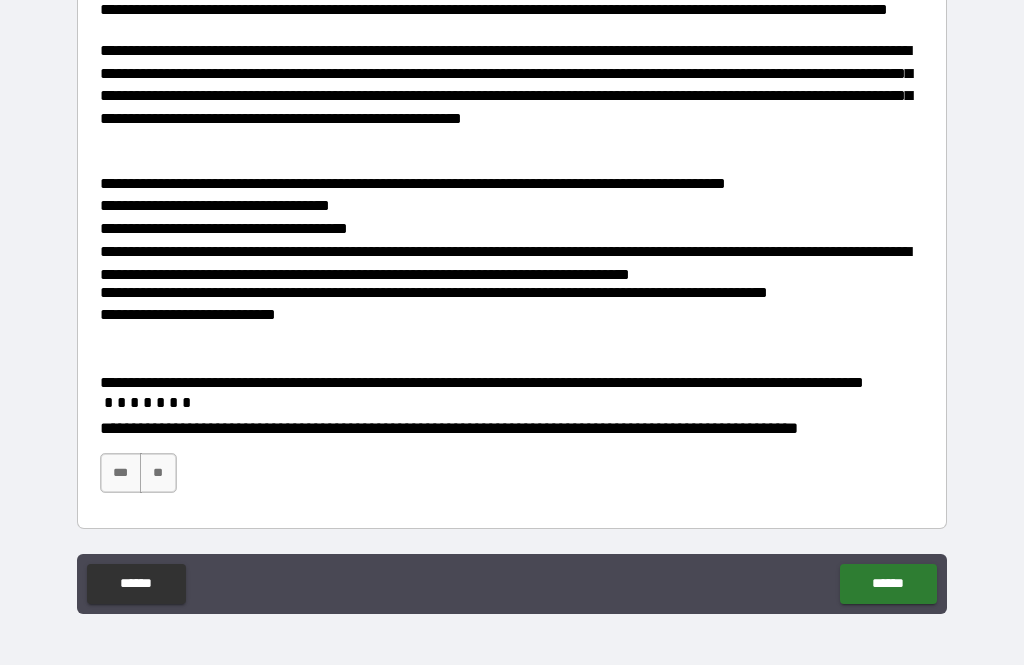 click on "***" at bounding box center [121, 473] 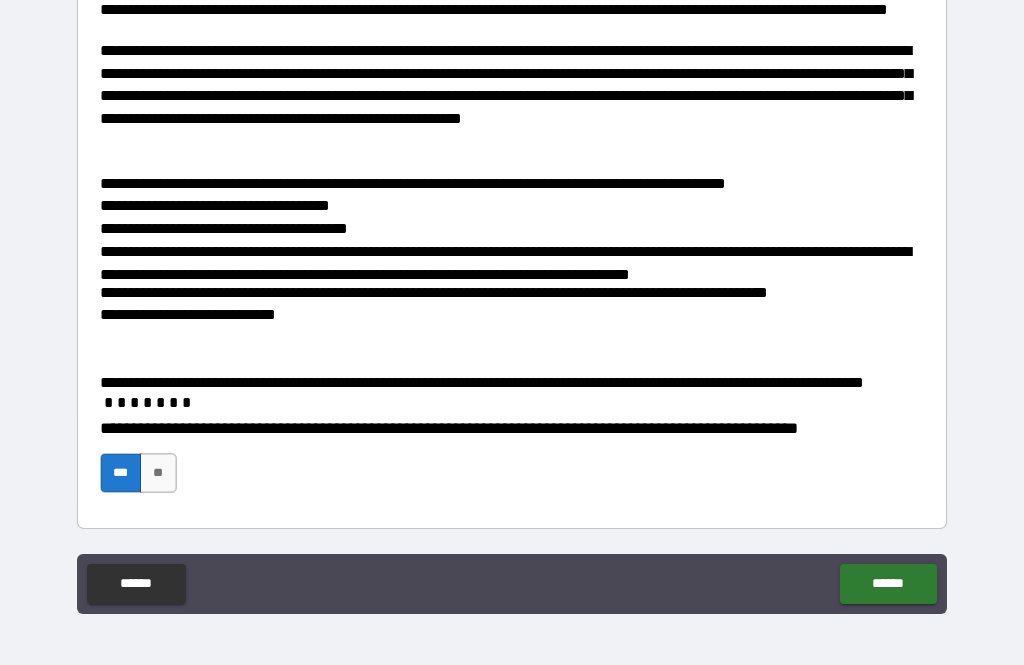 click on "******" at bounding box center [888, 584] 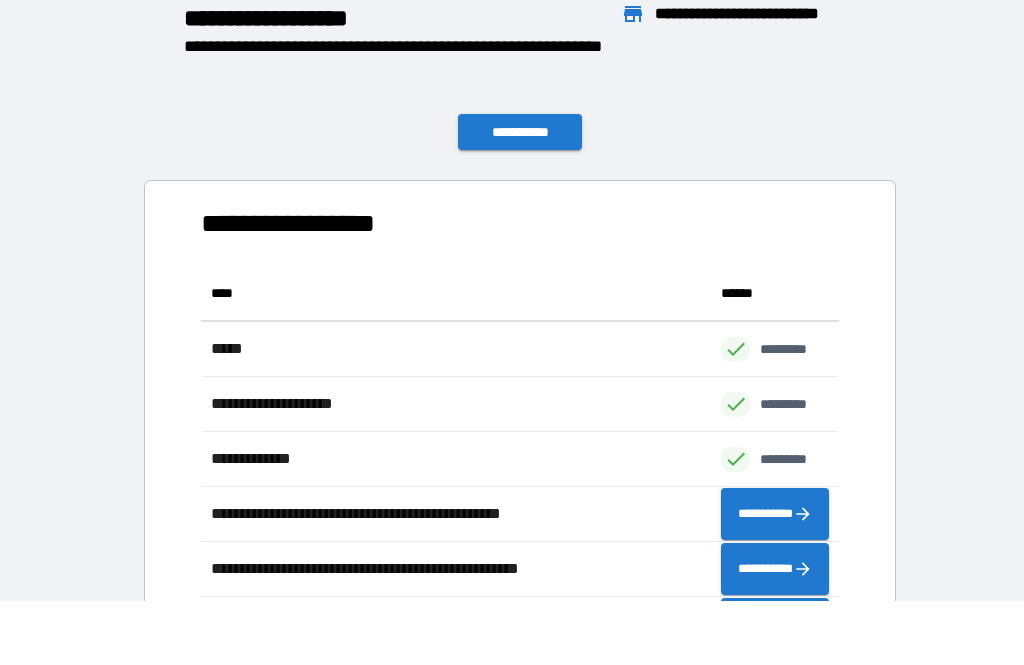 scroll, scrollTop: 386, scrollLeft: 638, axis: both 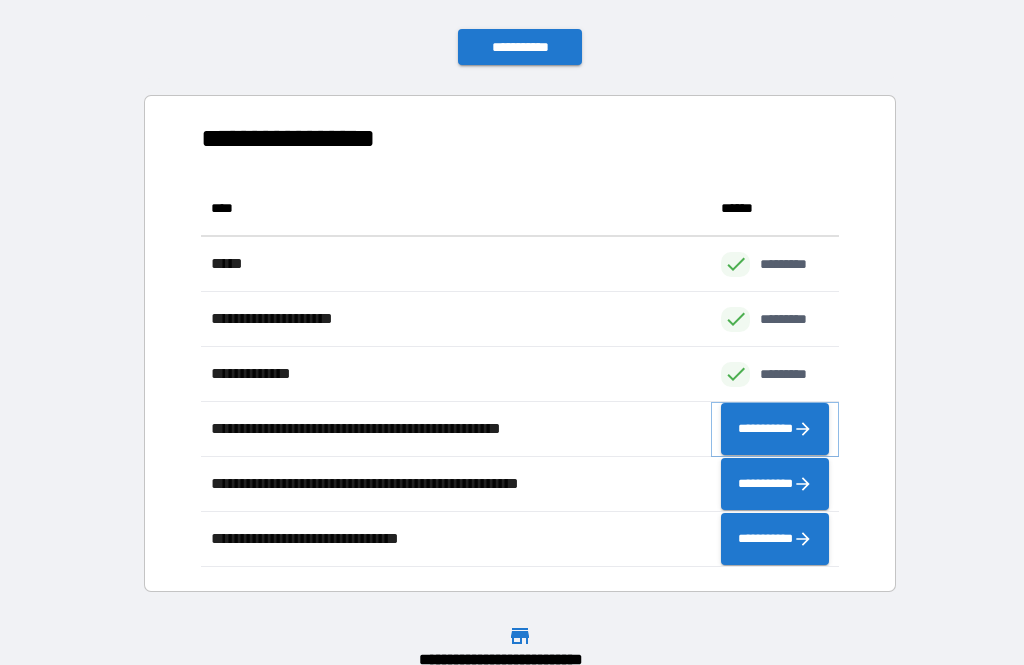 click 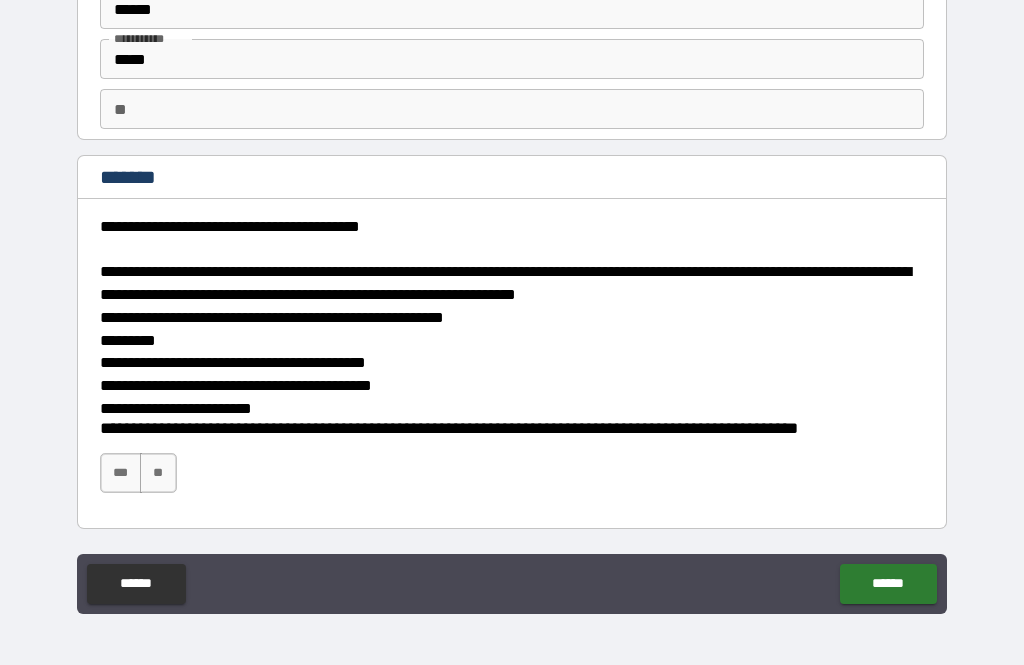 scroll, scrollTop: 92, scrollLeft: 0, axis: vertical 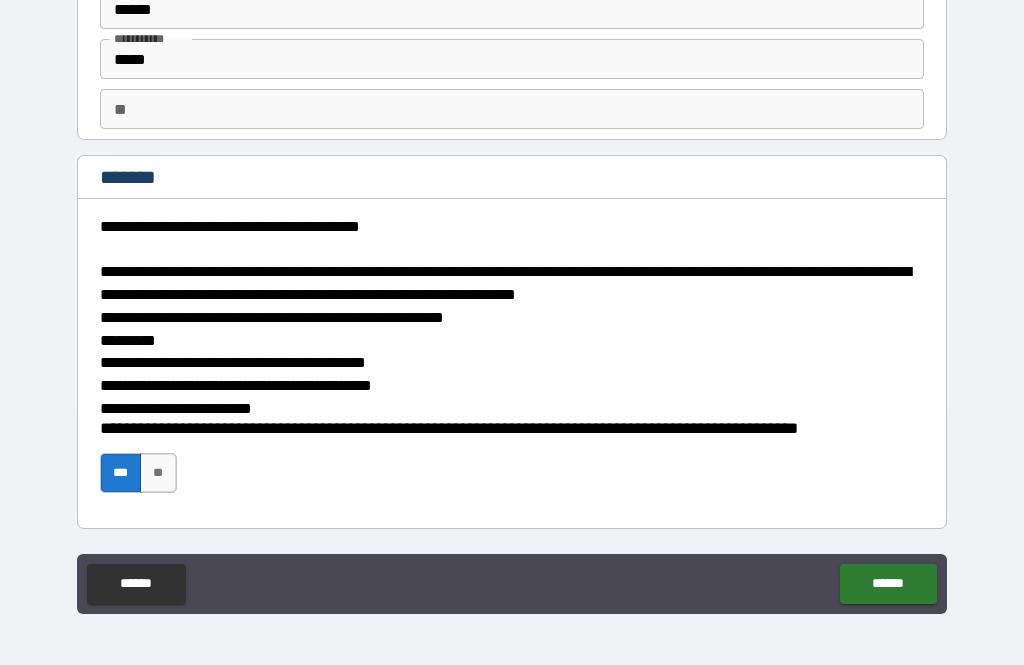 click on "******" at bounding box center (888, 584) 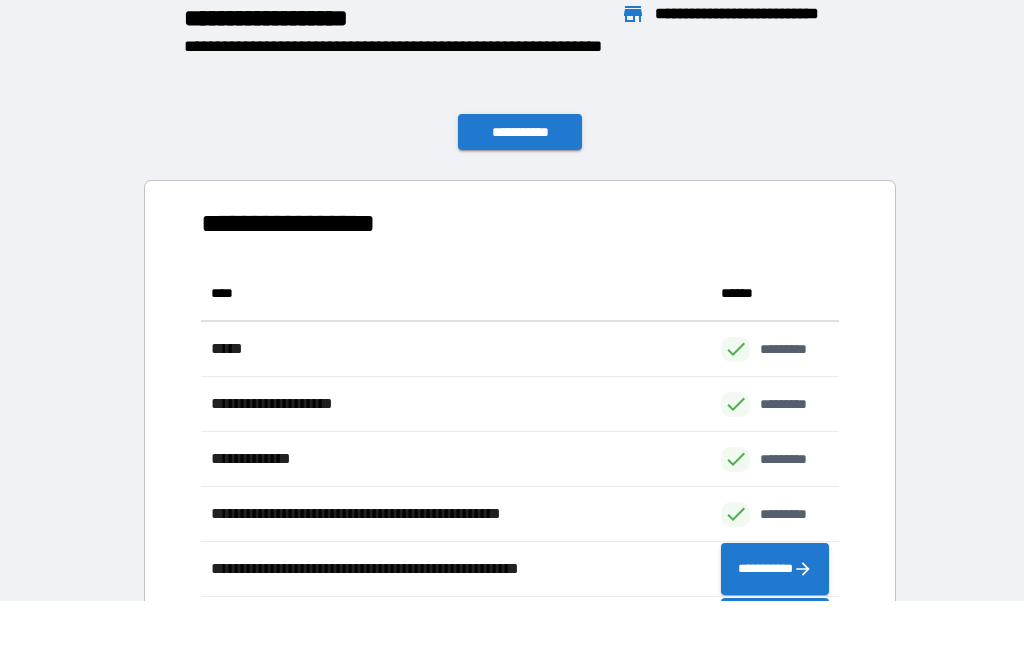 scroll, scrollTop: 1, scrollLeft: 1, axis: both 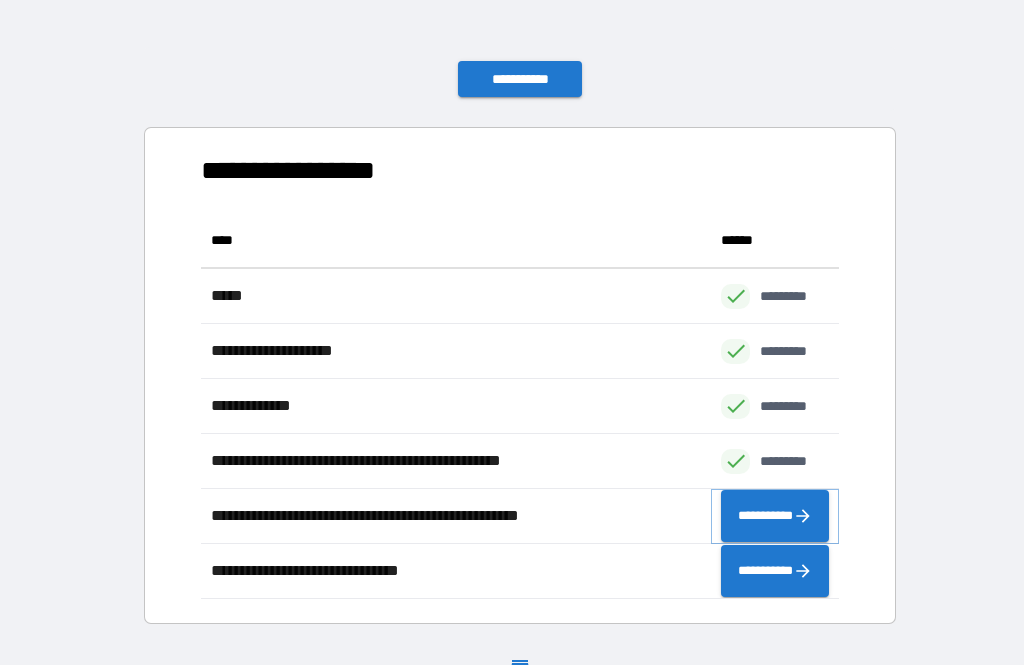 click 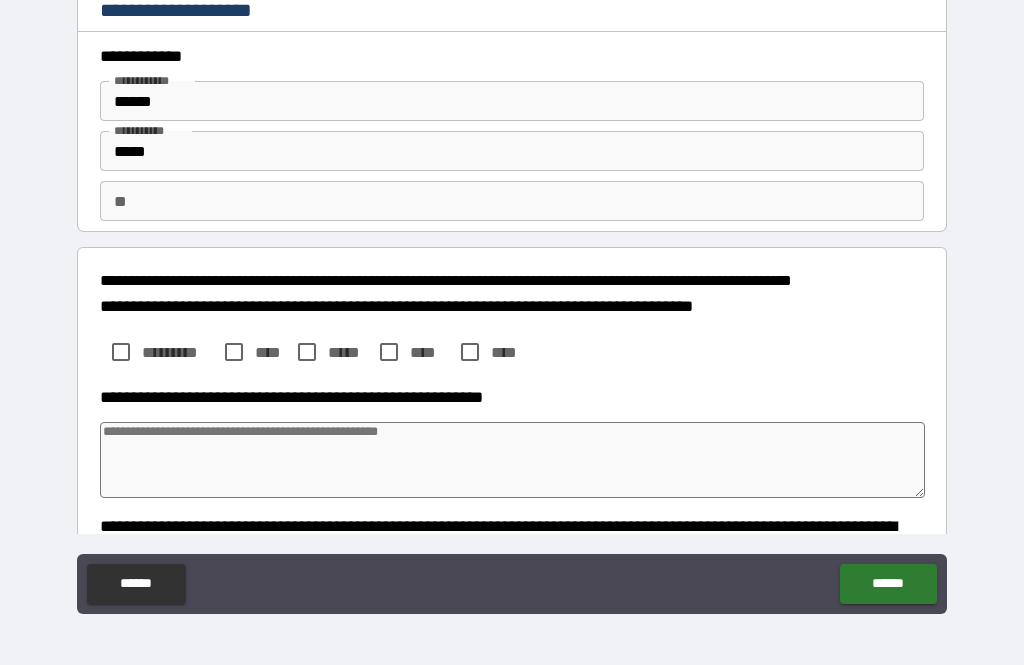 type on "*" 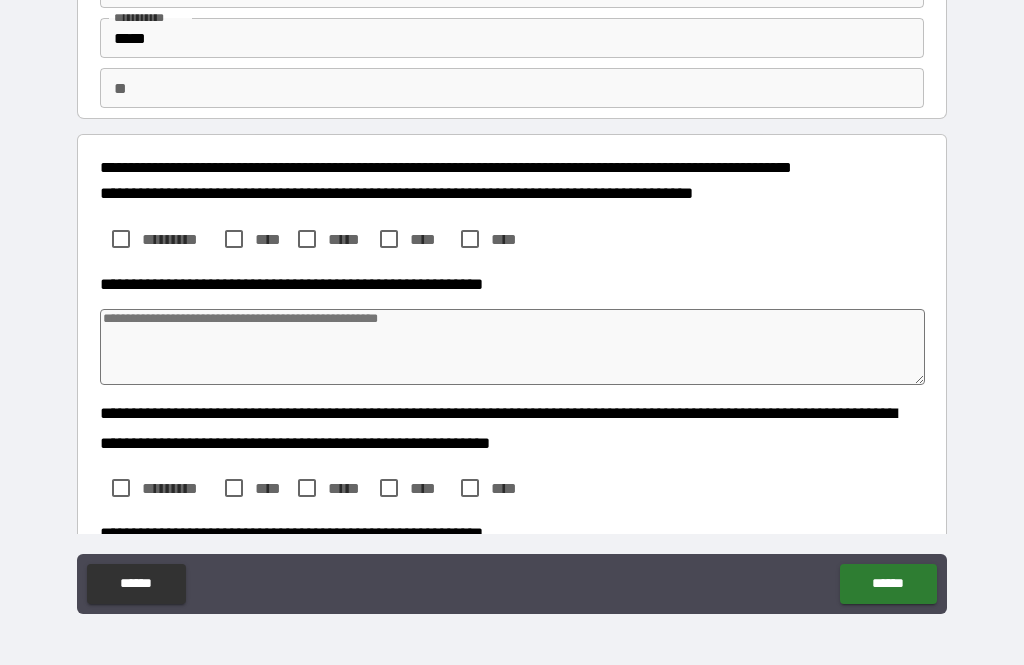 scroll, scrollTop: 115, scrollLeft: 0, axis: vertical 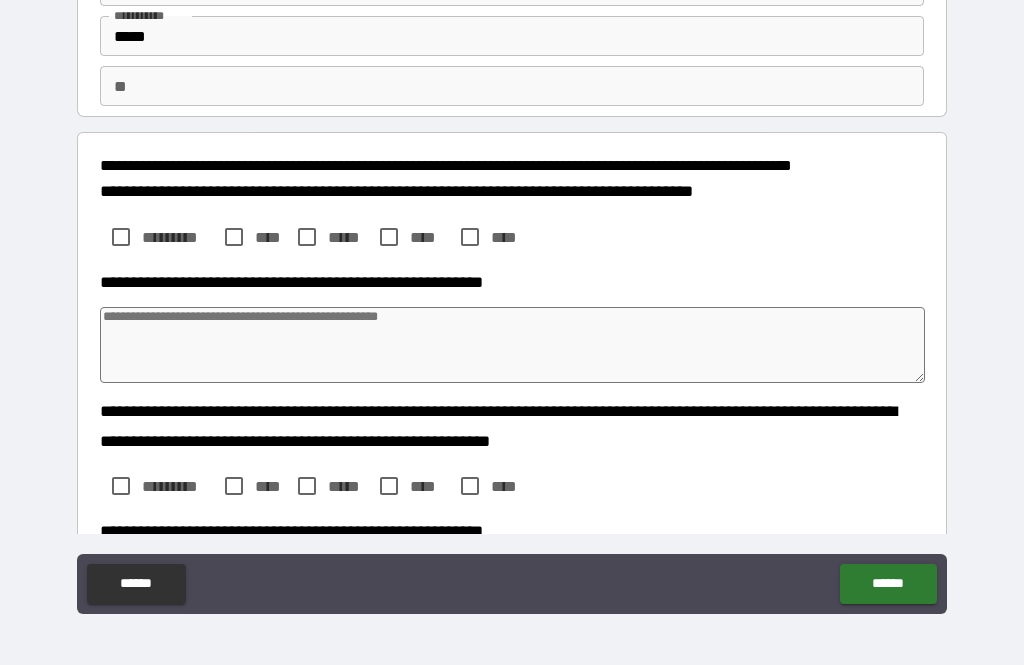 type on "*" 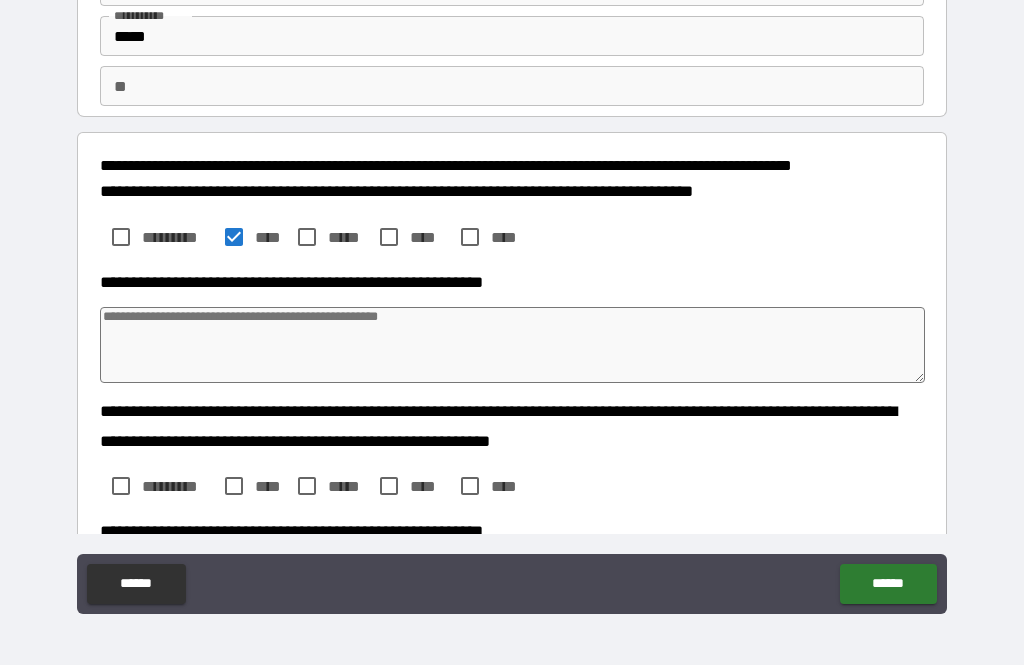 type on "*" 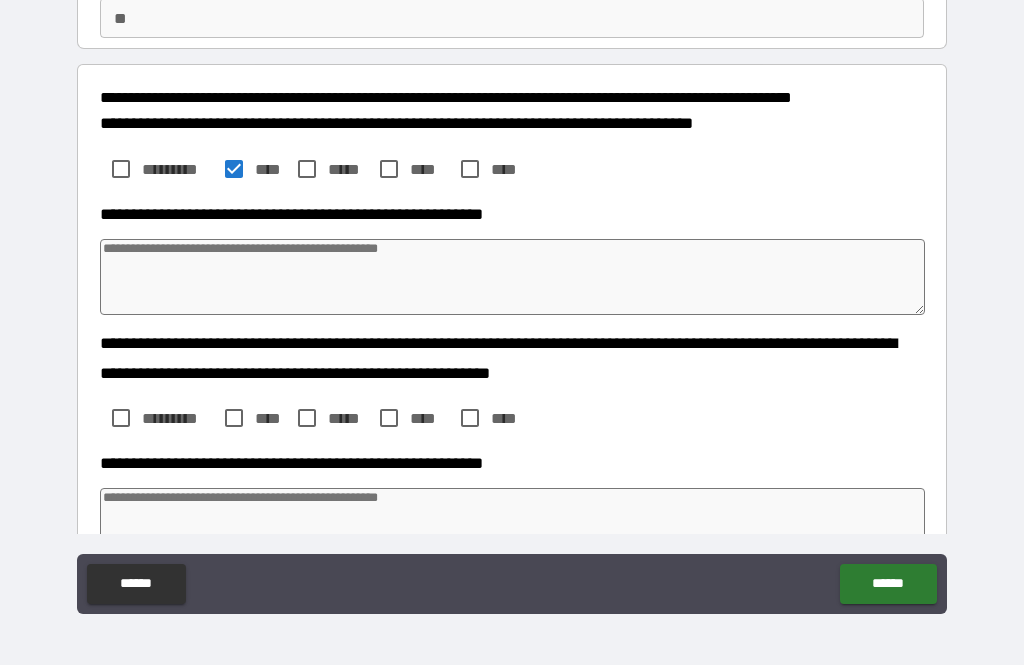 scroll, scrollTop: 193, scrollLeft: 0, axis: vertical 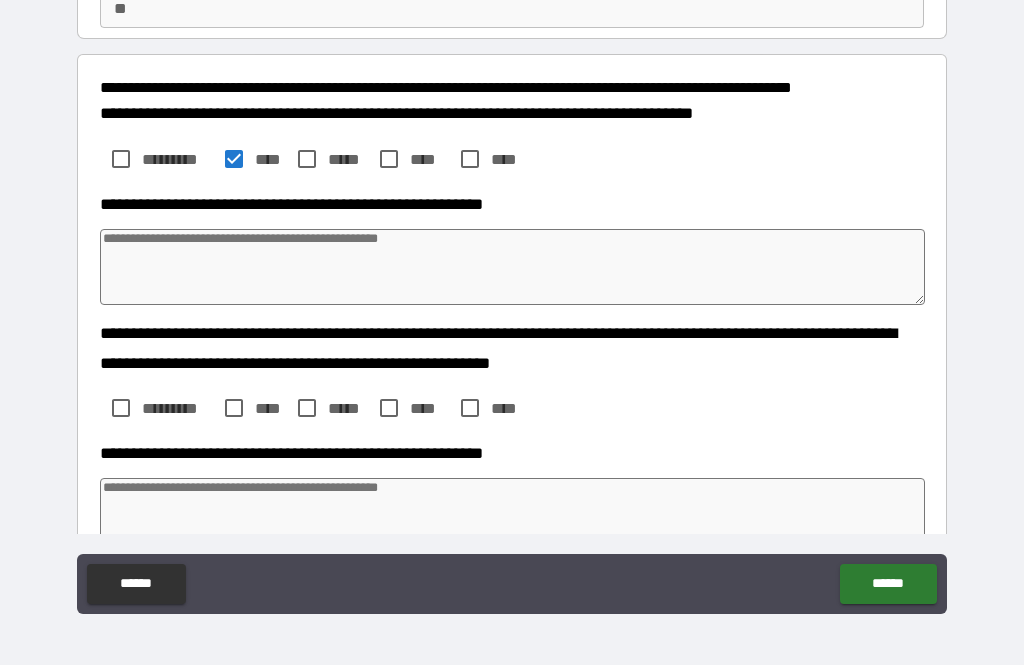 click at bounding box center [513, 267] 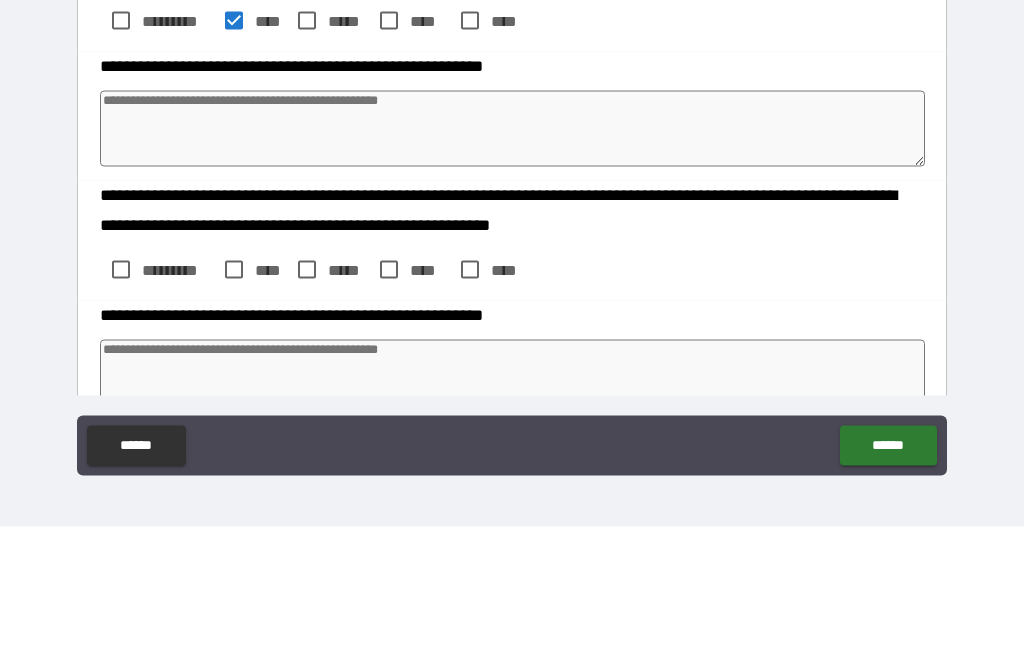 type on "*" 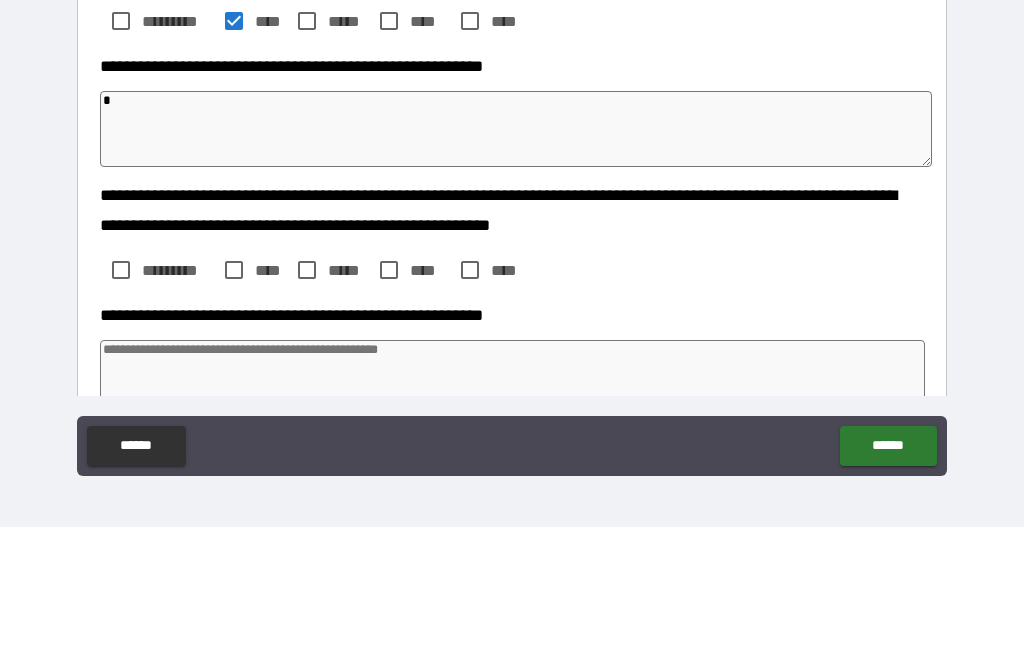 type on "*" 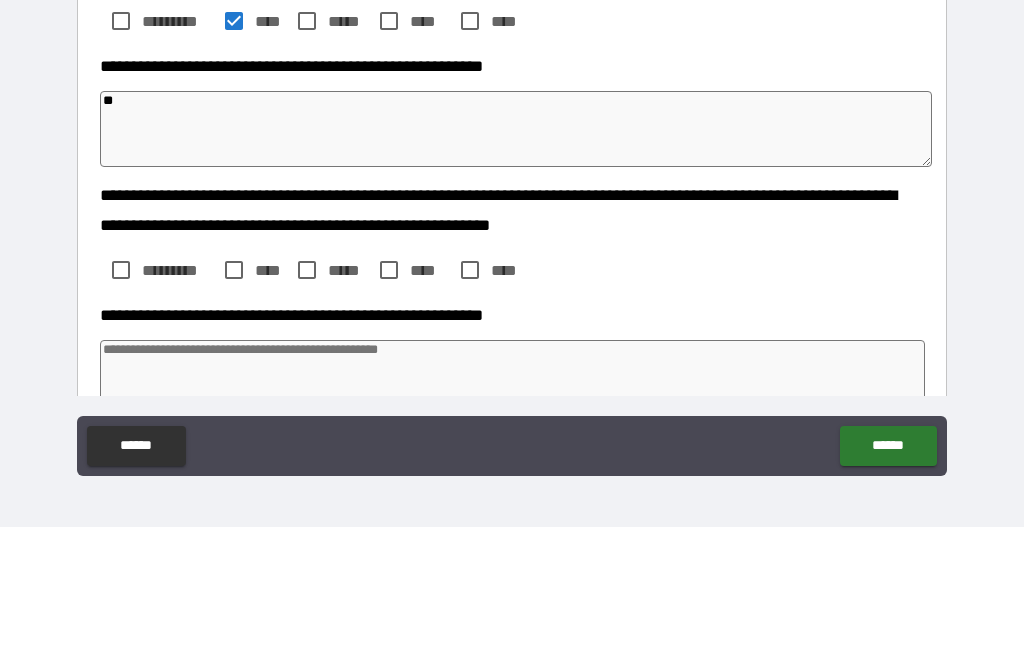 type on "***" 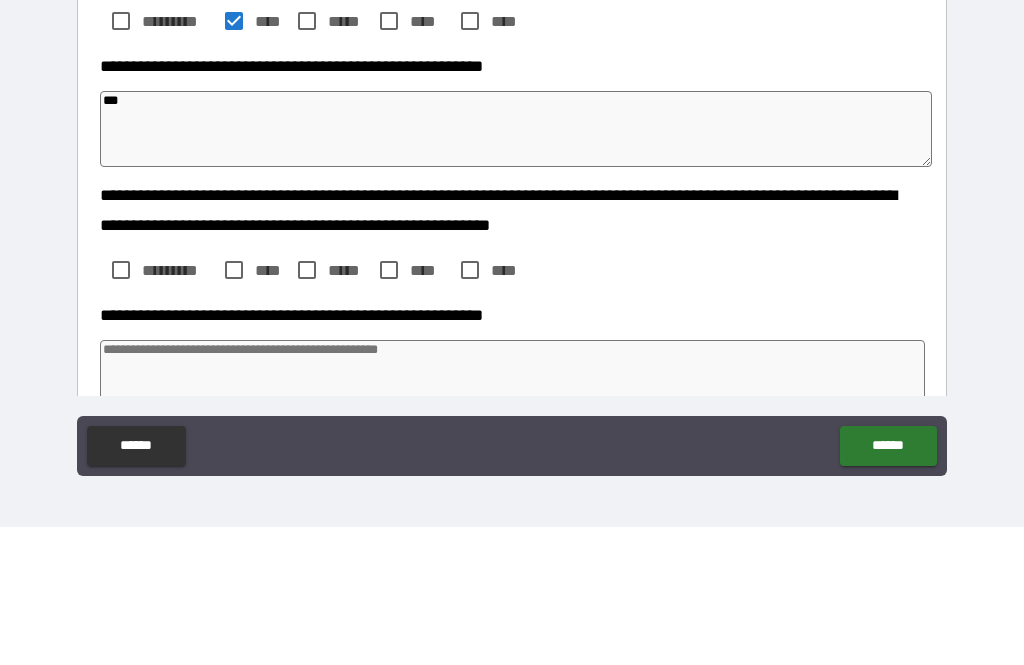 type on "****" 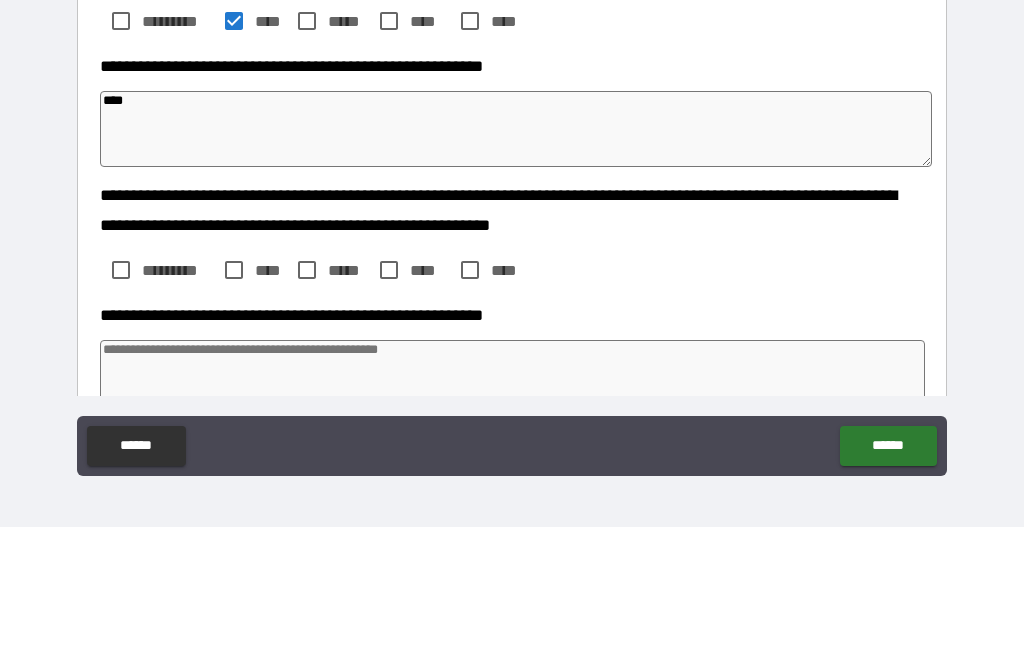 type on "*" 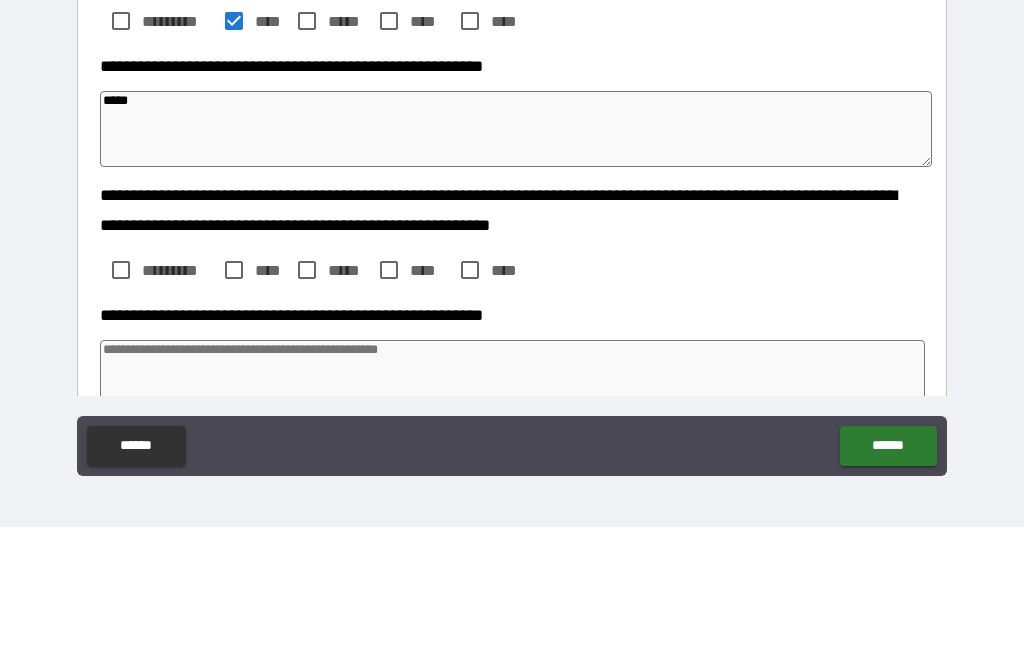 type on "*" 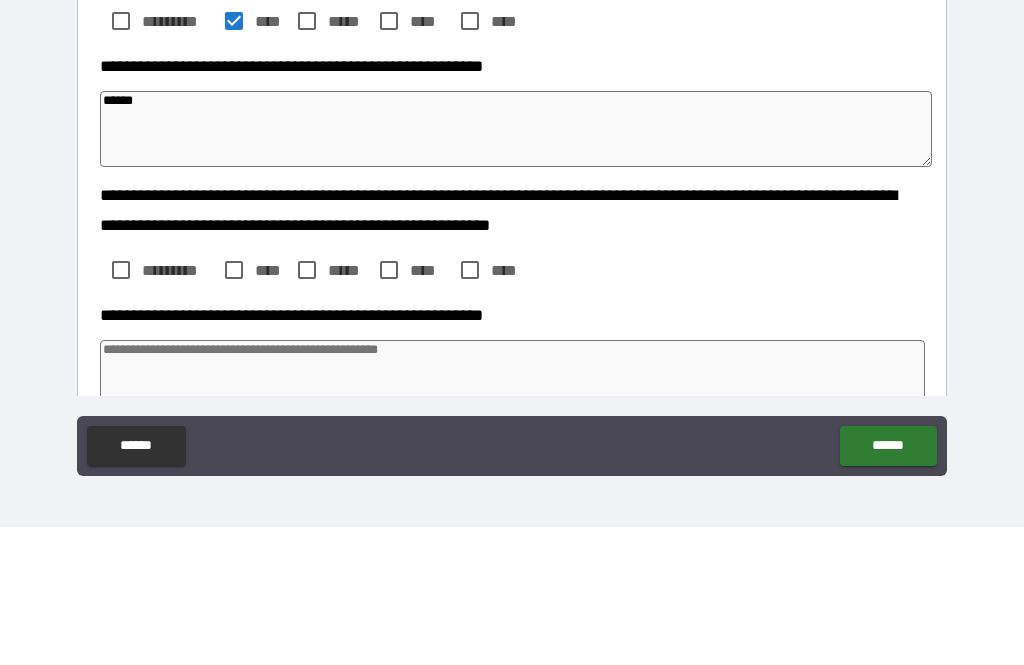type on "*" 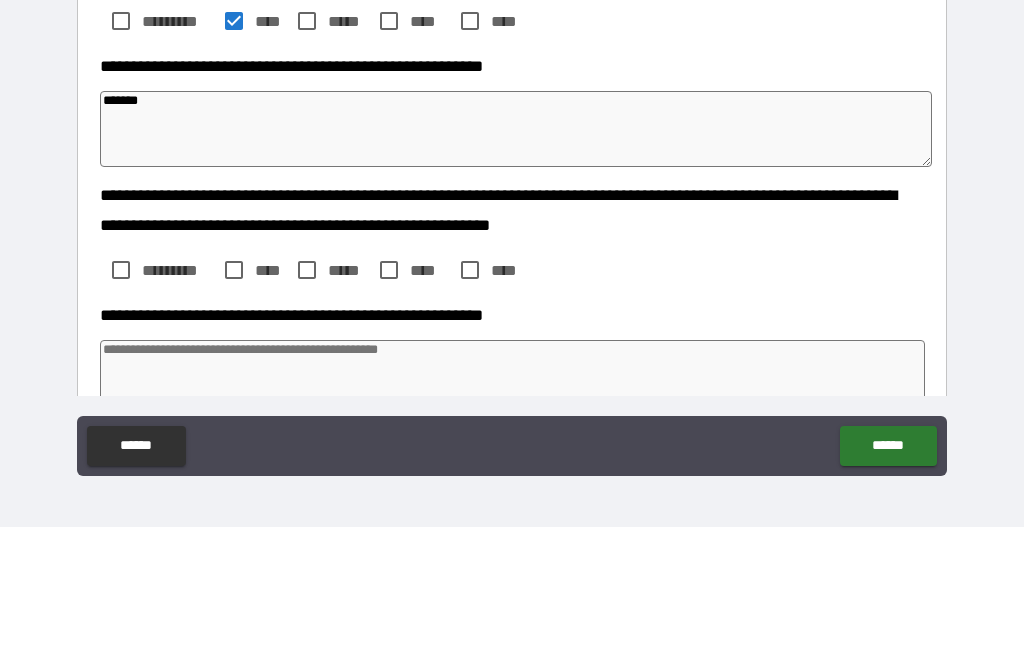 type on "*" 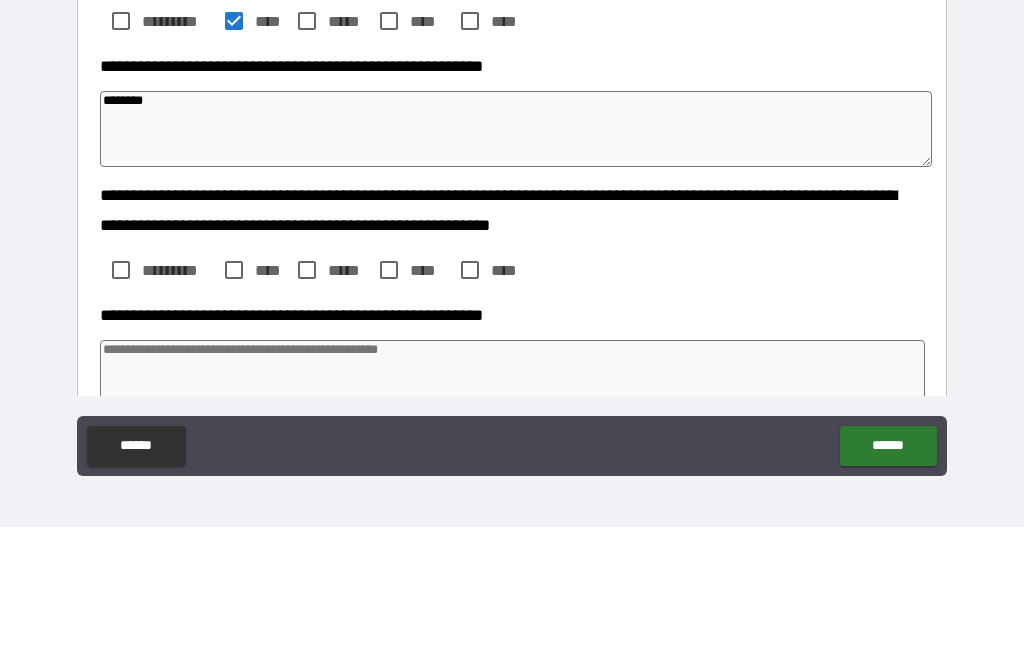 type on "*" 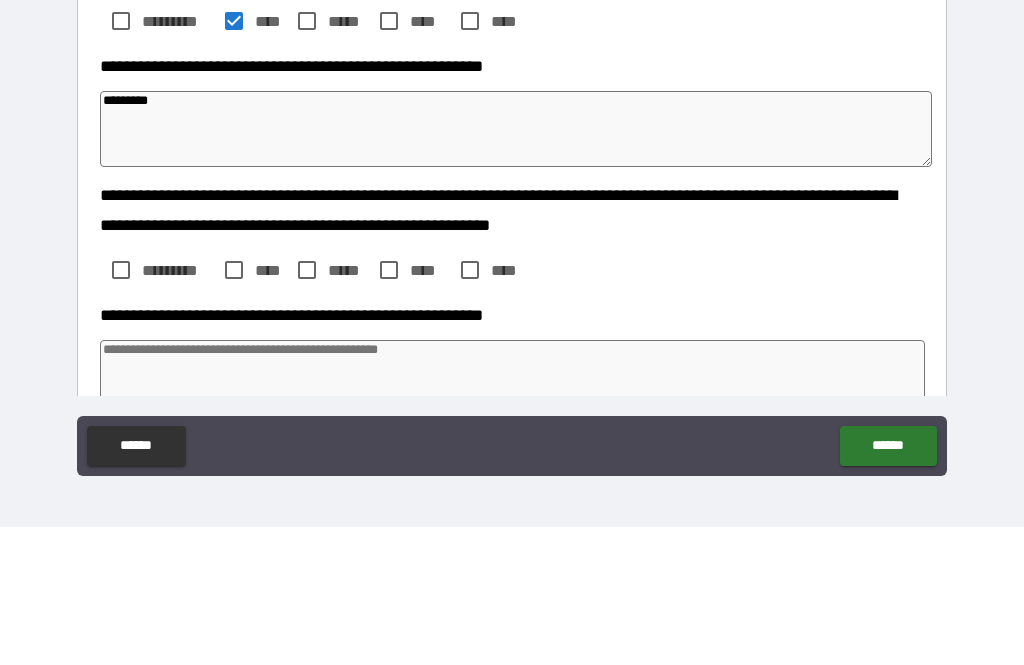 type on "**********" 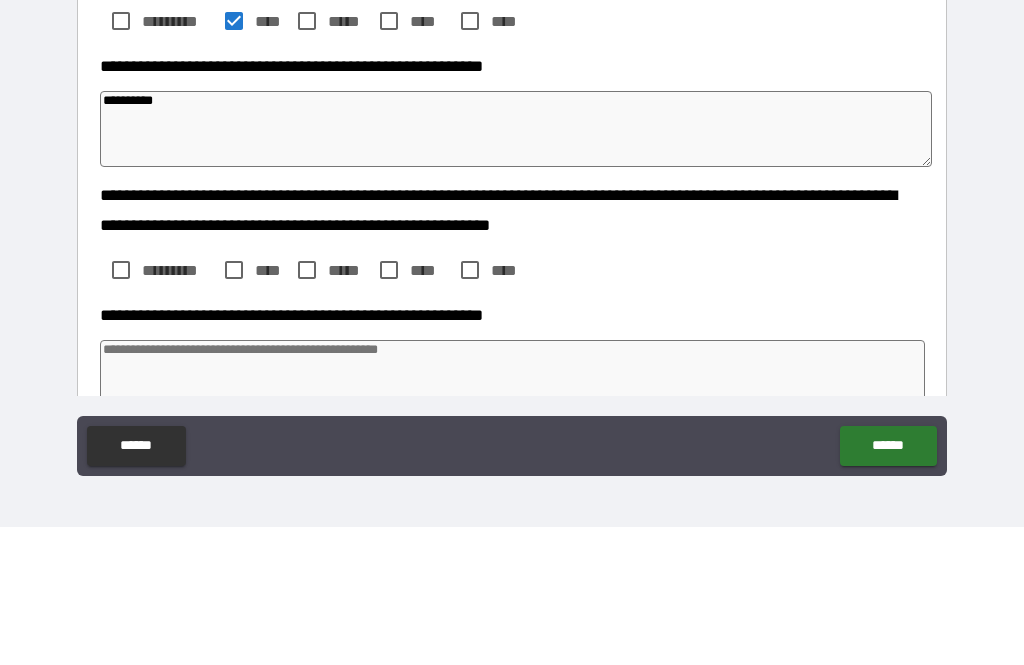 type on "*" 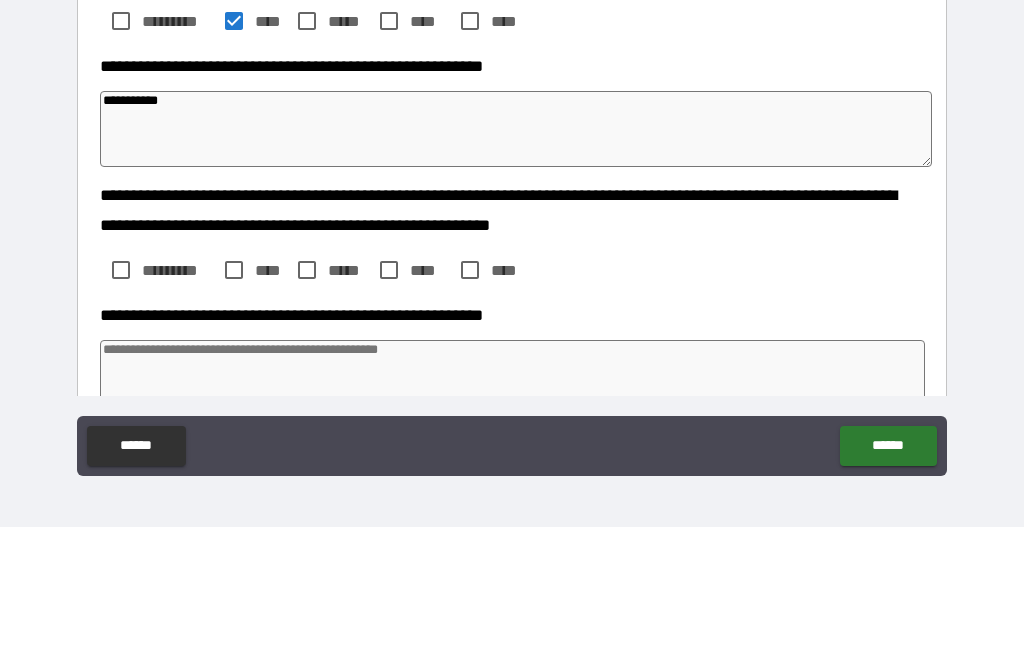 type on "**********" 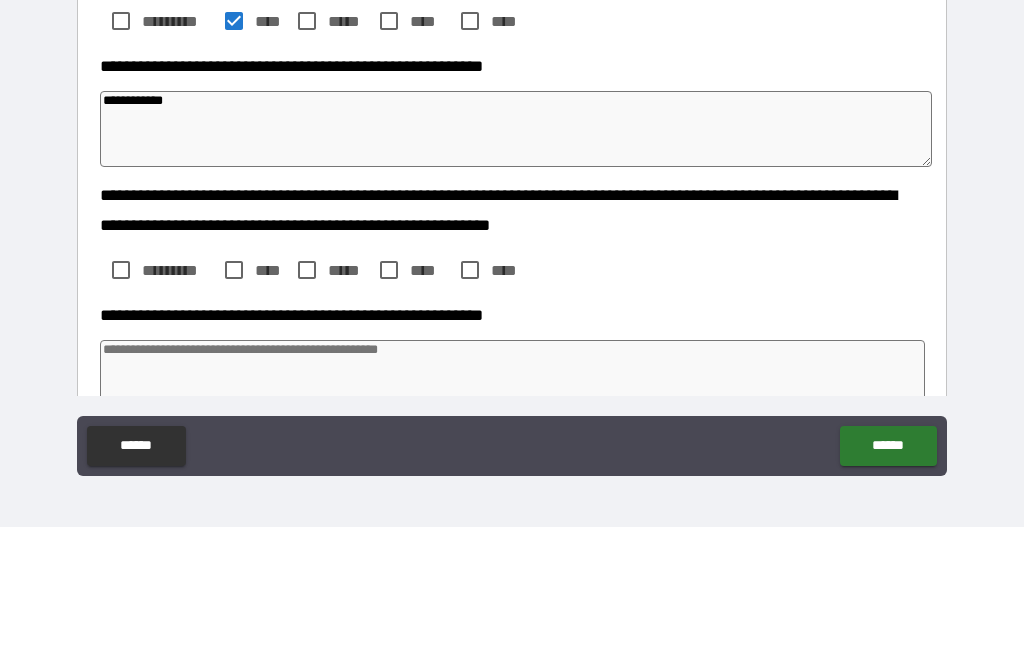 type on "*" 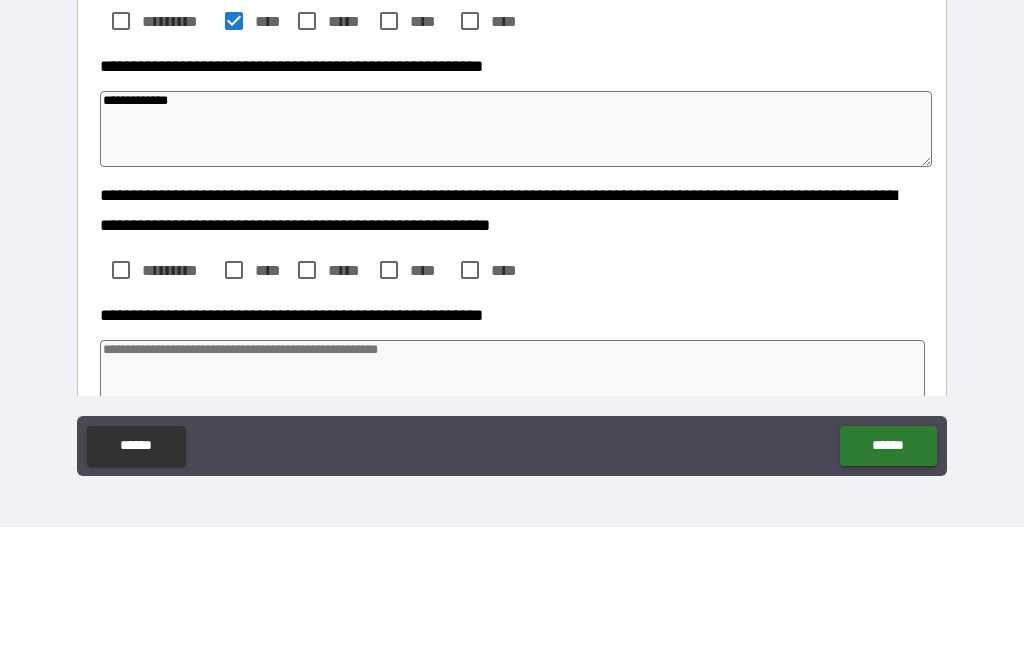 type on "*" 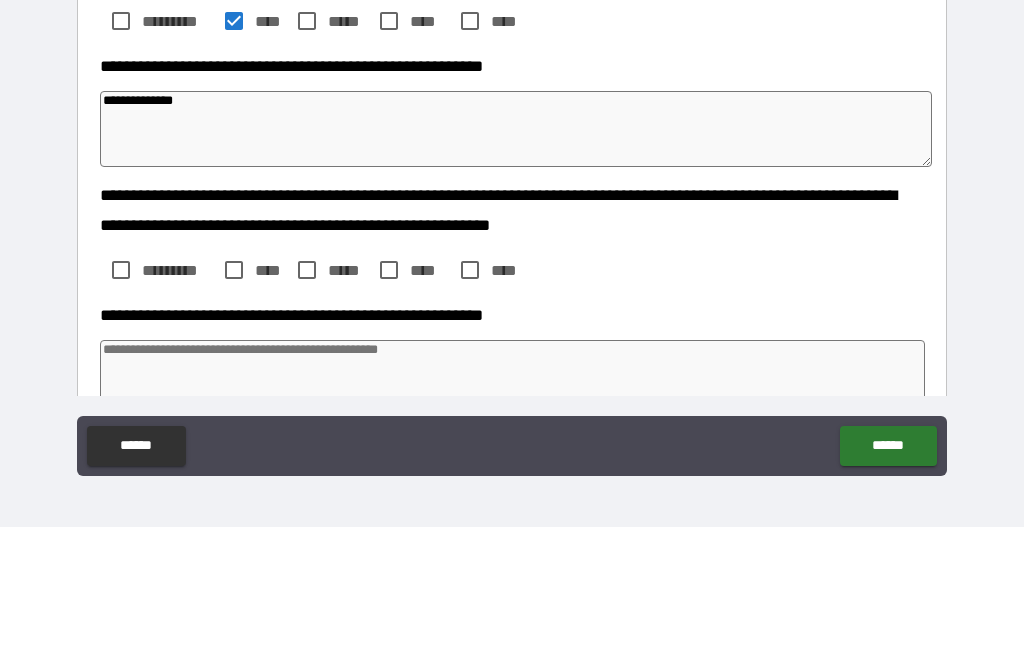 type on "*" 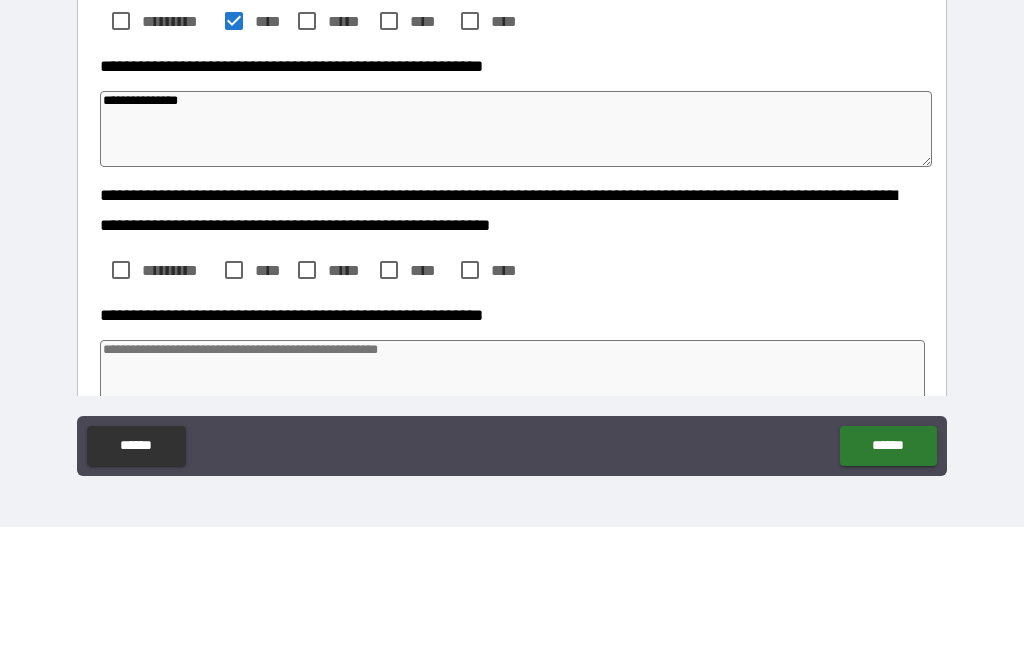 type on "*" 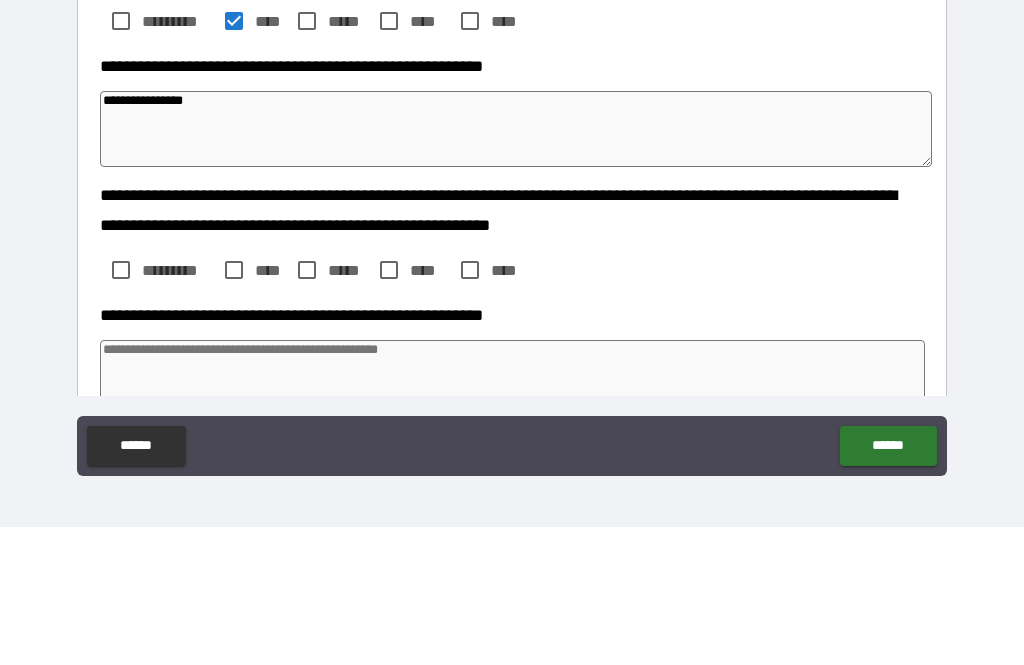 type on "**********" 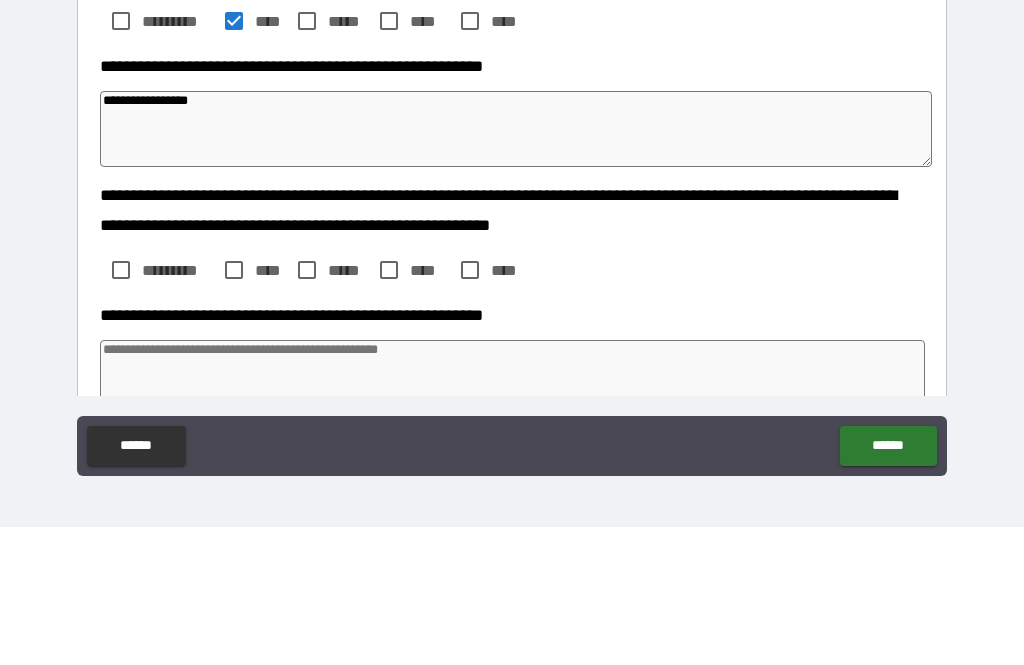 type on "*" 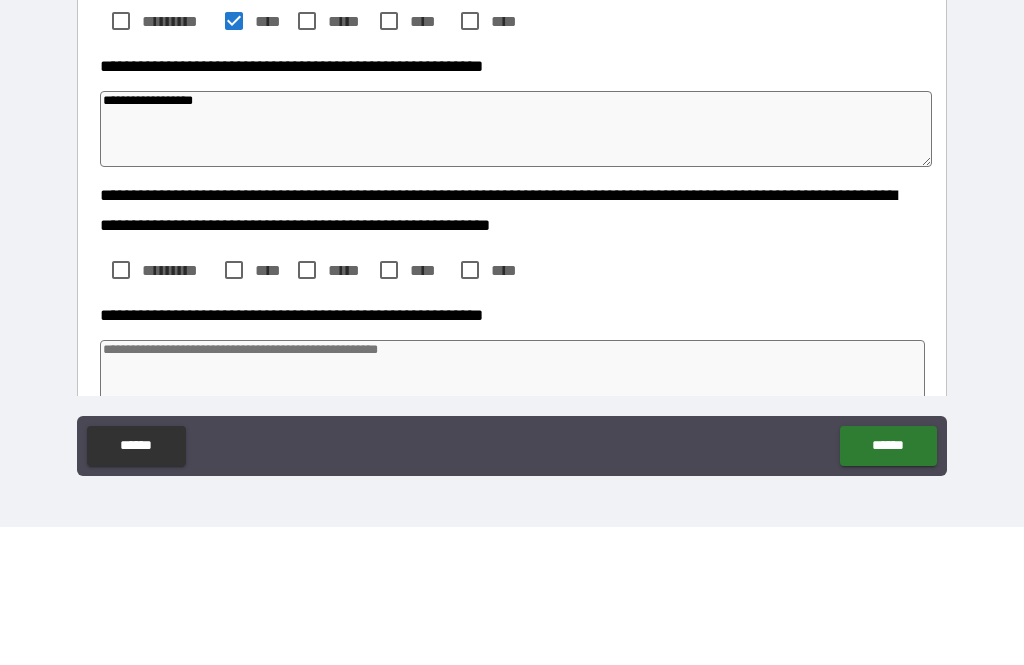 type on "**********" 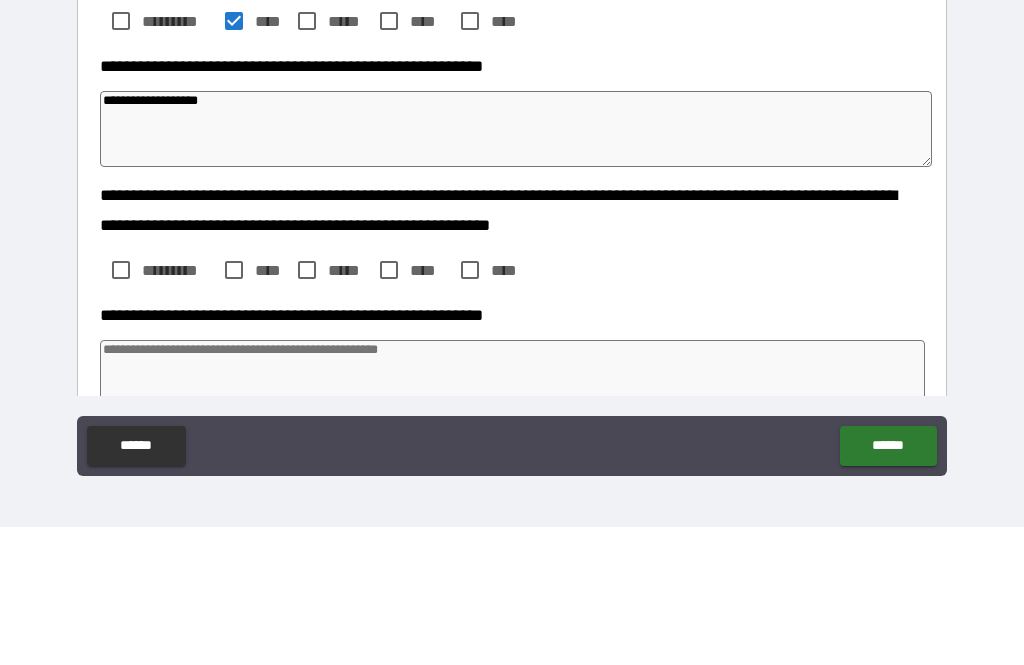type on "**********" 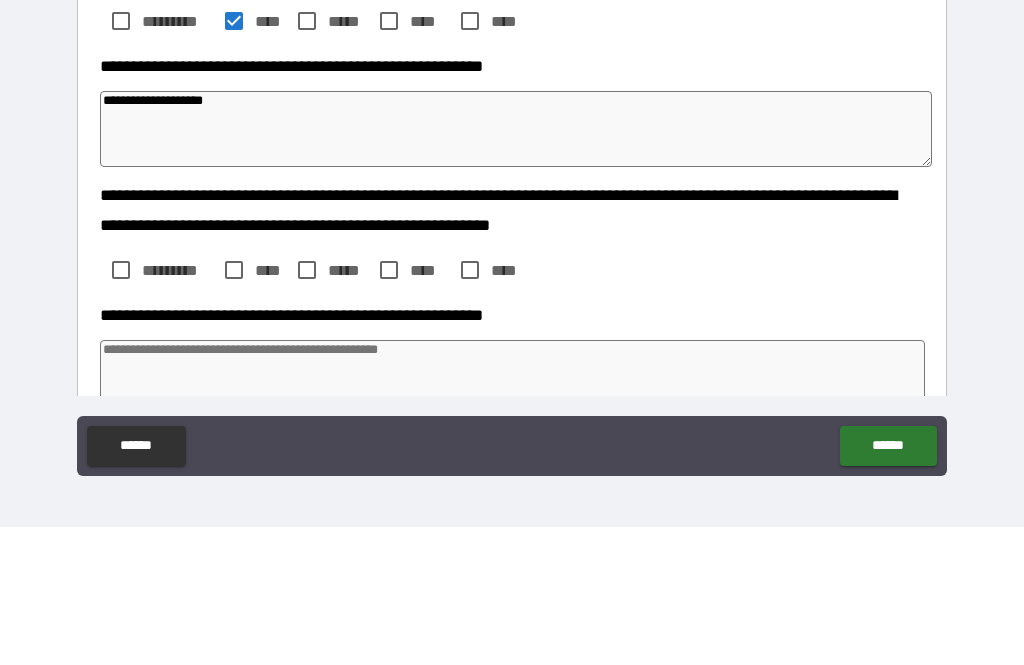 type on "*" 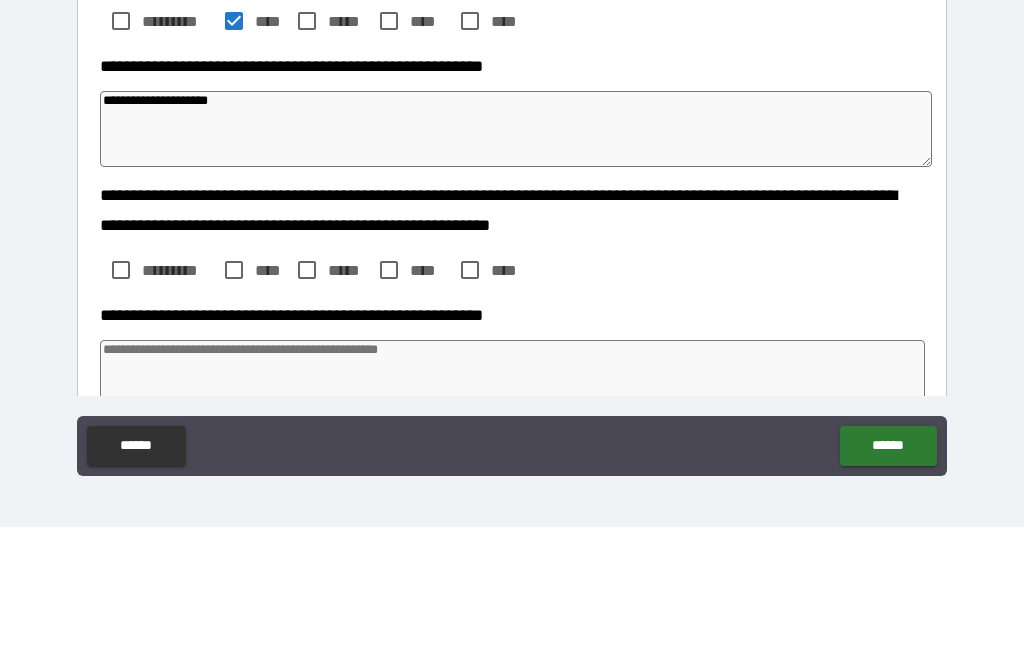 type on "*" 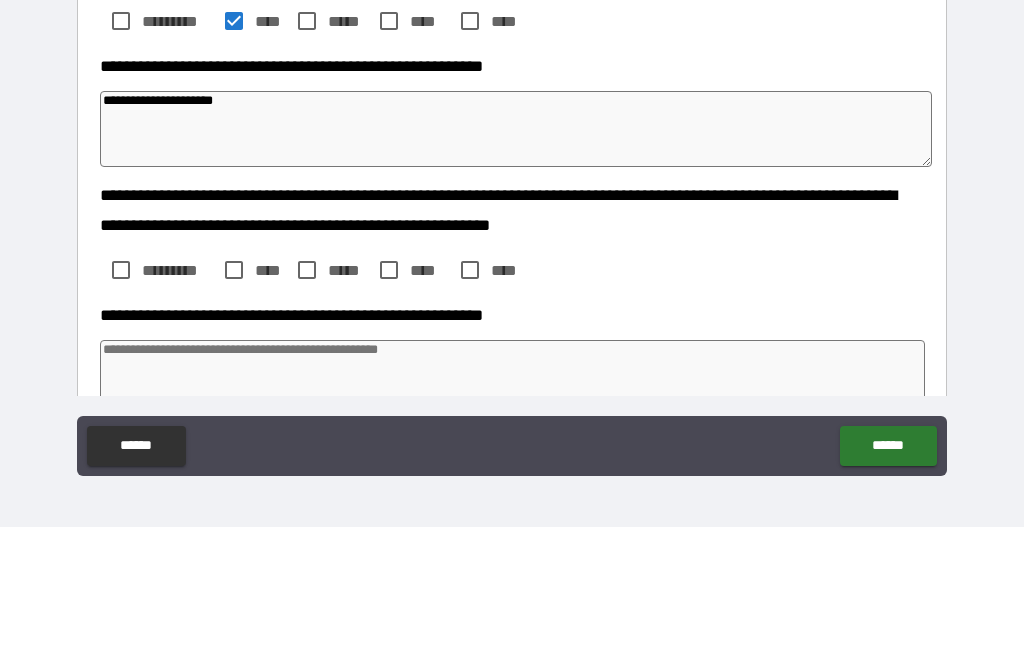 type on "*" 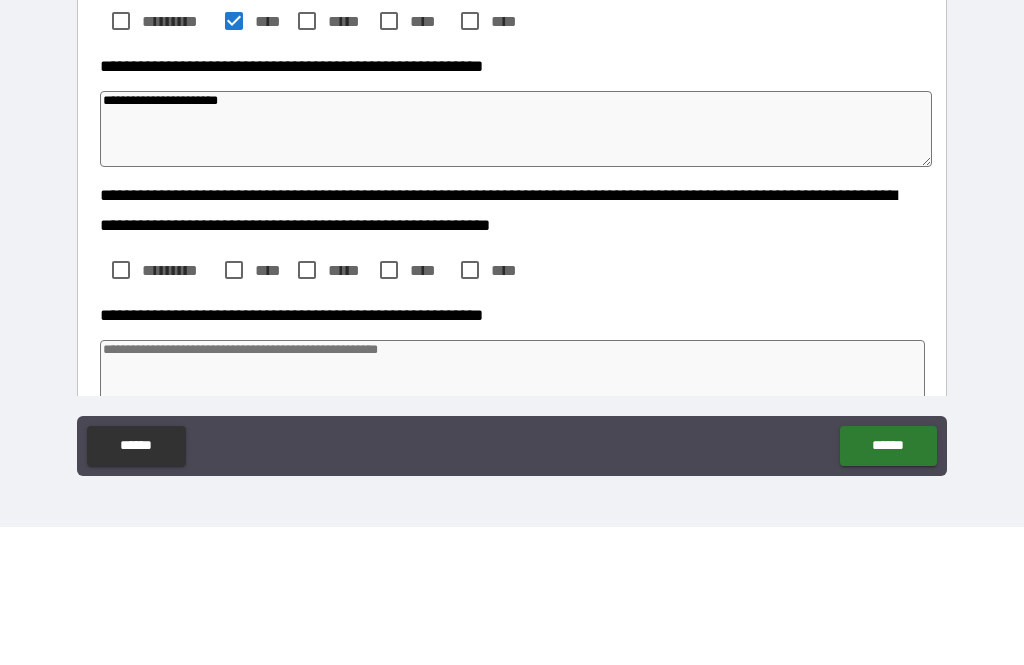 type on "*" 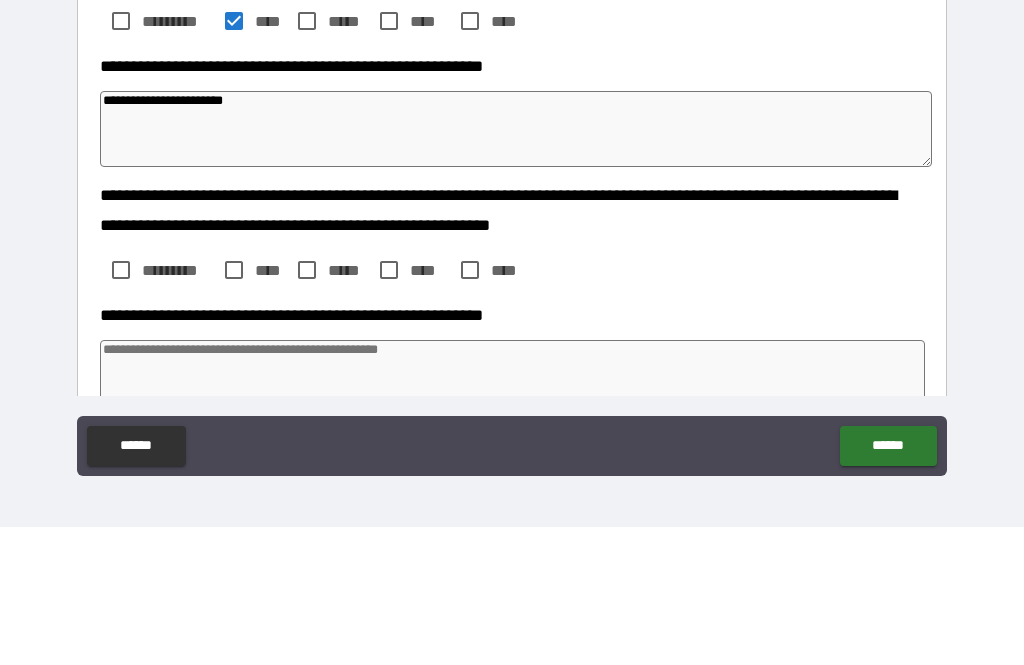 type on "*" 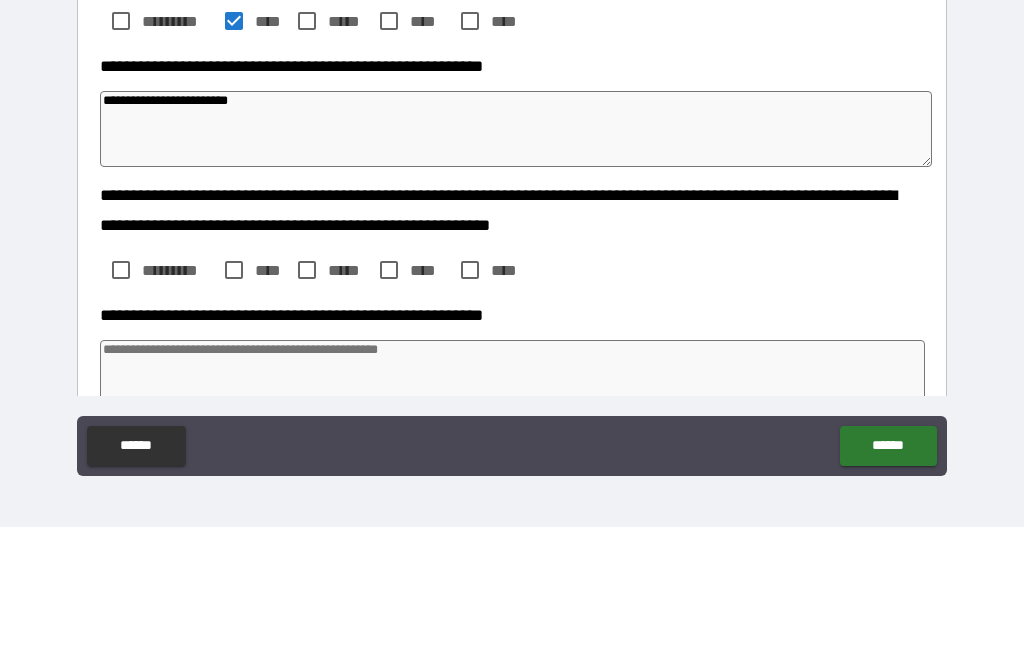 type on "*" 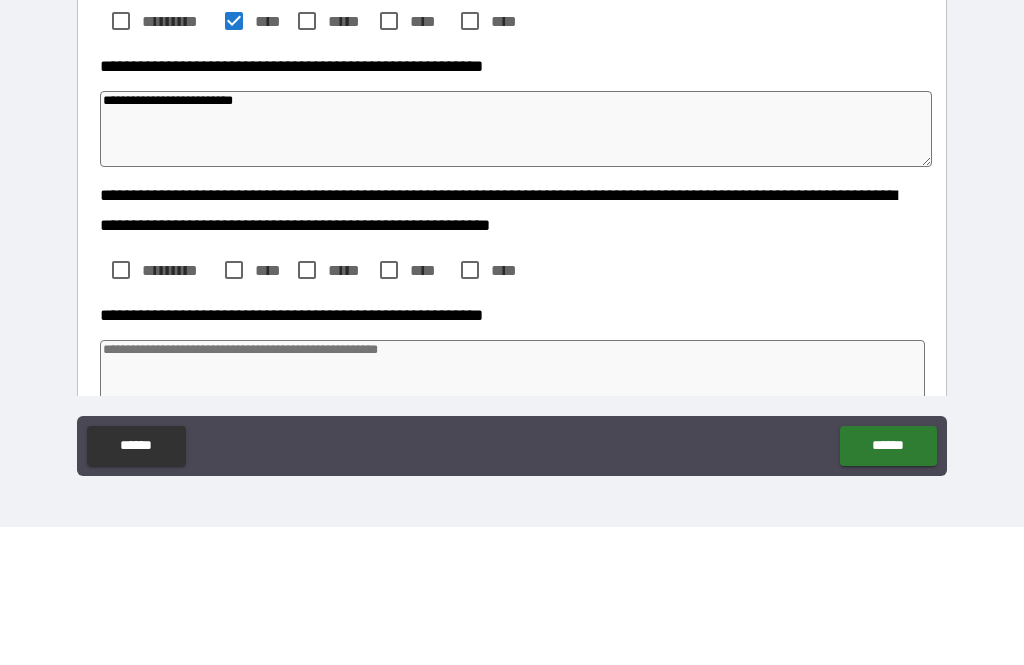 type on "**********" 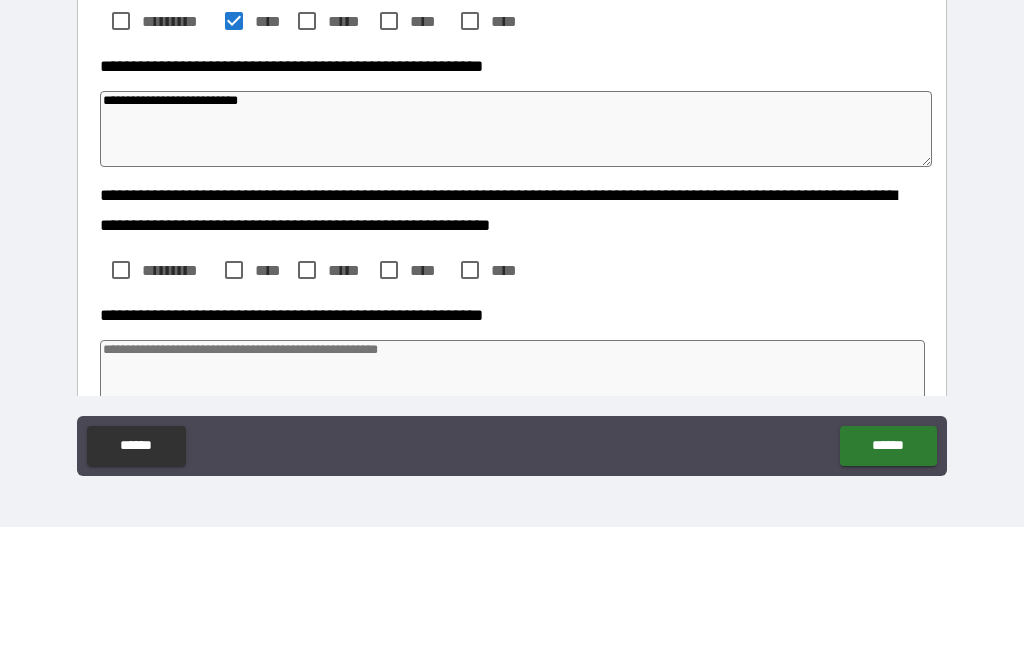 type on "*" 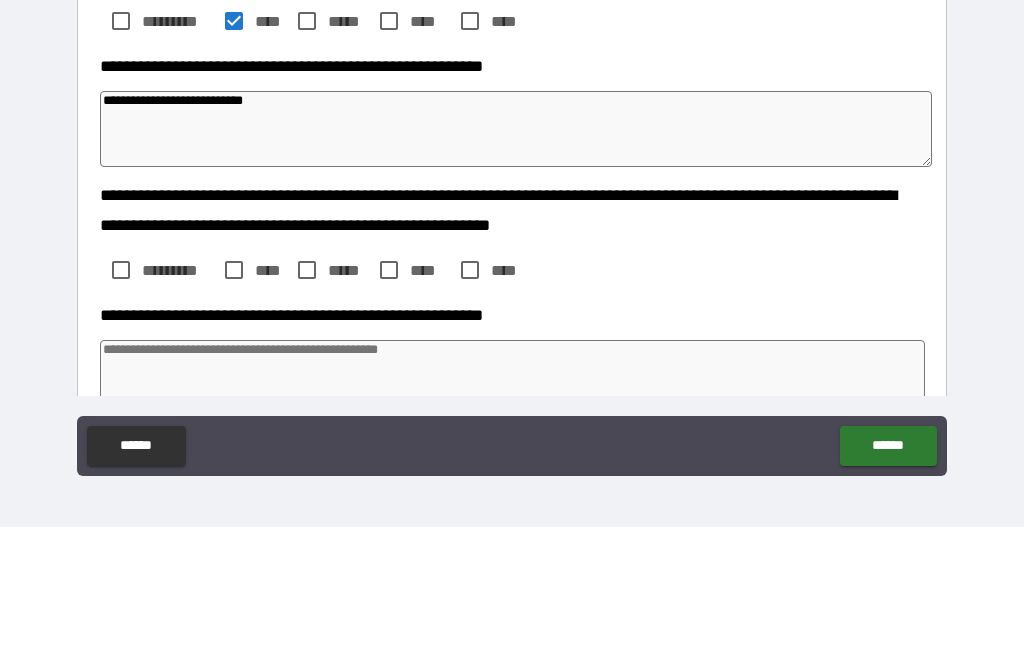 type on "*" 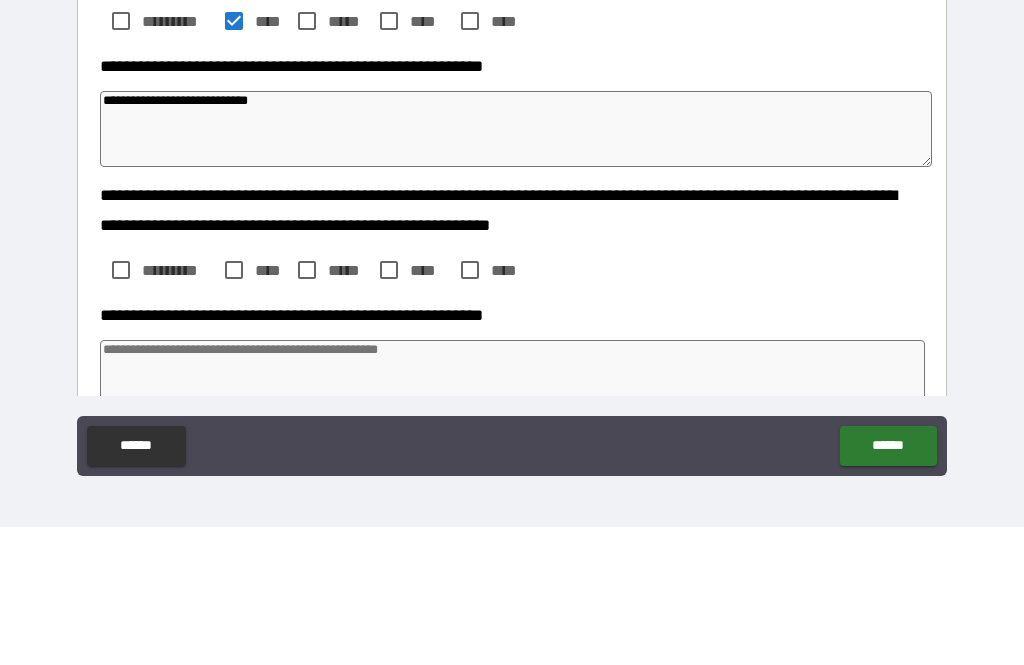 type on "*" 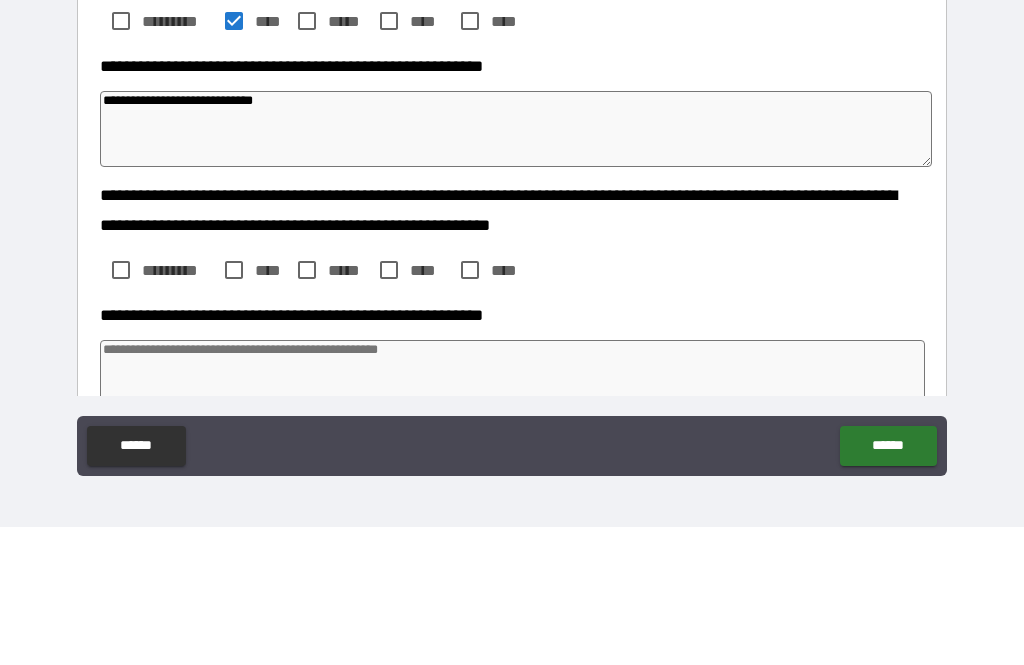 type on "**********" 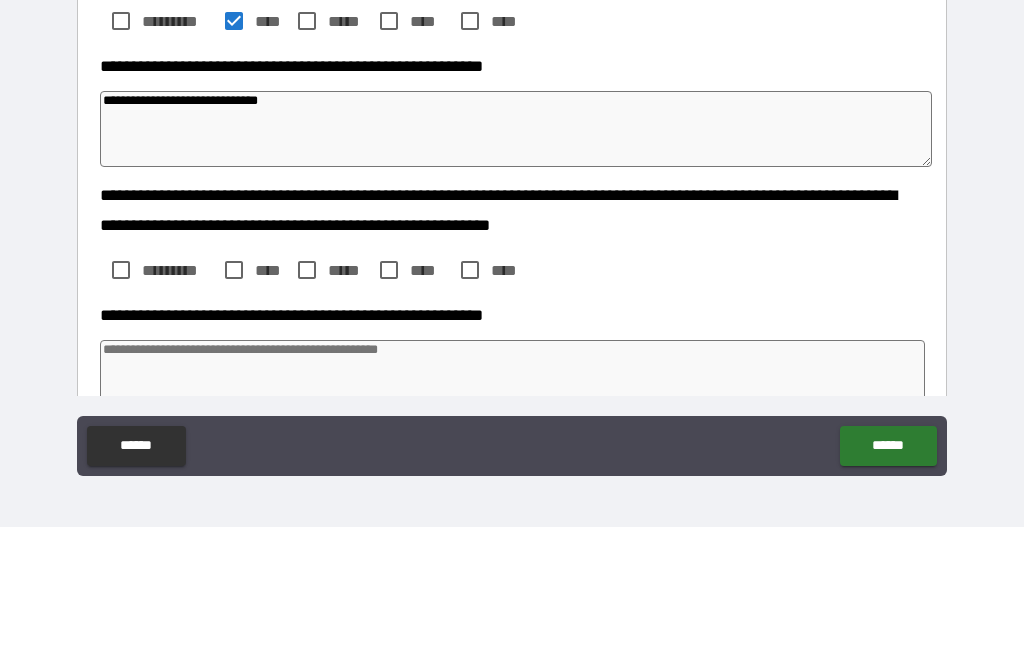 type on "*" 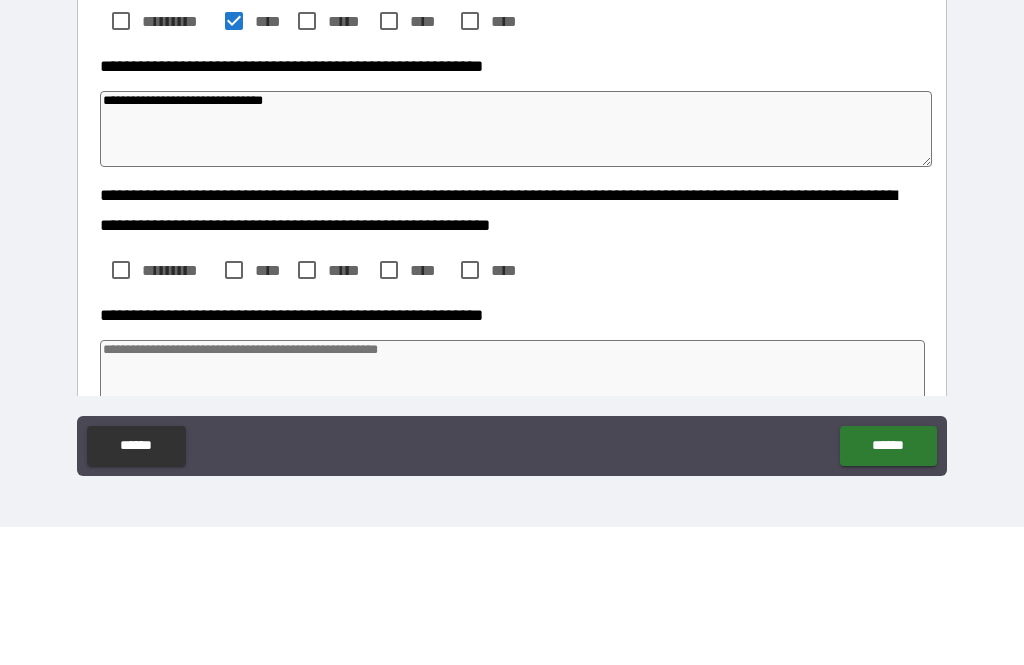 type on "**********" 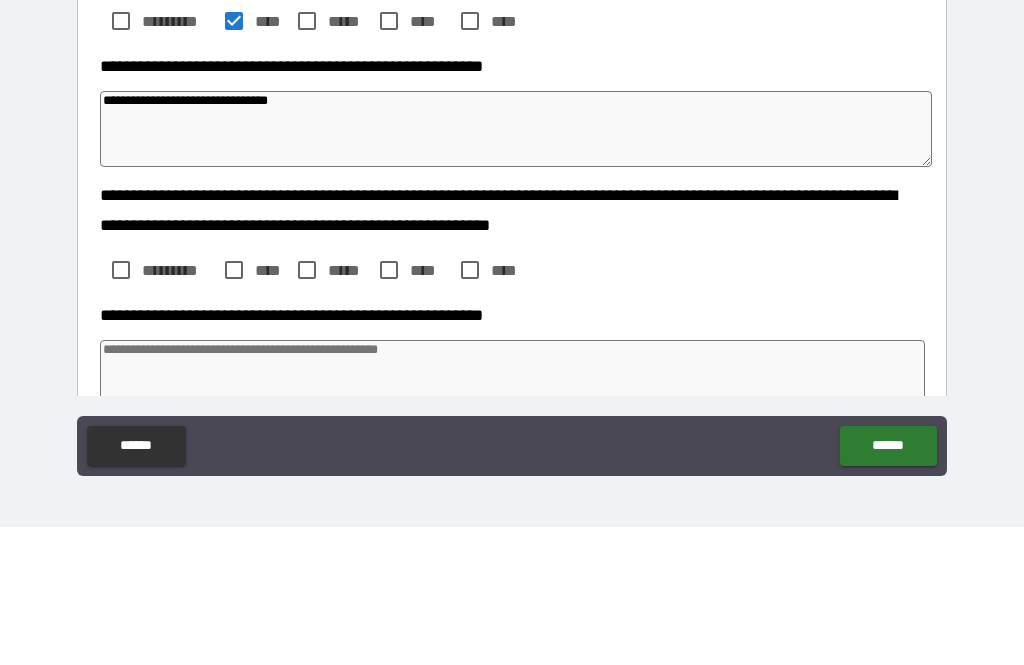 type on "*" 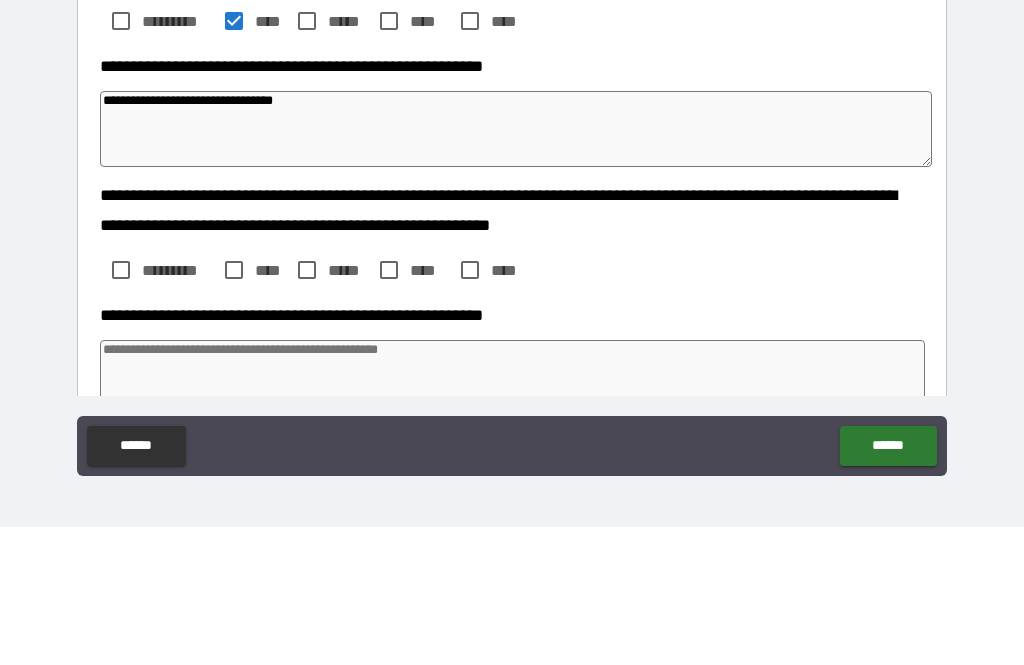 type on "*" 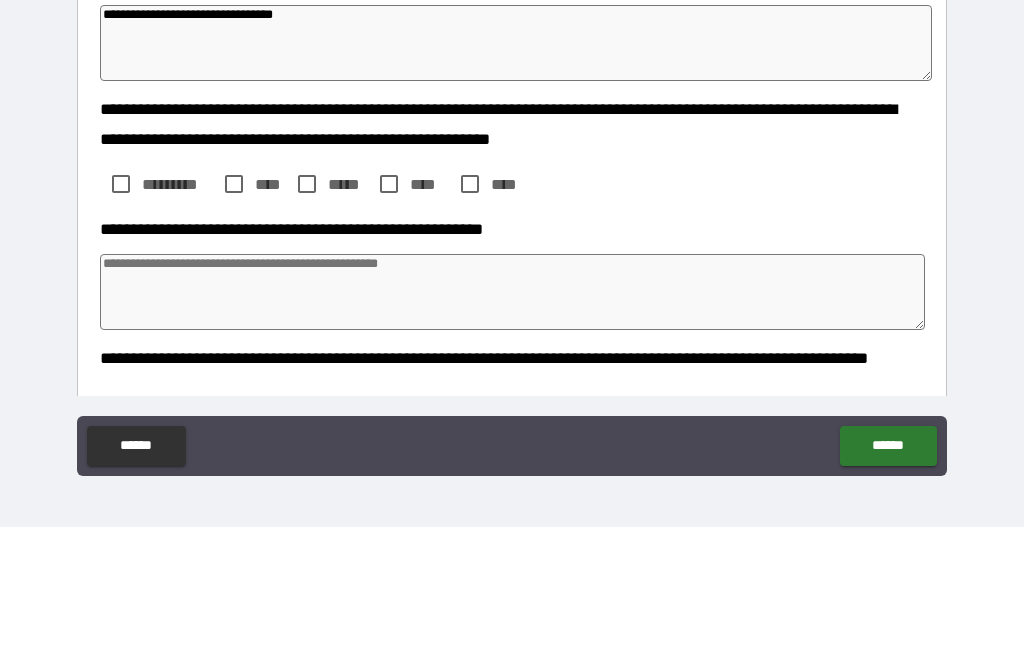 scroll, scrollTop: 284, scrollLeft: 0, axis: vertical 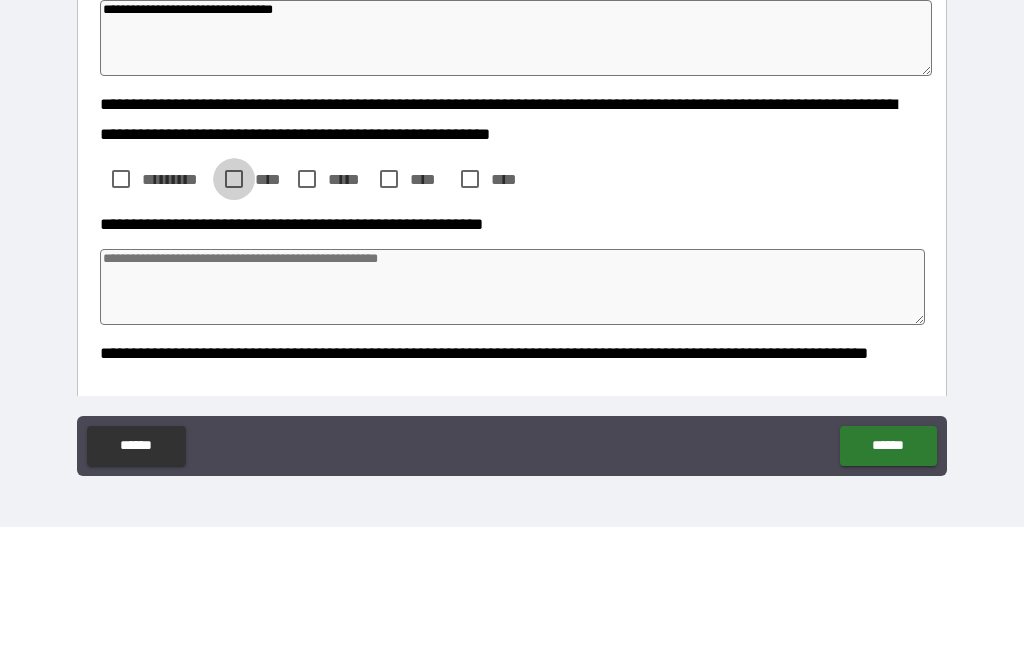 type on "**********" 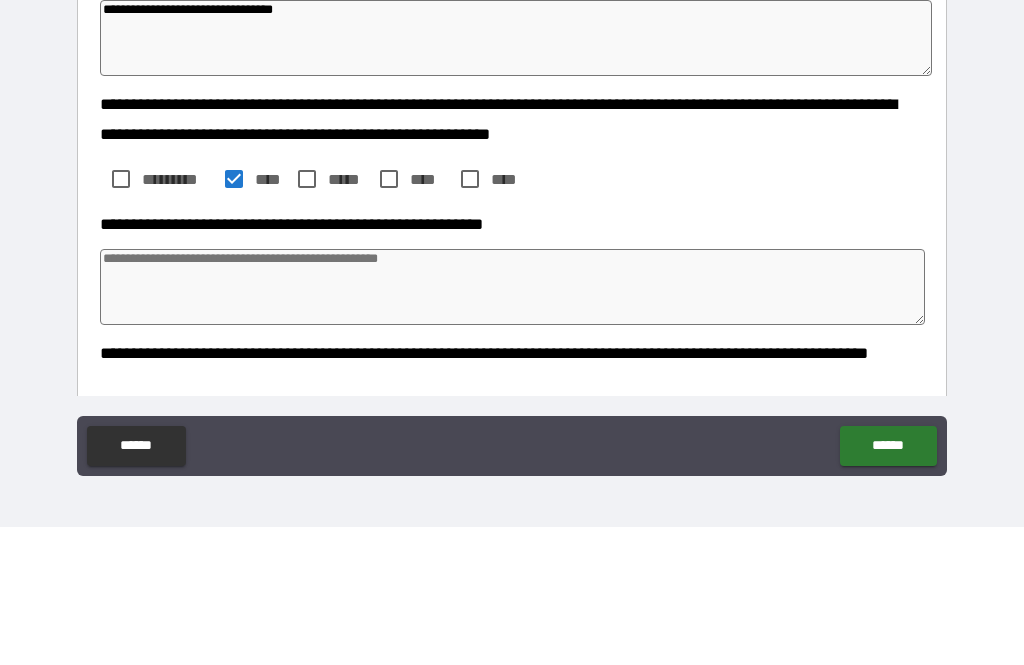 type on "*" 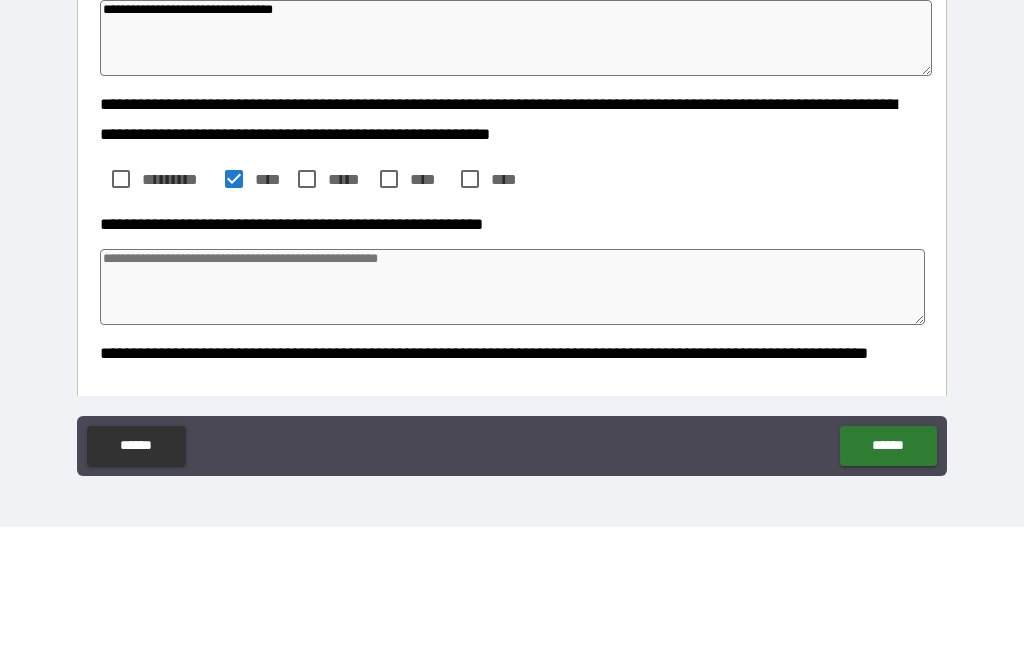 type on "*" 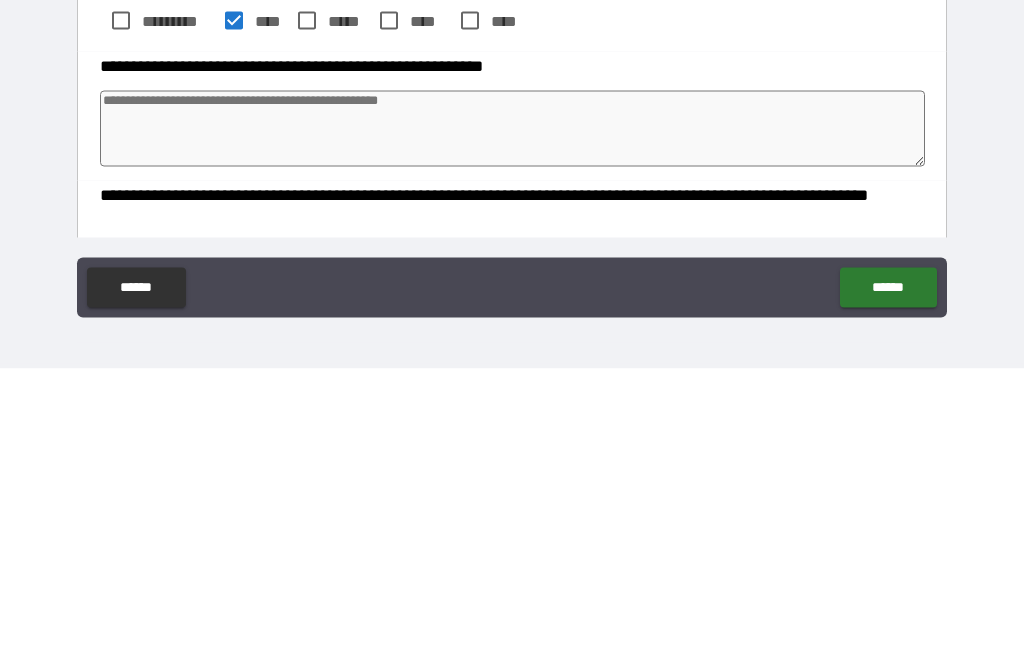type on "*" 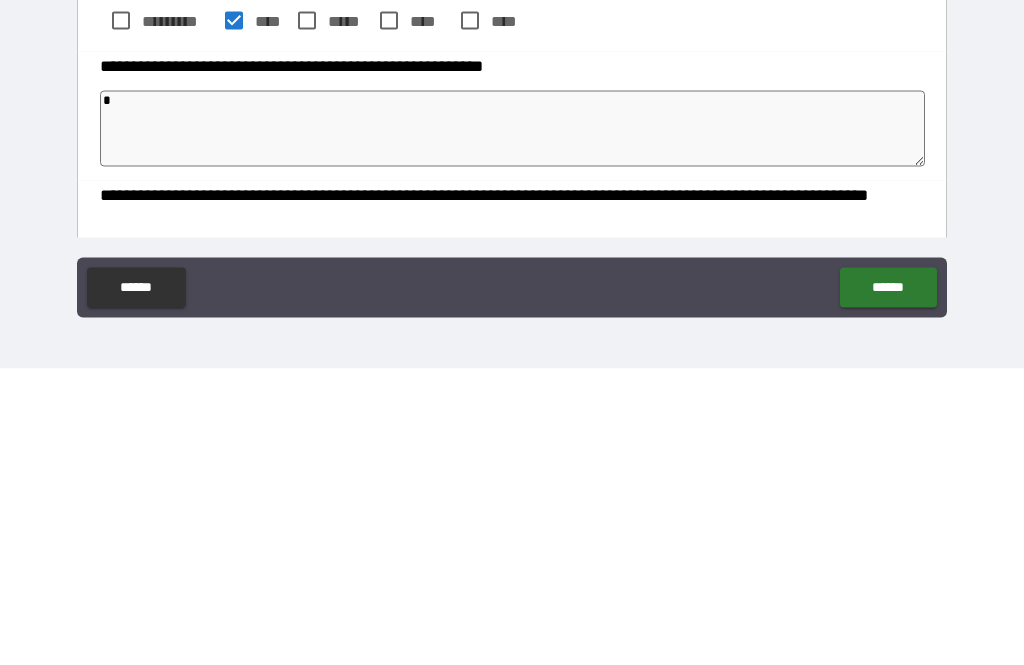 type on "**" 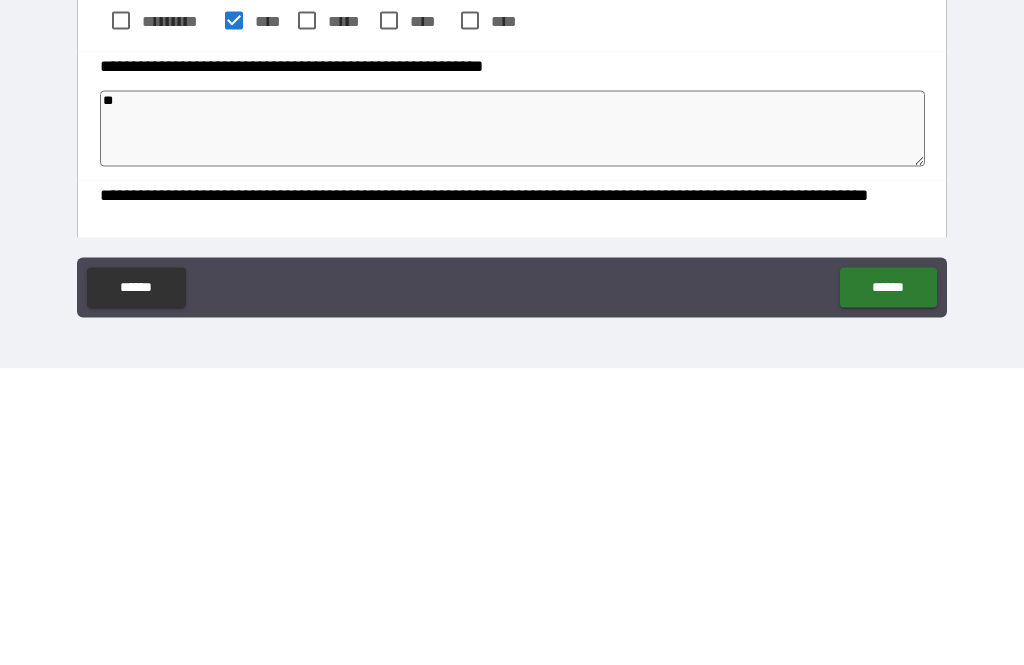 type on "*" 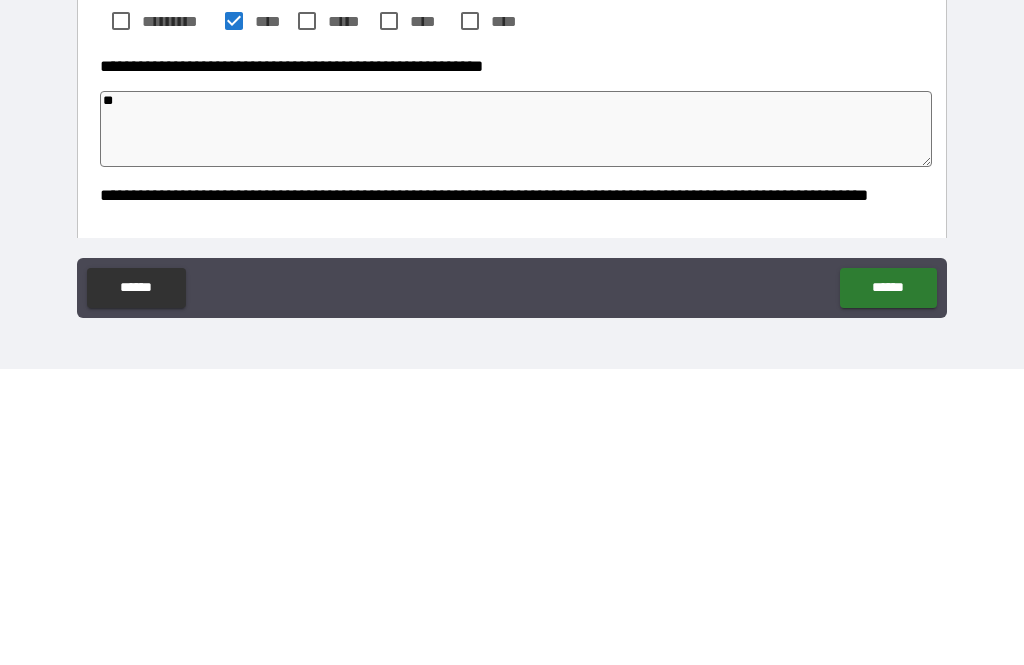 type on "***" 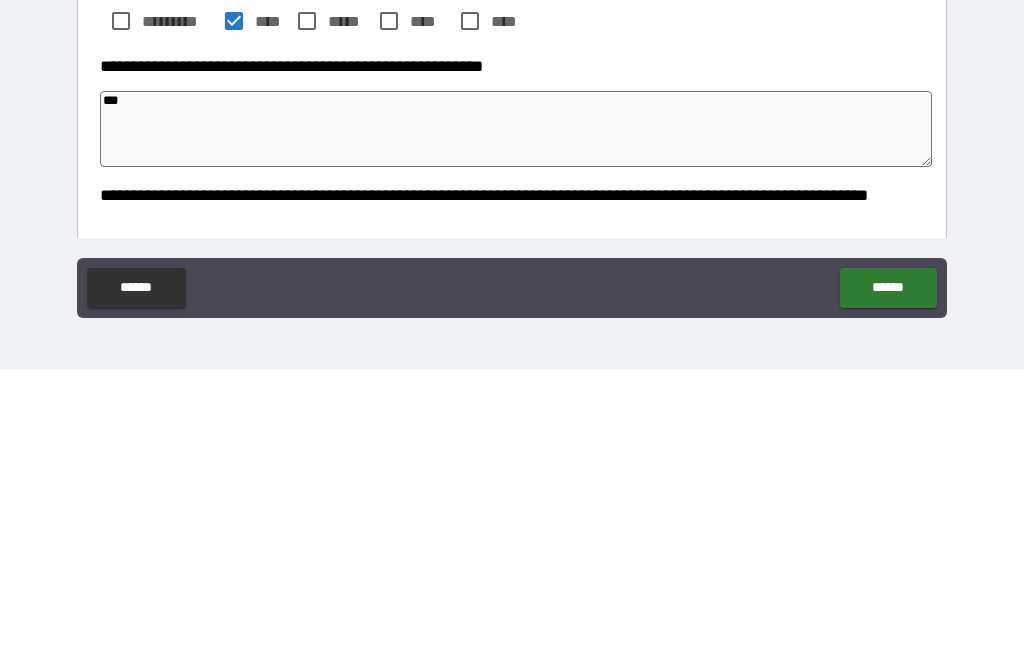 type on "*" 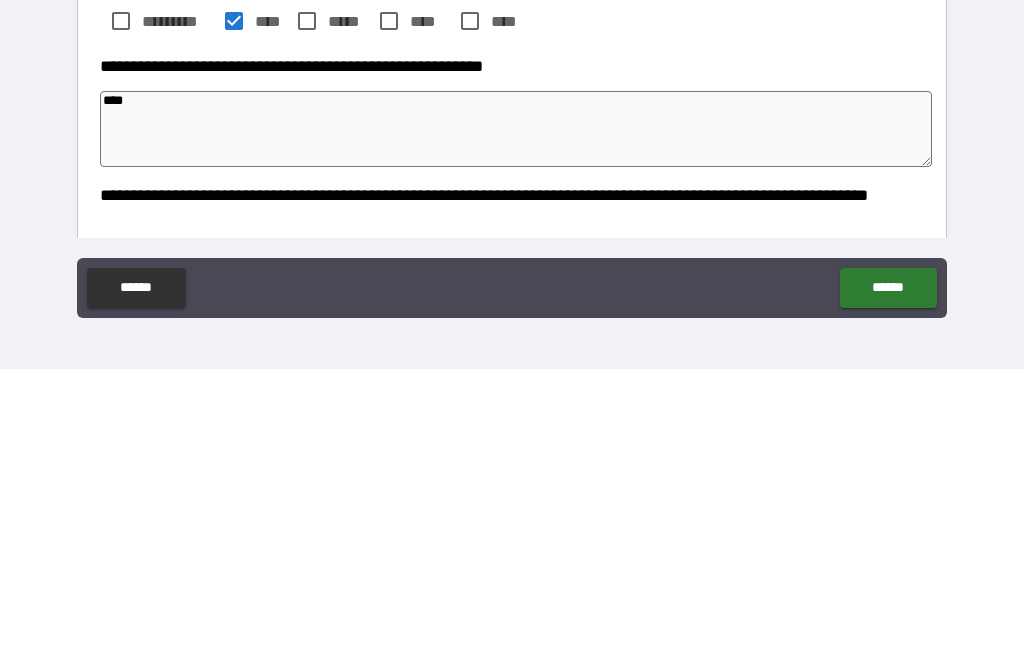 type on "*" 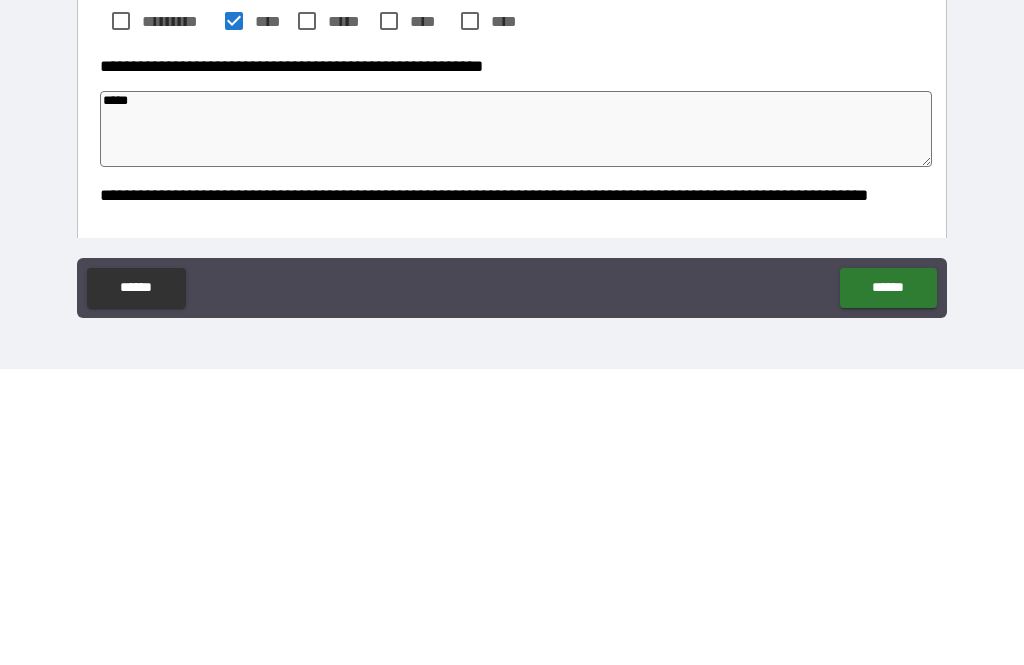 type on "*" 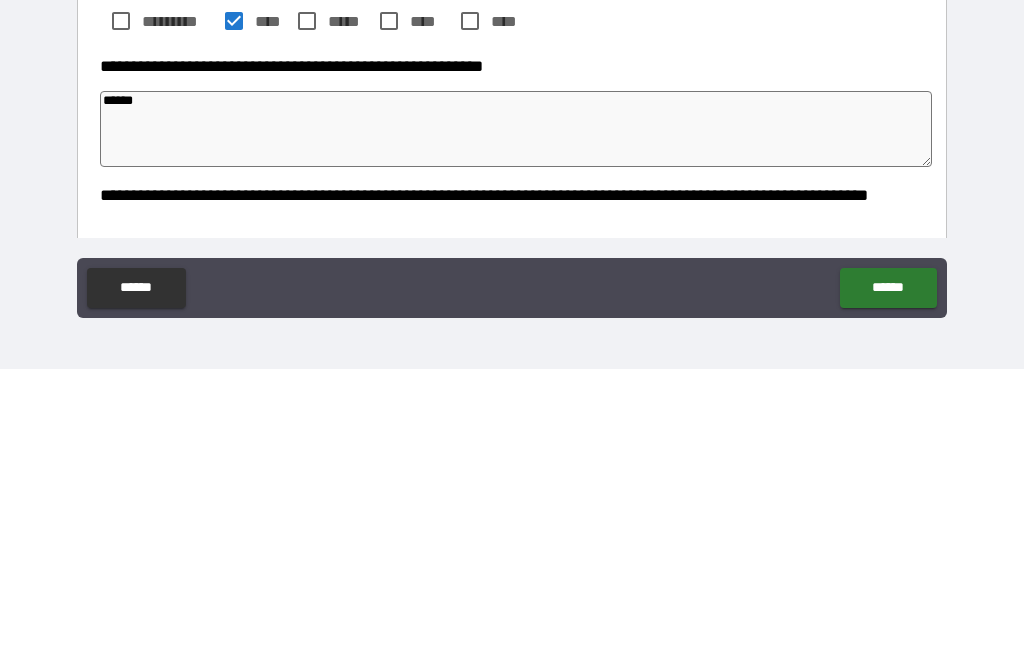 type on "******" 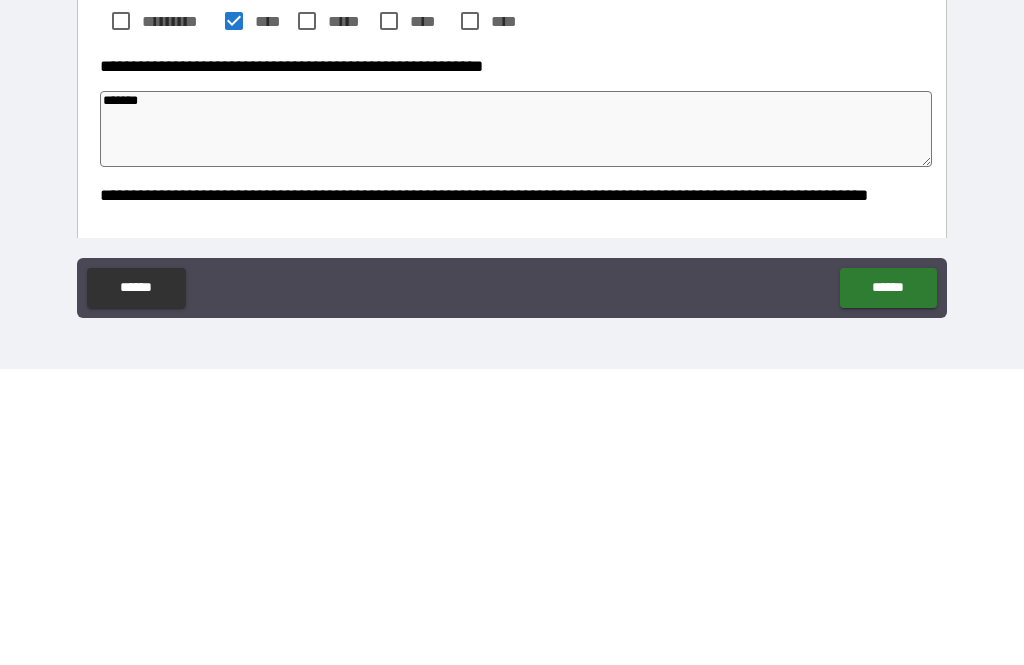 type on "*" 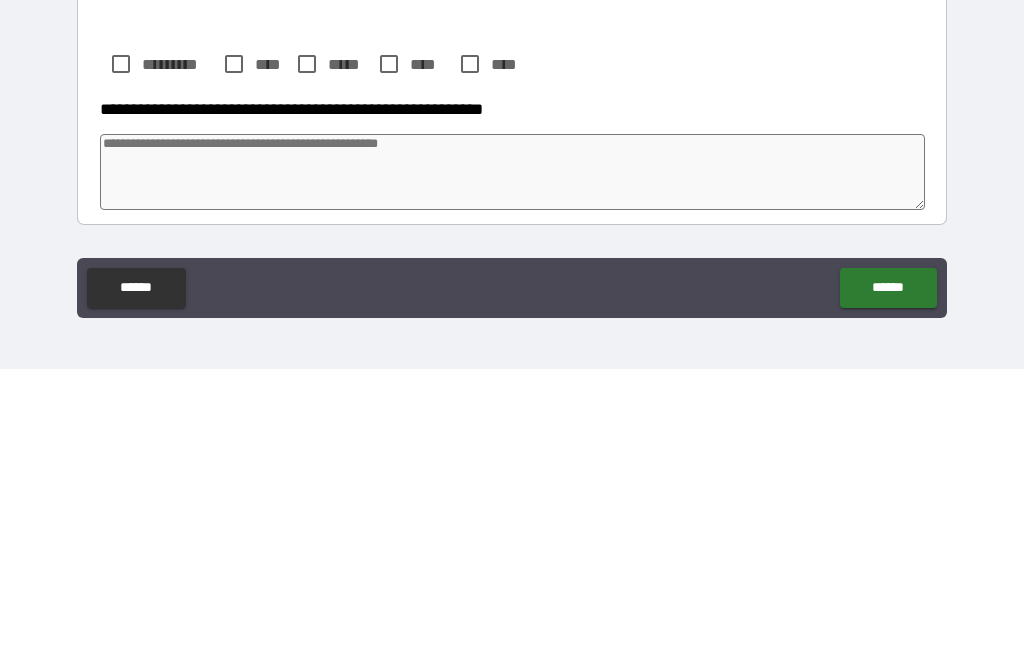 scroll, scrollTop: 492, scrollLeft: 0, axis: vertical 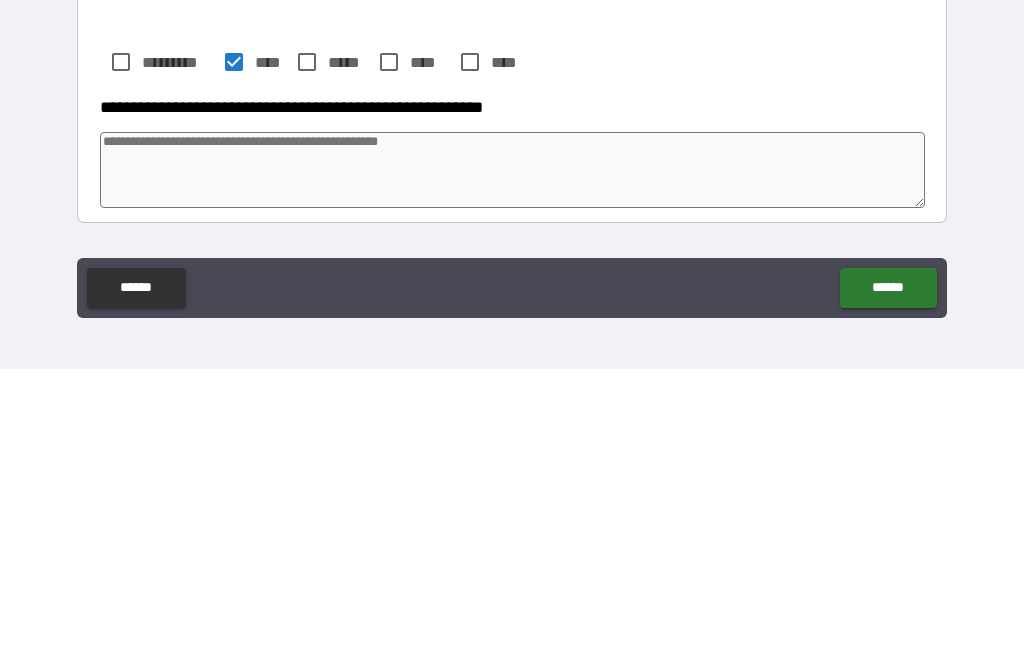 click at bounding box center (513, 466) 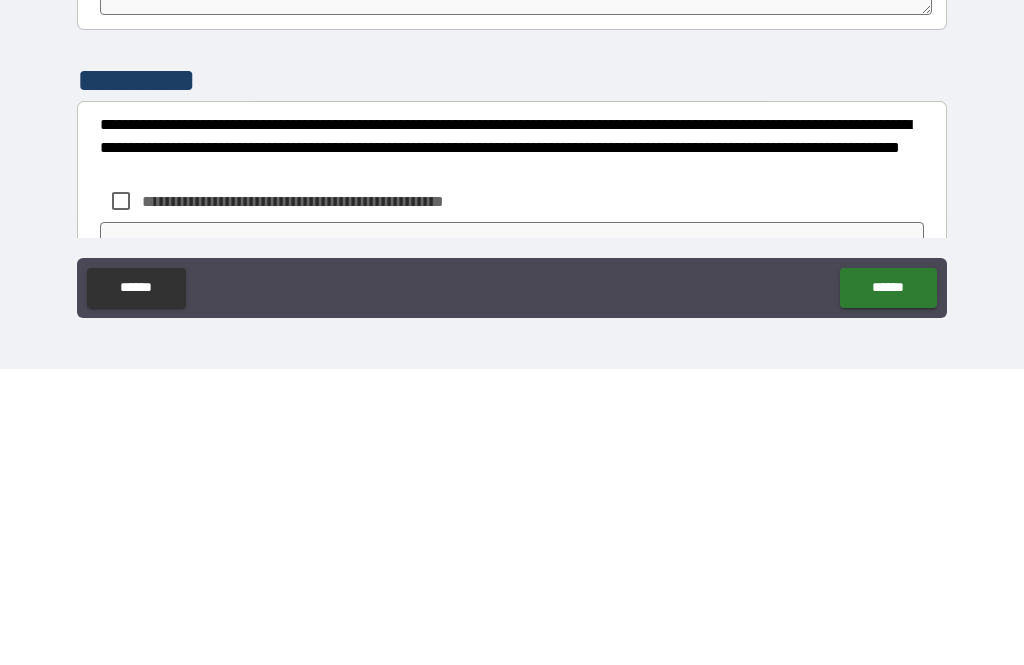 scroll, scrollTop: 746, scrollLeft: 0, axis: vertical 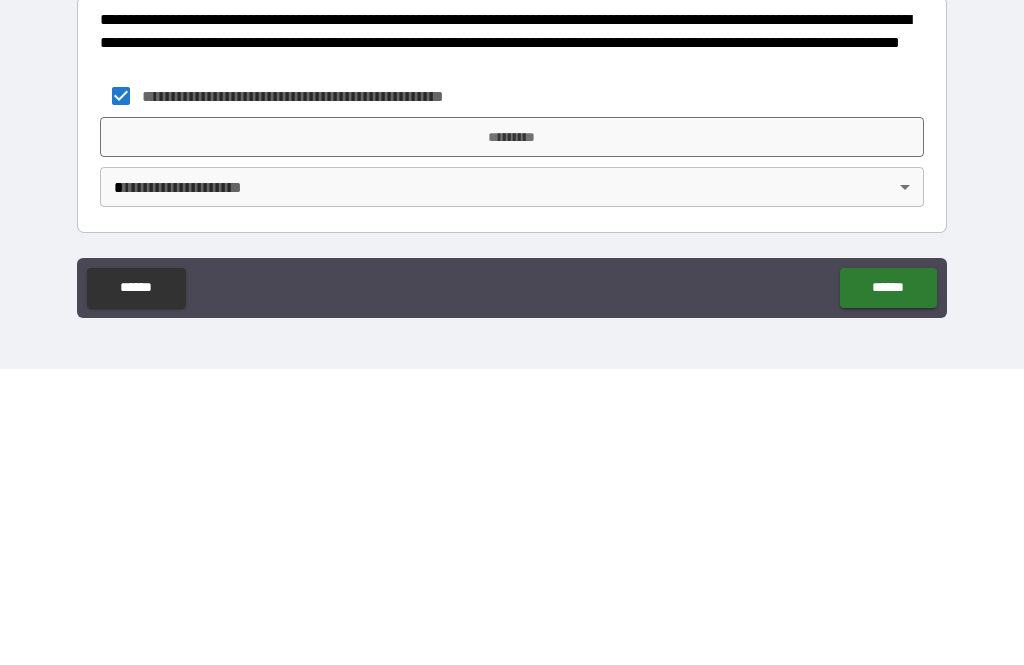 click on "*********" at bounding box center (512, 433) 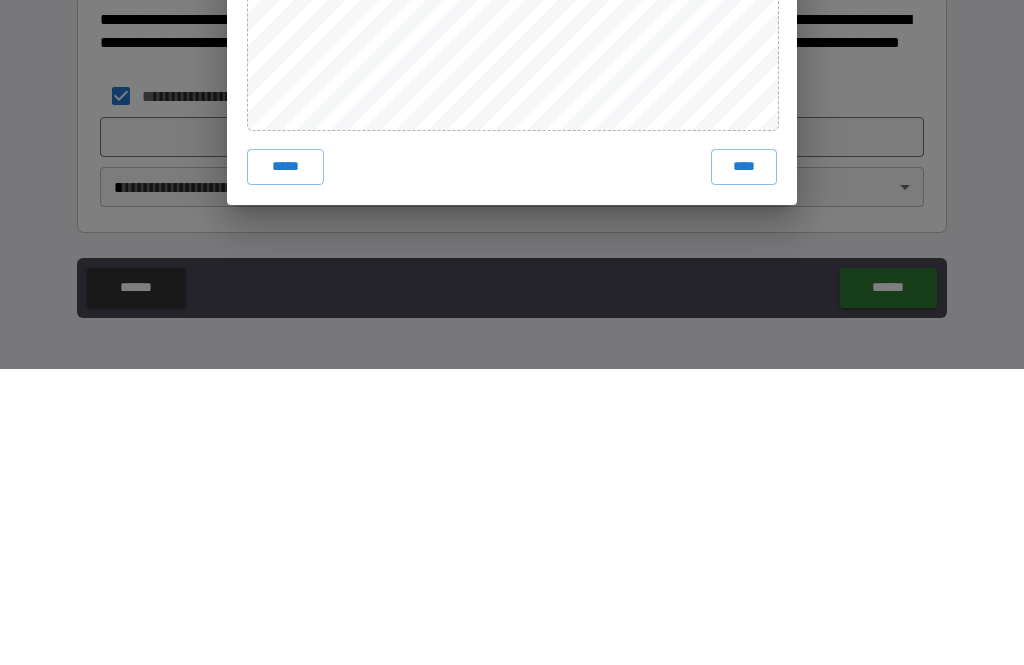 click on "****" at bounding box center [744, 463] 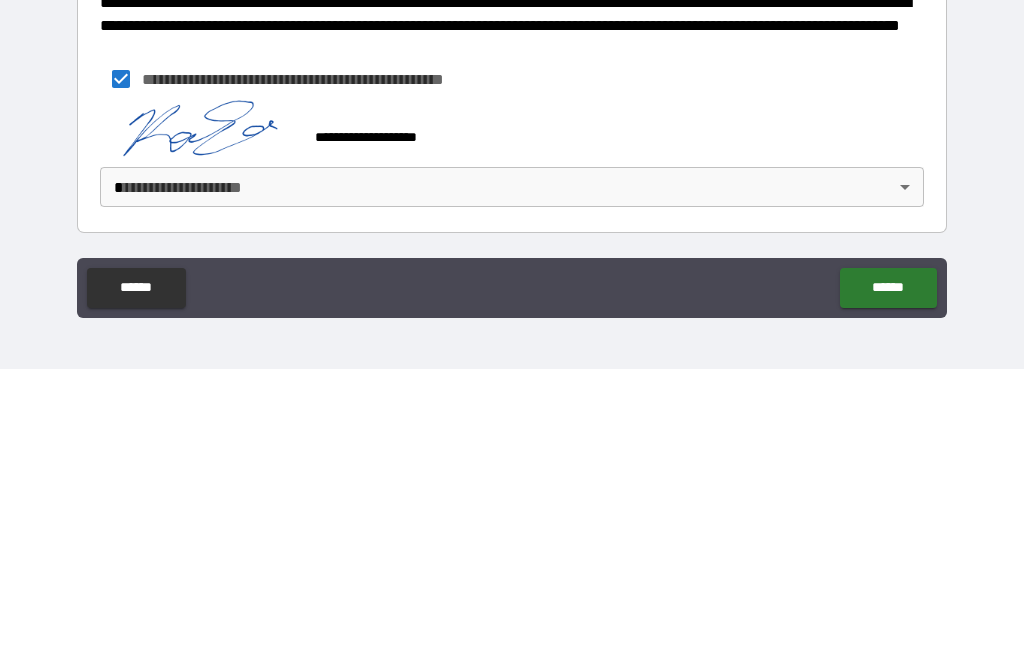 scroll, scrollTop: 807, scrollLeft: 0, axis: vertical 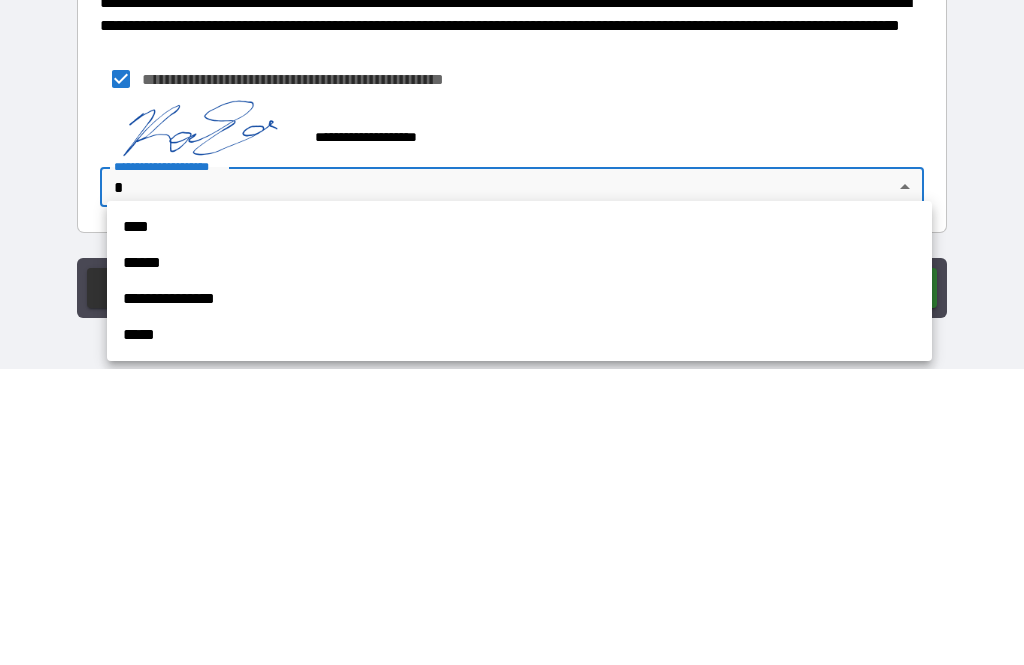 click on "****" at bounding box center [519, 523] 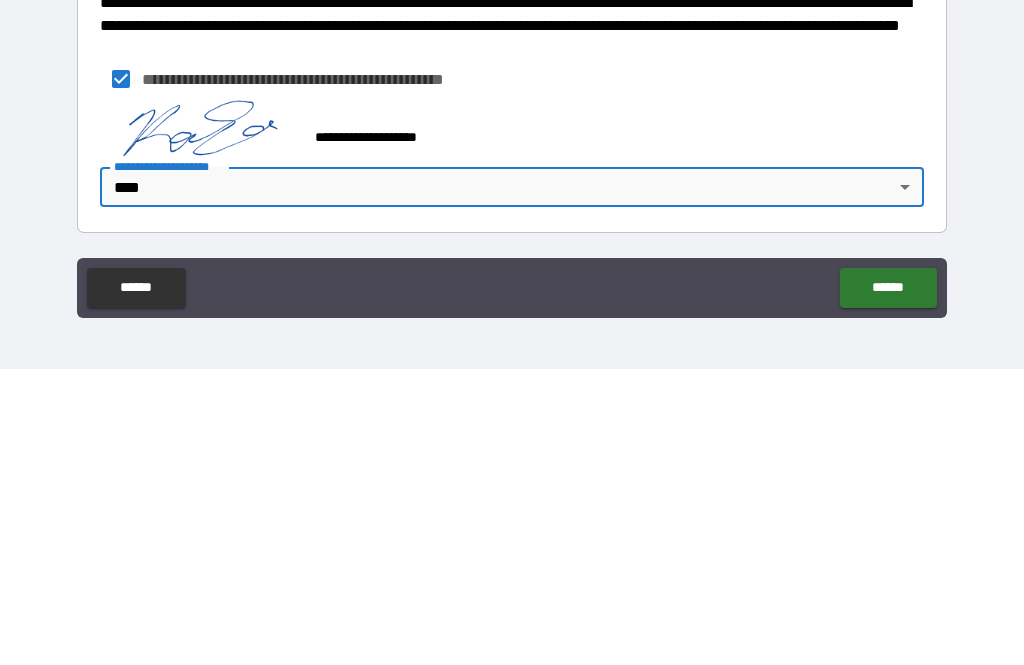 click on "******" at bounding box center (888, 584) 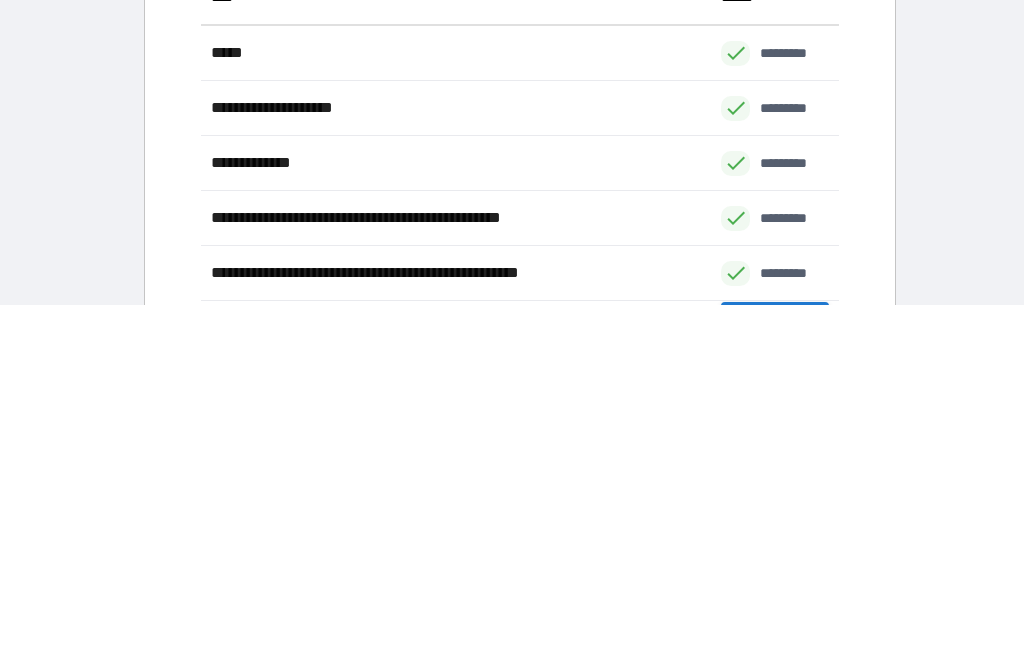 scroll, scrollTop: 1, scrollLeft: 1, axis: both 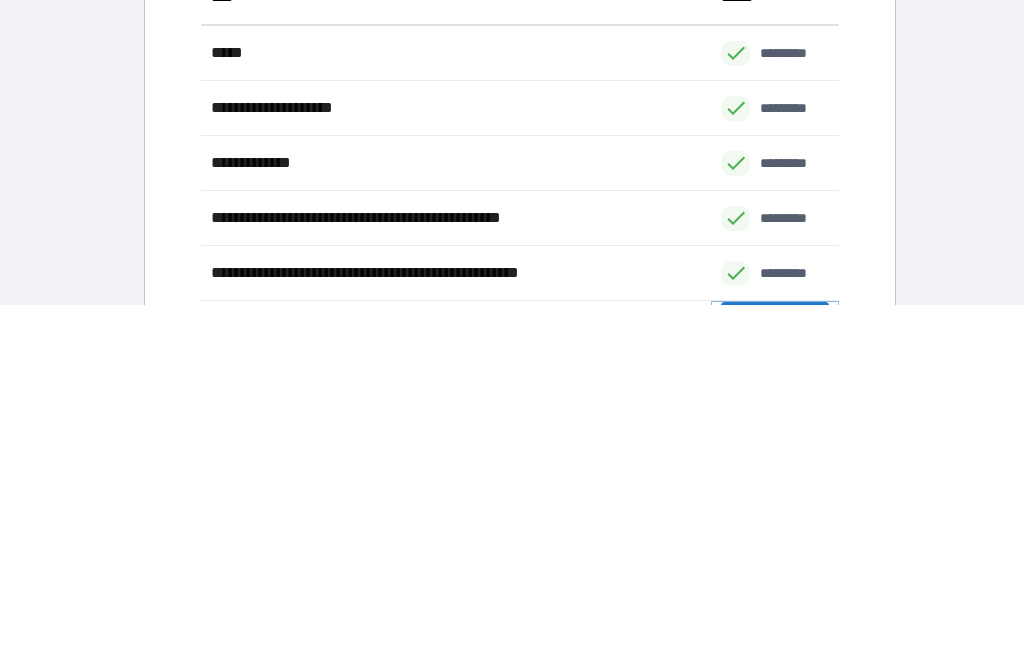 click on "**********" at bounding box center [775, 624] 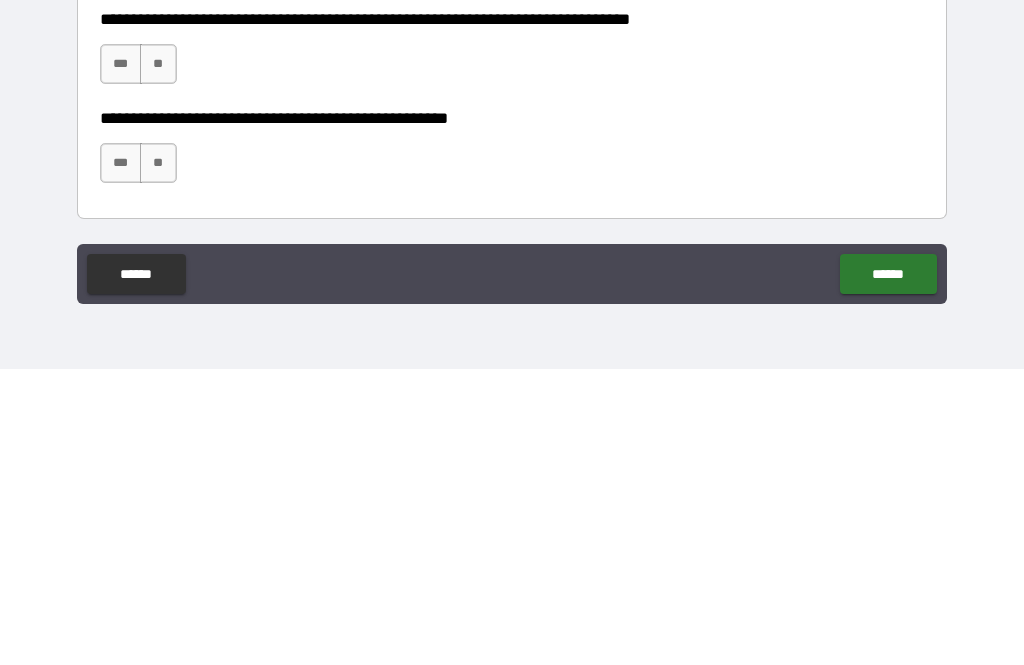 click on "***" at bounding box center (121, 360) 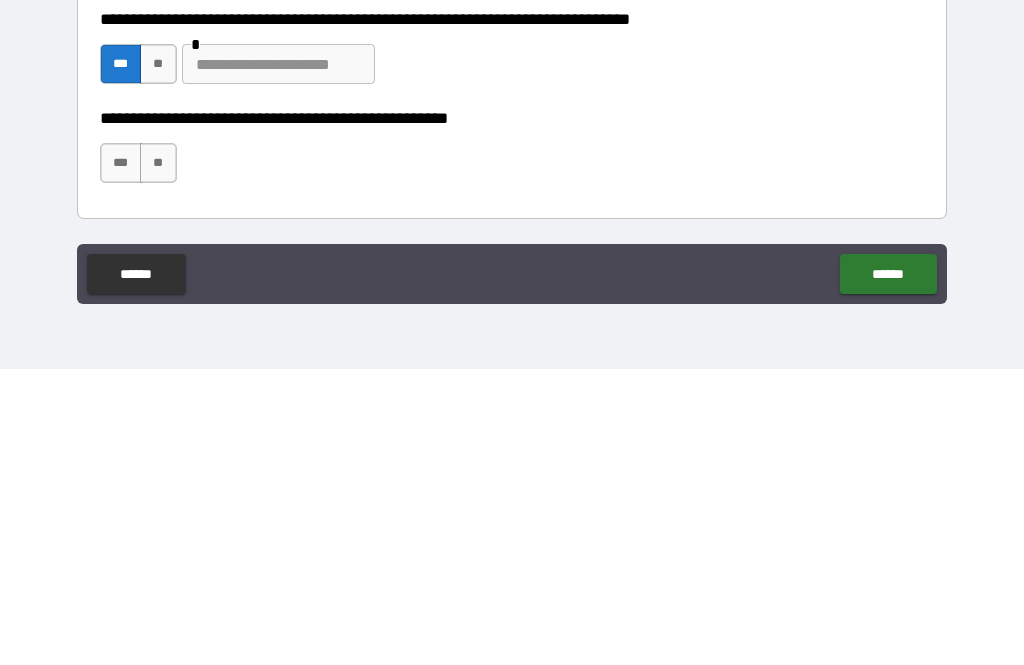 click at bounding box center (278, 360) 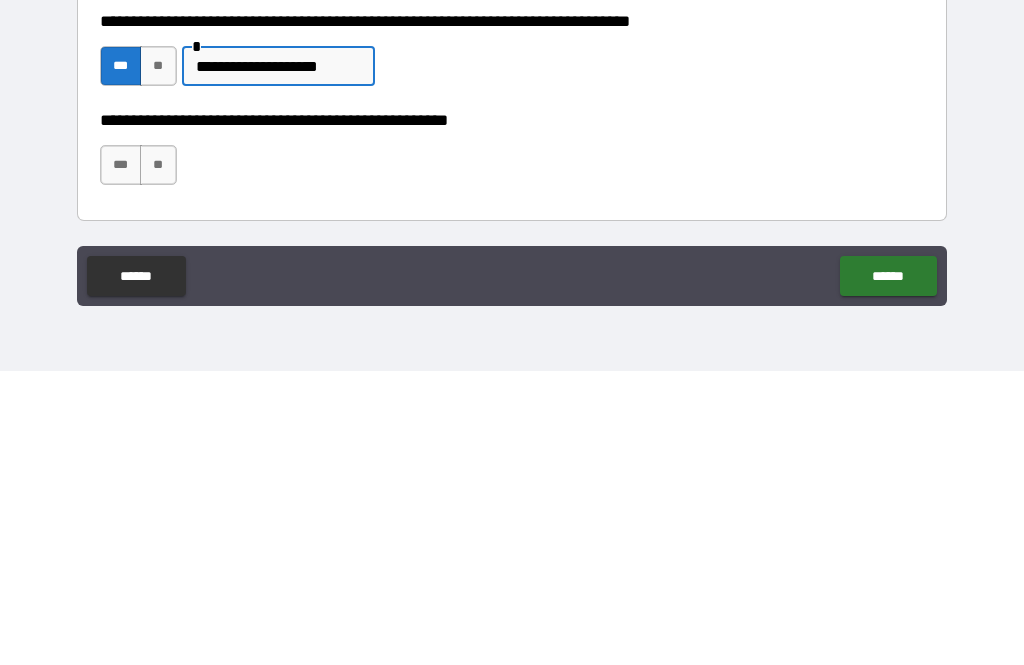 click on "***" at bounding box center (121, 459) 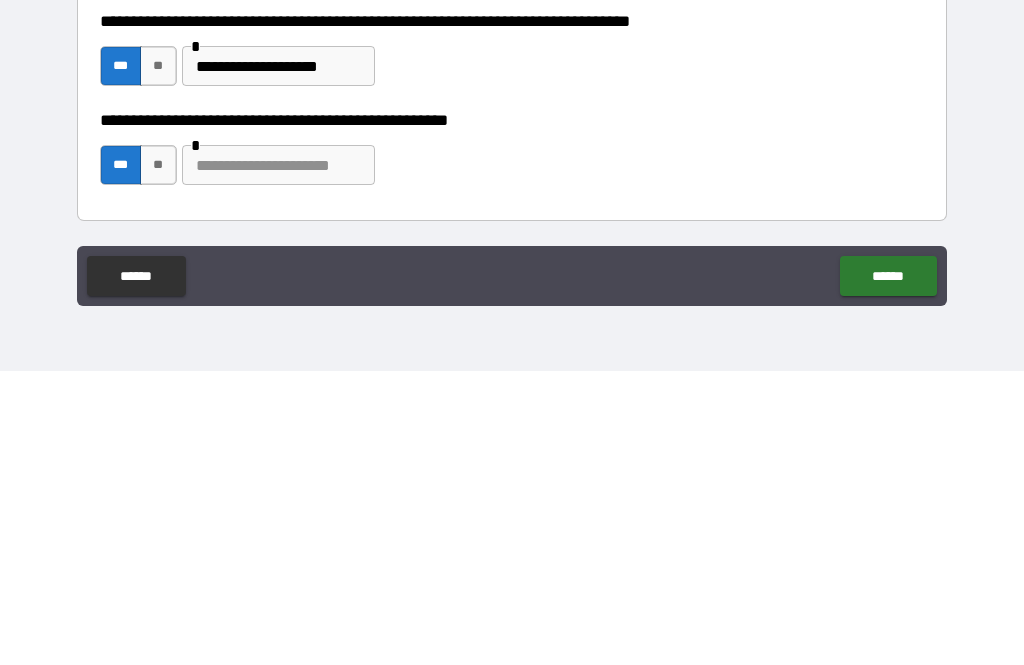 click at bounding box center (278, 459) 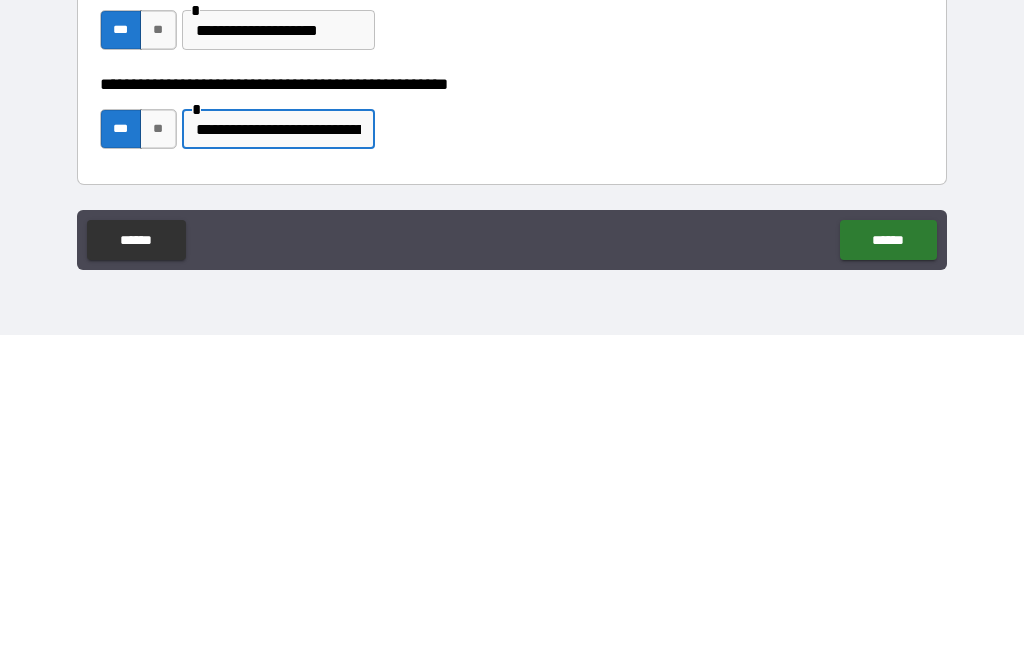 click on "******" at bounding box center [888, 570] 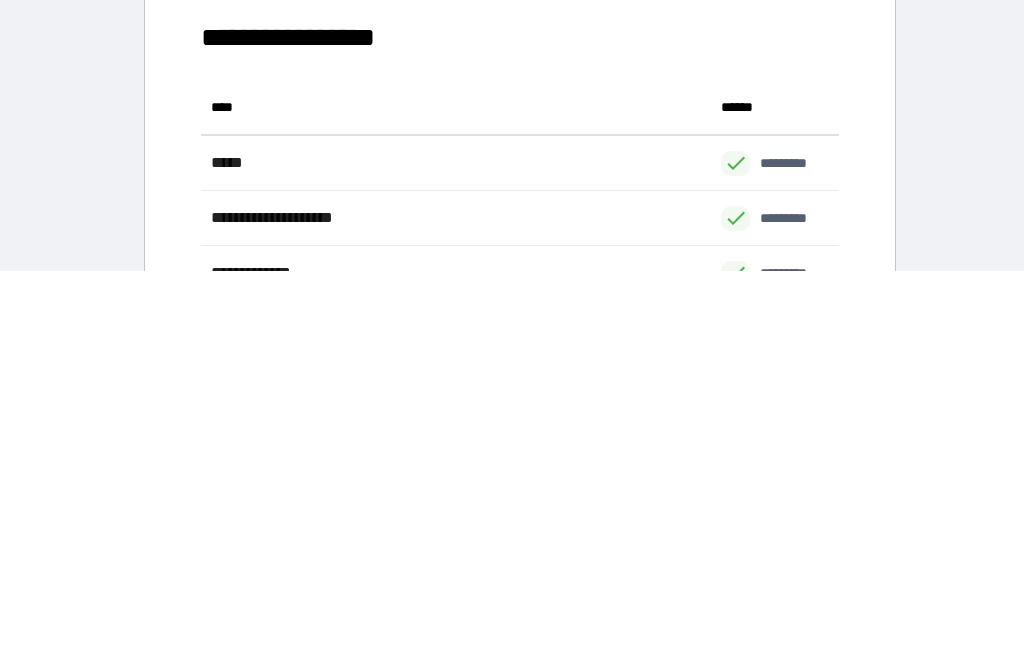 scroll, scrollTop: 386, scrollLeft: 638, axis: both 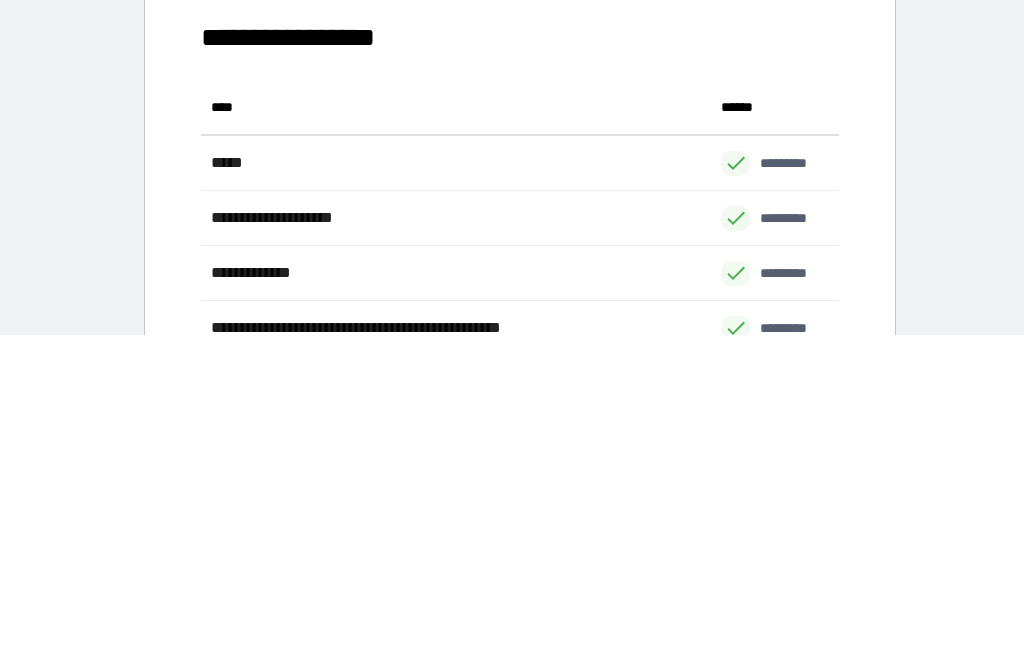 click on "**********" at bounding box center (520, 267) 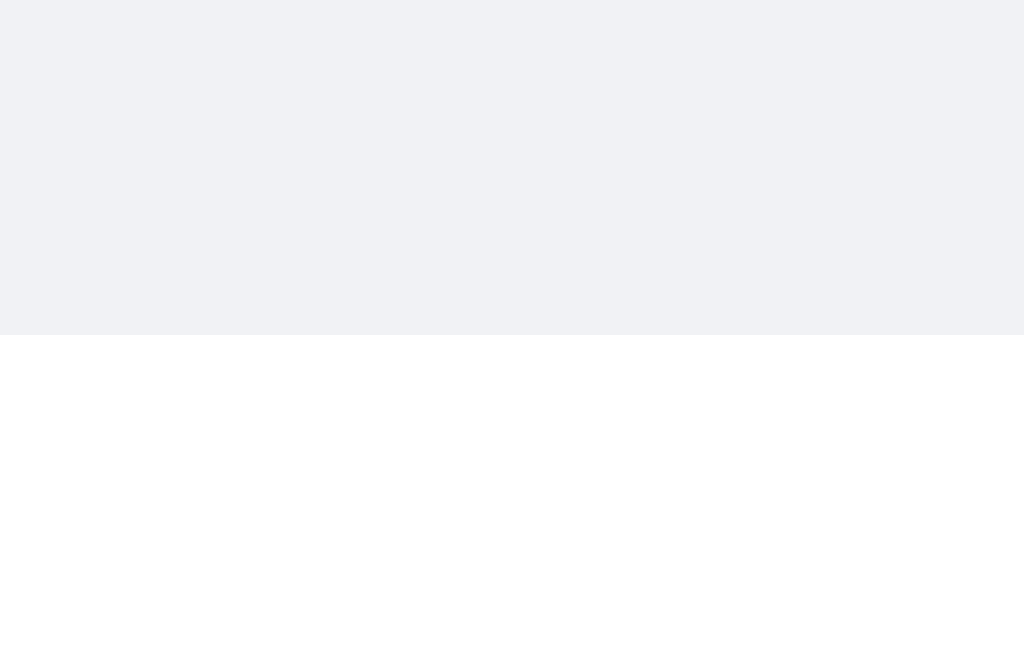 click on "**********" at bounding box center [638, 244] 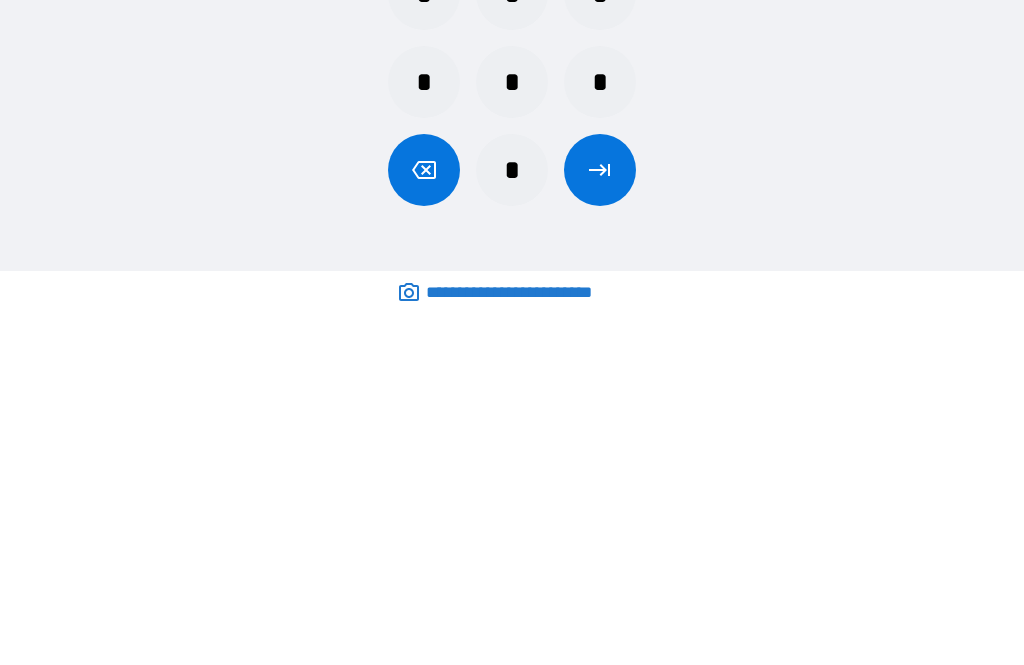 click on "*" at bounding box center (512, 412) 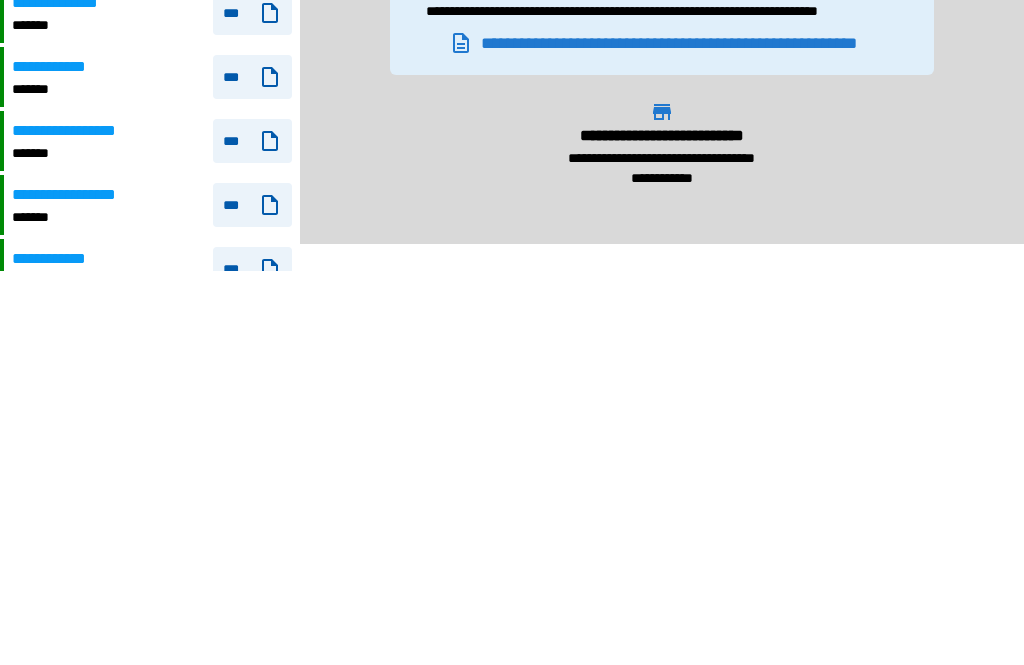 scroll, scrollTop: 3083, scrollLeft: 0, axis: vertical 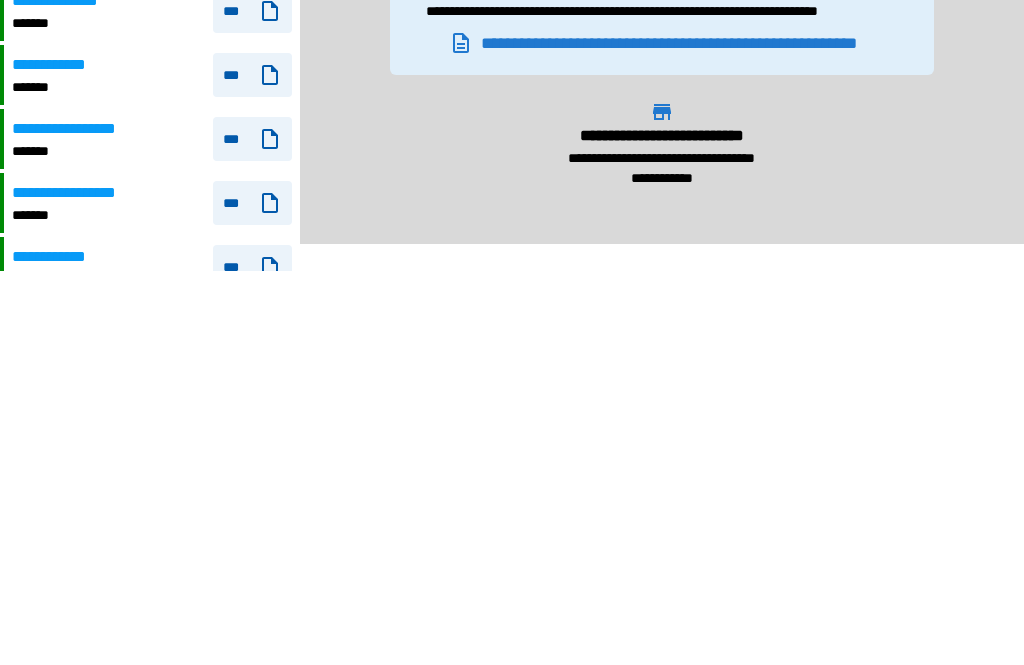 click on "**********" at bounding box center [61, 395] 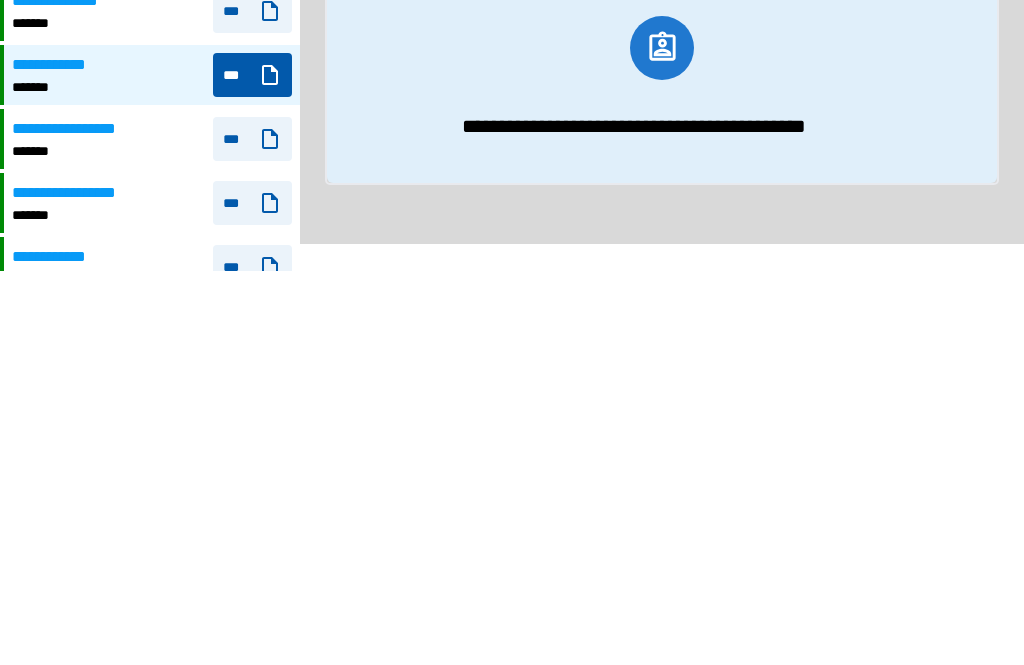 click on "********" at bounding box center [902, 264] 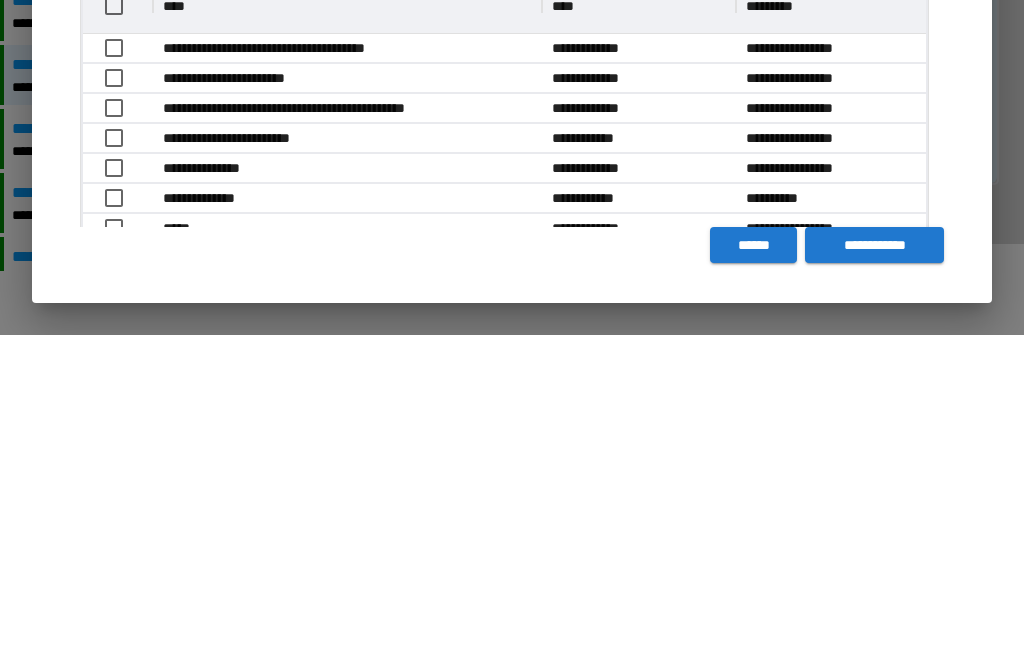 scroll, scrollTop: 356, scrollLeft: 843, axis: both 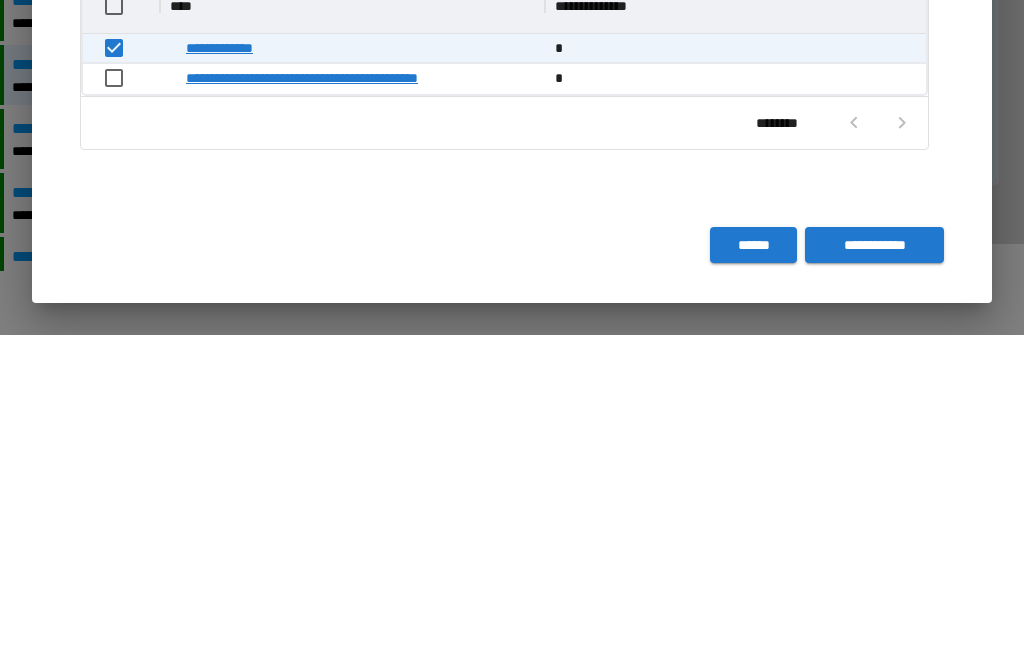 click on "**********" at bounding box center [874, 575] 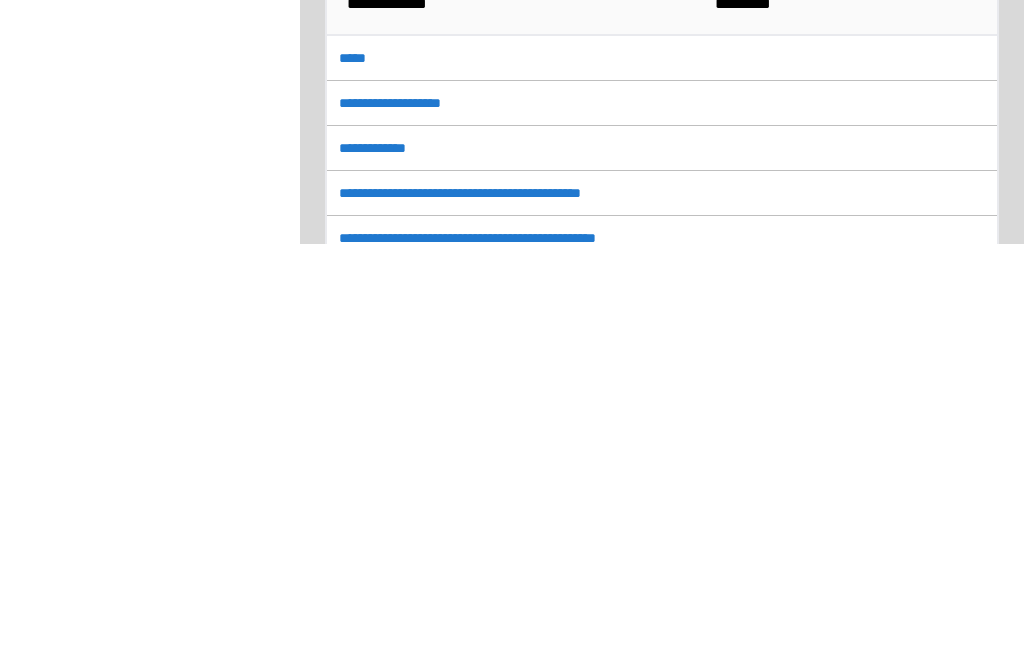 scroll, scrollTop: 3240, scrollLeft: 0, axis: vertical 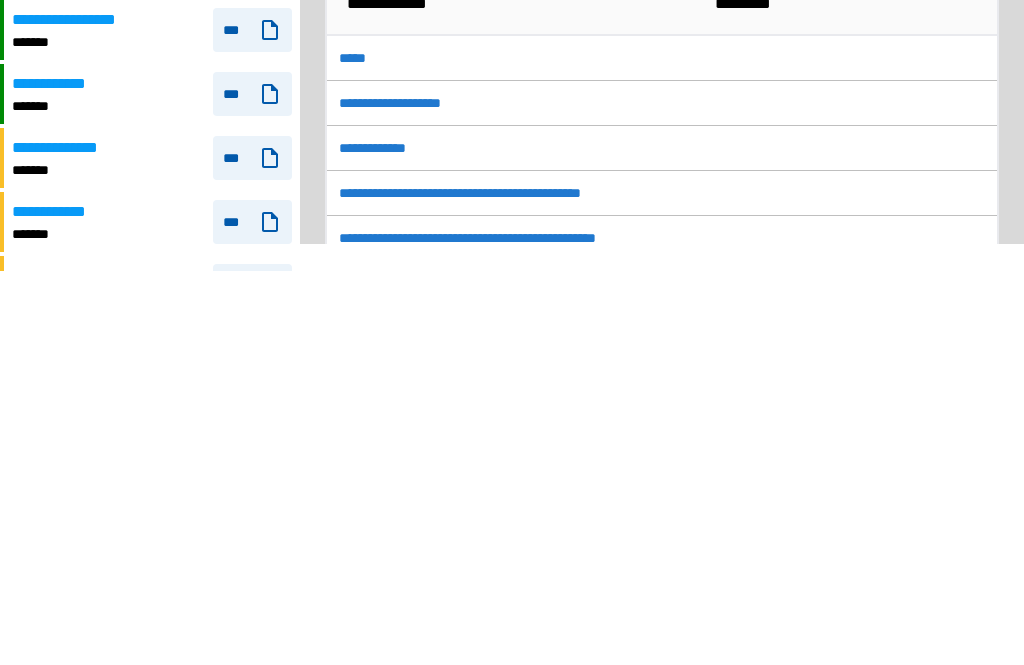 click on "********" at bounding box center [732, 265] 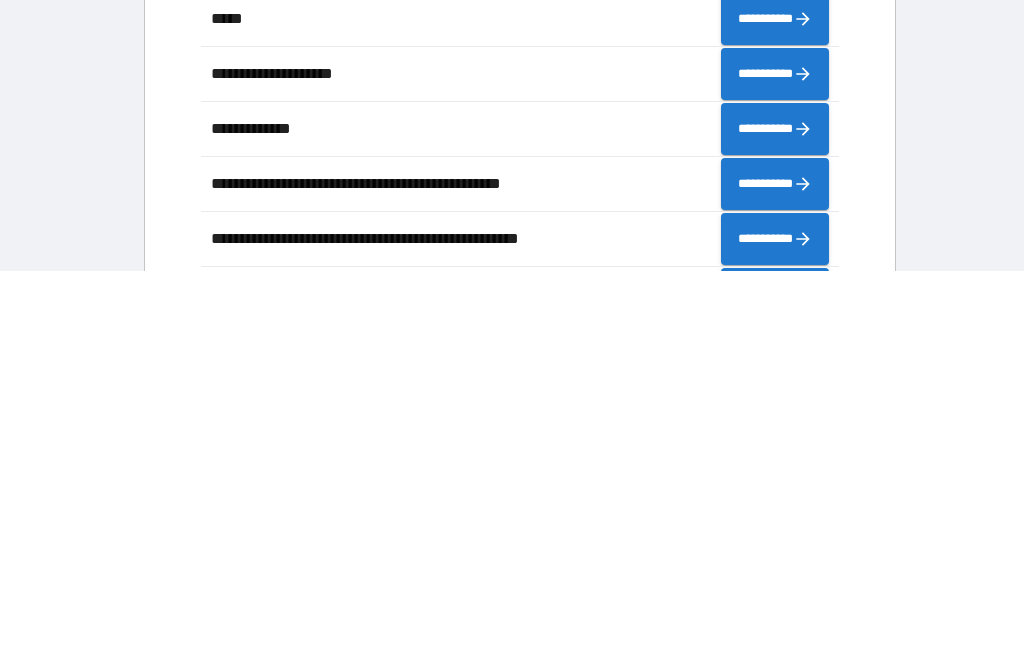 scroll, scrollTop: 386, scrollLeft: 638, axis: both 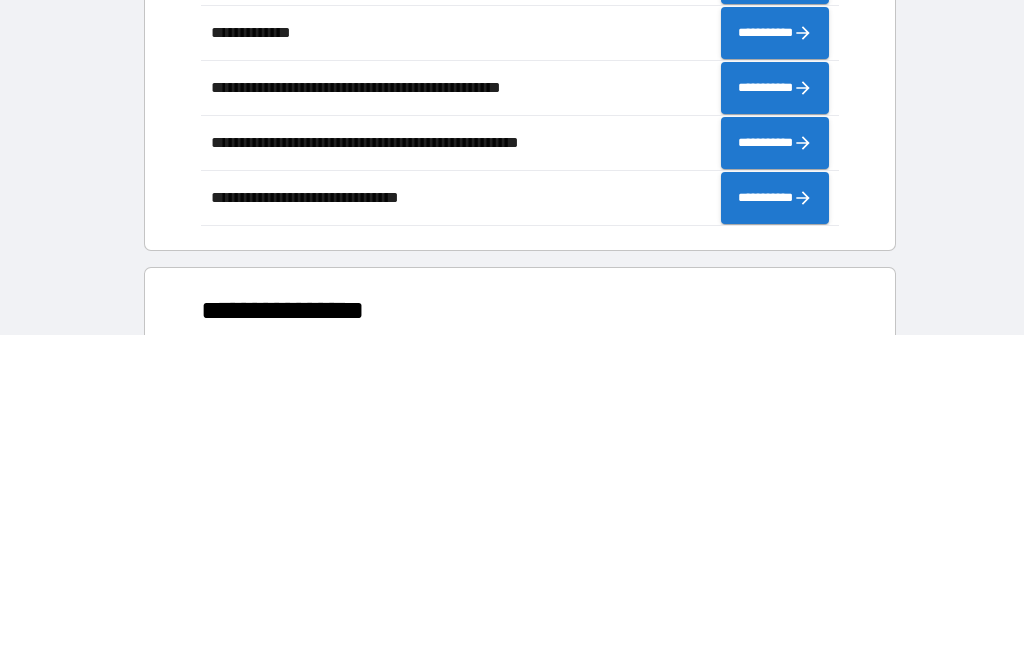 click on "**********" at bounding box center [775, 253] 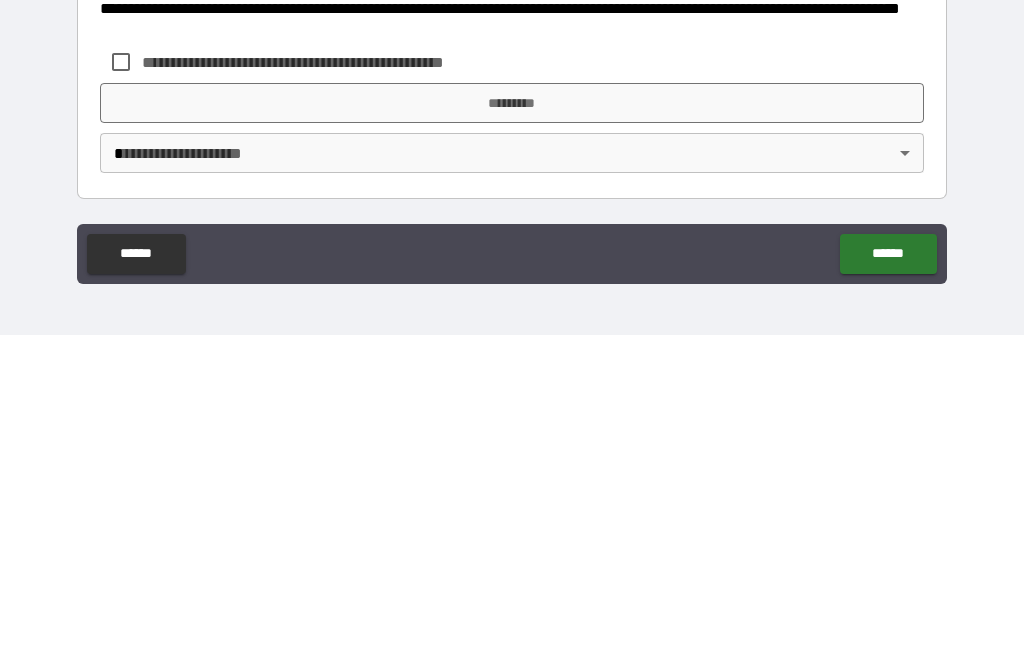 scroll, scrollTop: 2908, scrollLeft: 0, axis: vertical 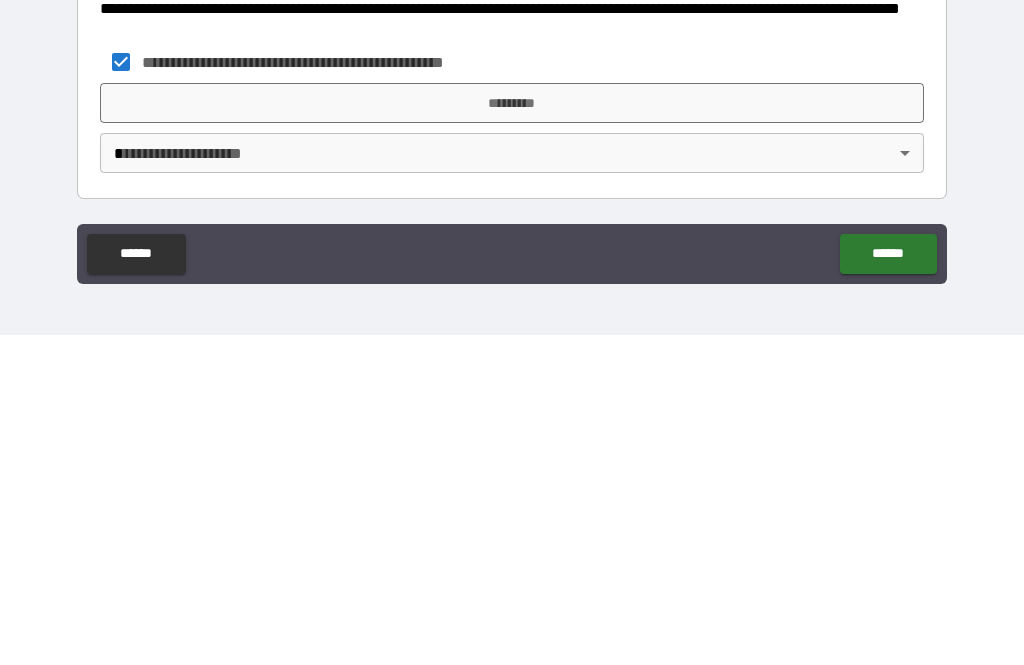 click on "*********" at bounding box center [512, 433] 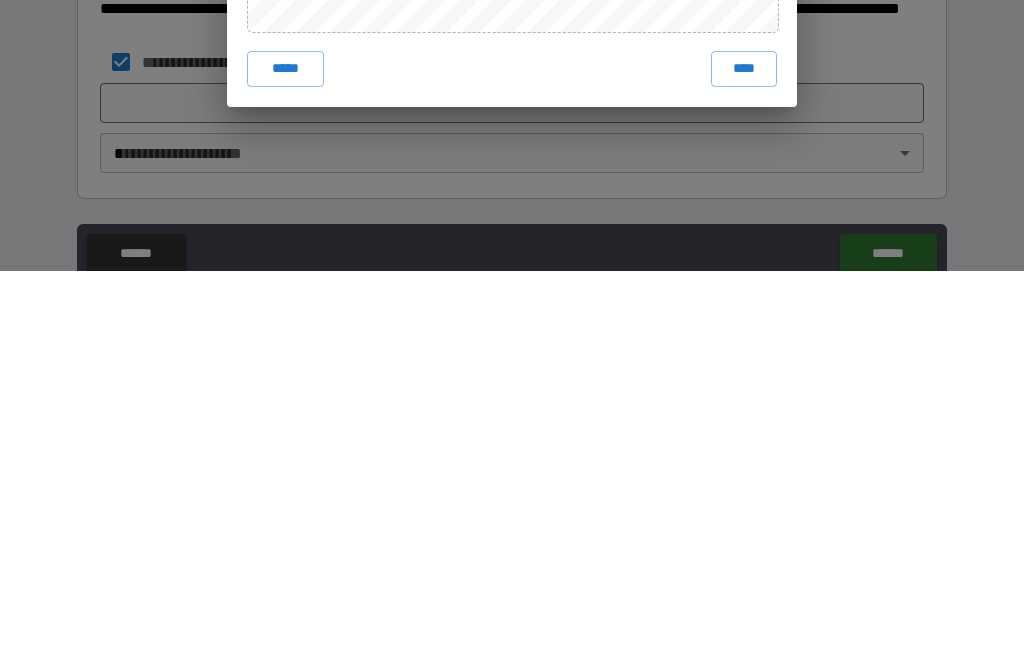 scroll, scrollTop: 50, scrollLeft: 0, axis: vertical 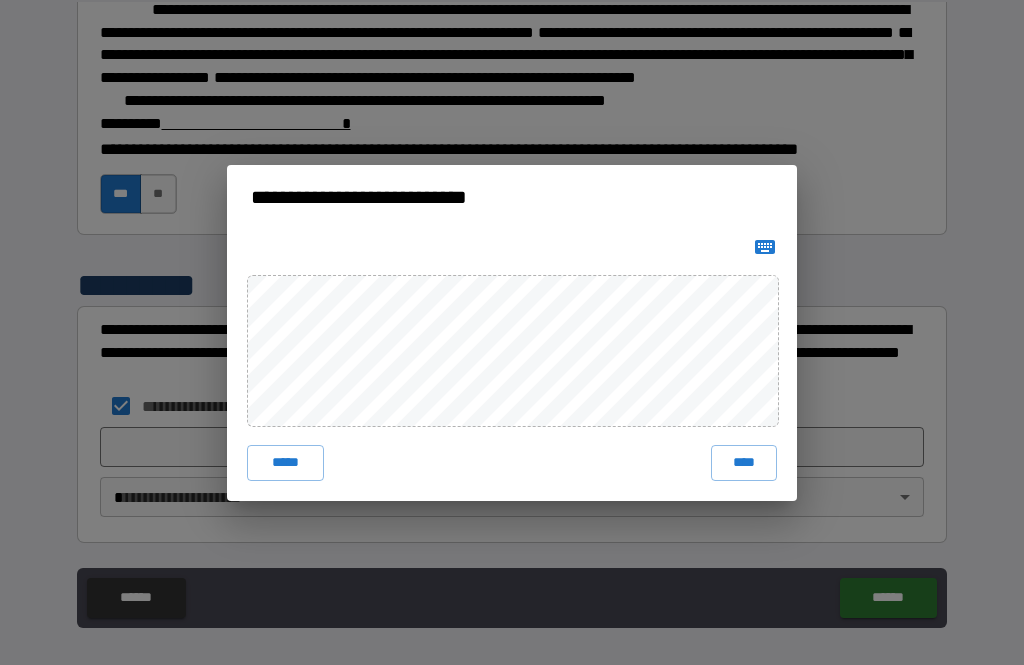 click on "*****" at bounding box center (285, 463) 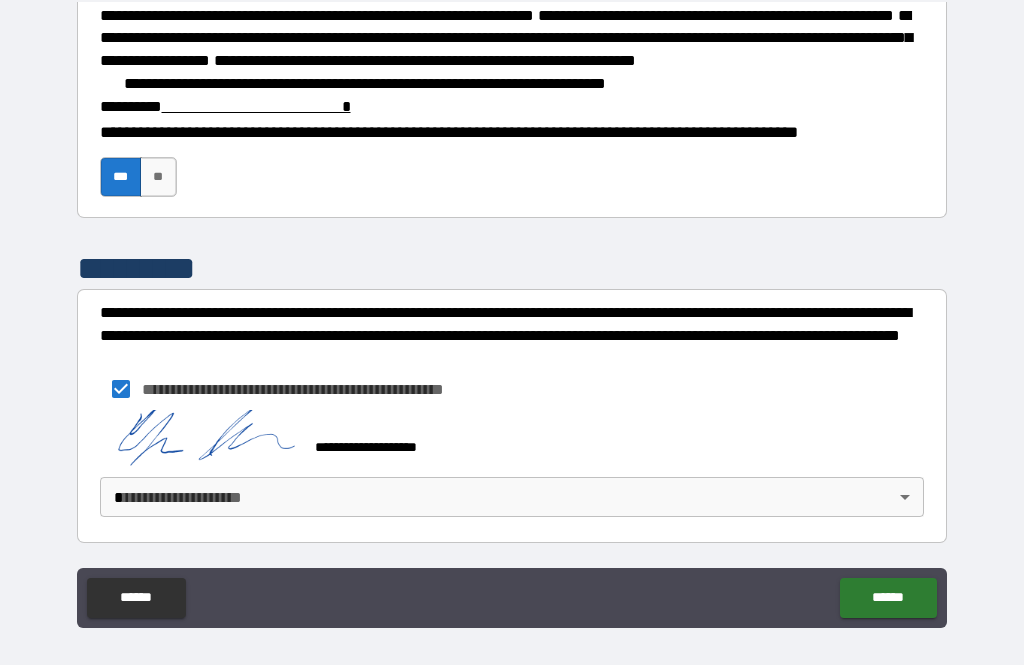 scroll, scrollTop: 3094, scrollLeft: 0, axis: vertical 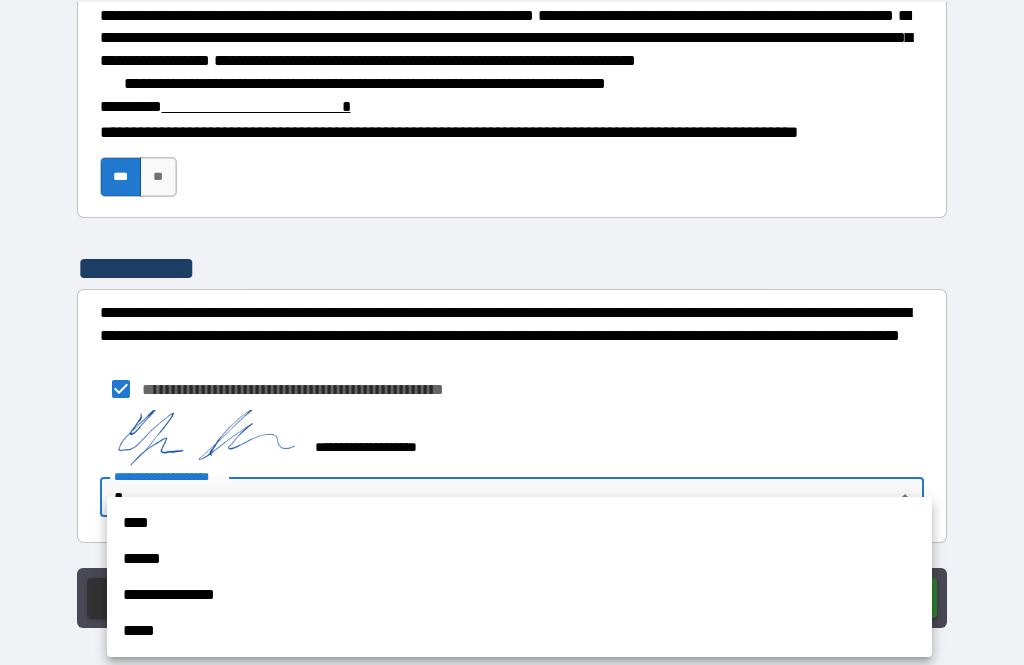 click on "****" at bounding box center [519, 523] 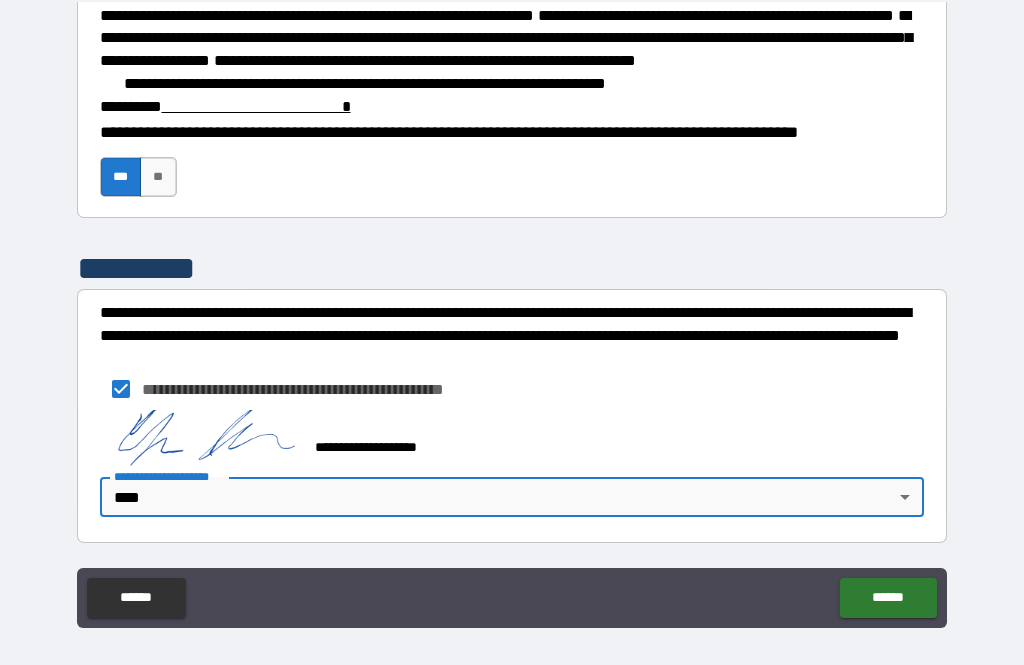 click on "******" at bounding box center [888, 598] 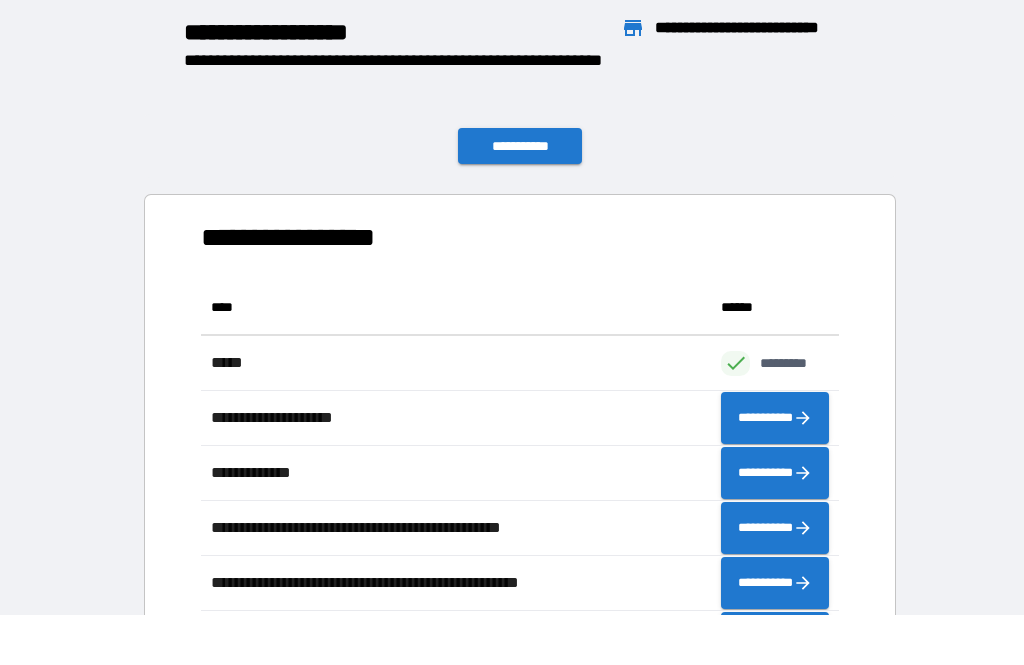 scroll, scrollTop: 386, scrollLeft: 638, axis: both 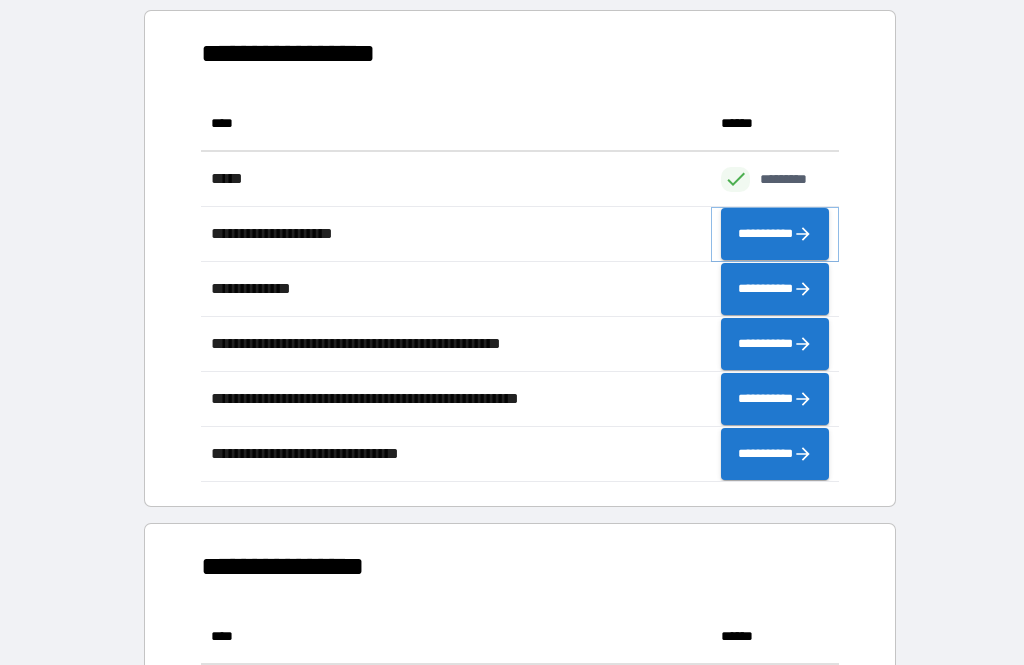 click on "**********" at bounding box center (775, 234) 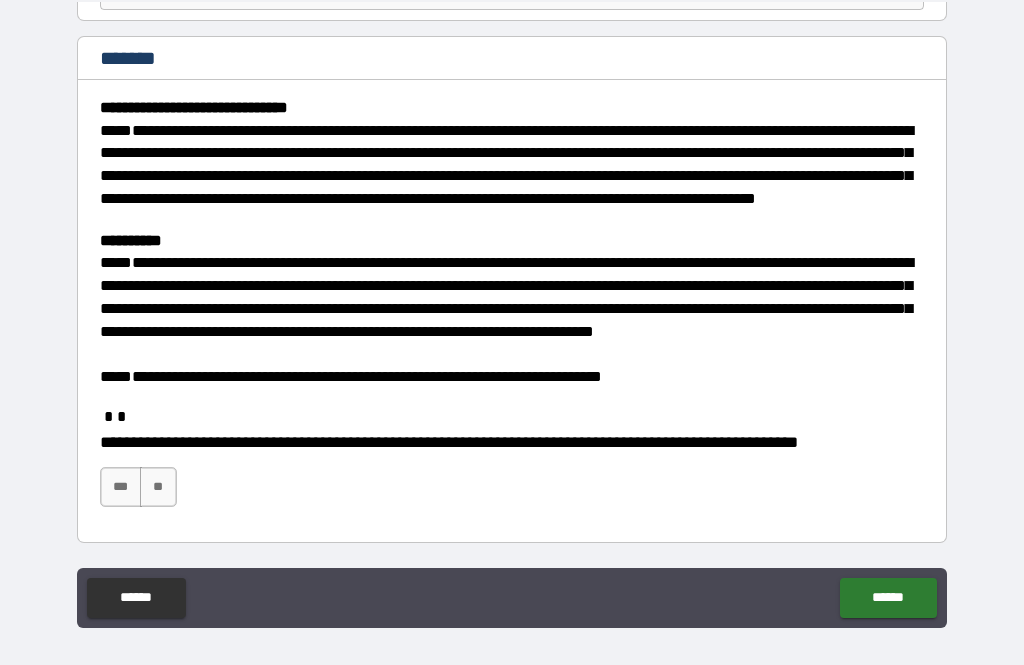 scroll, scrollTop: 224, scrollLeft: 0, axis: vertical 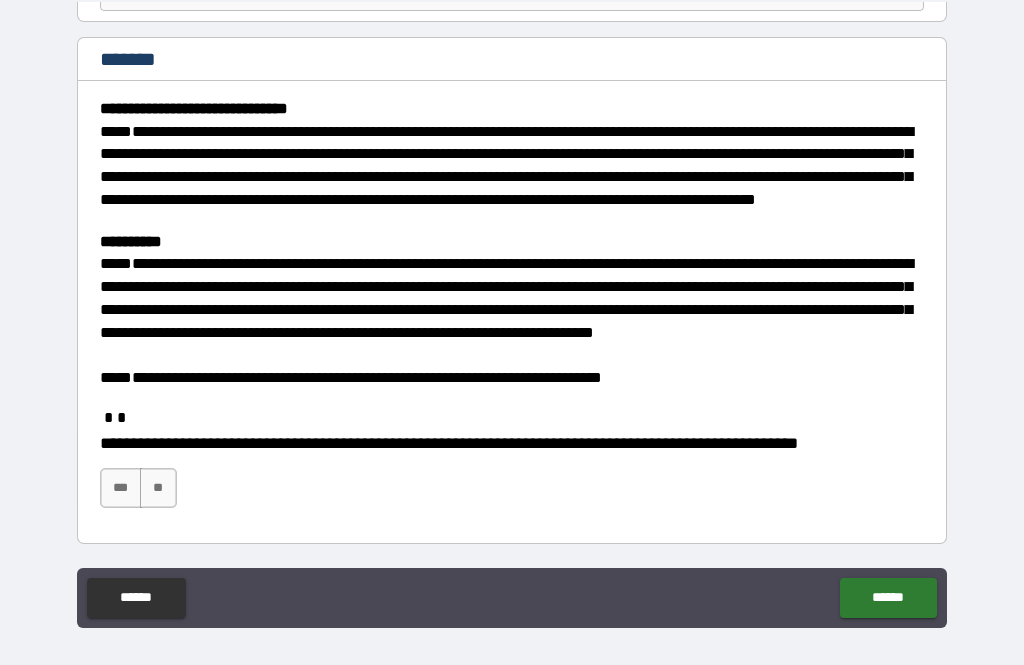 click on "***" at bounding box center [121, 488] 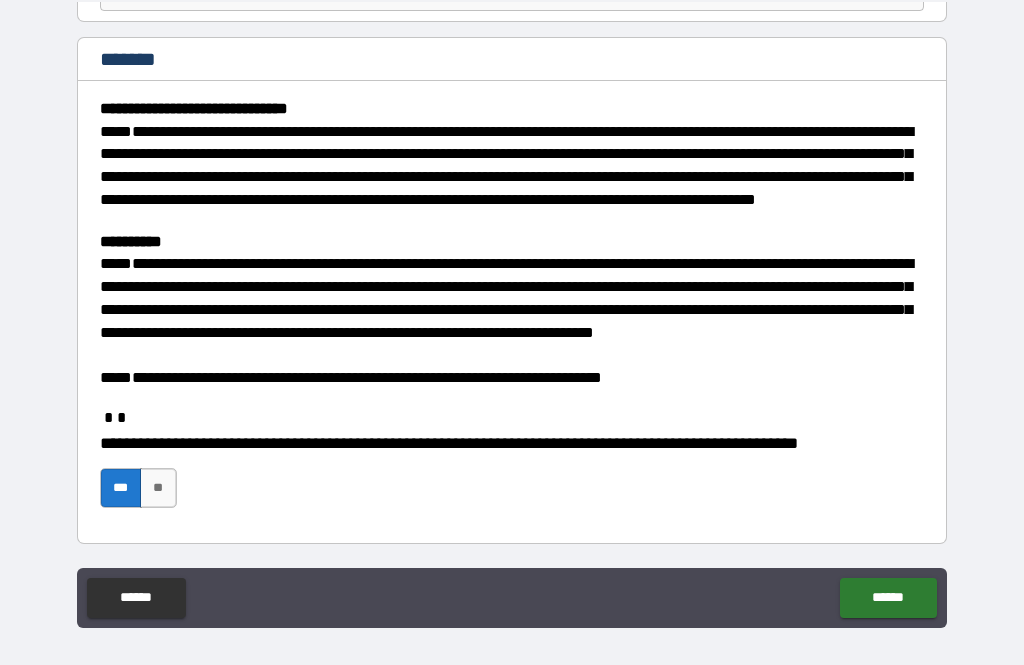 click on "******" at bounding box center [888, 598] 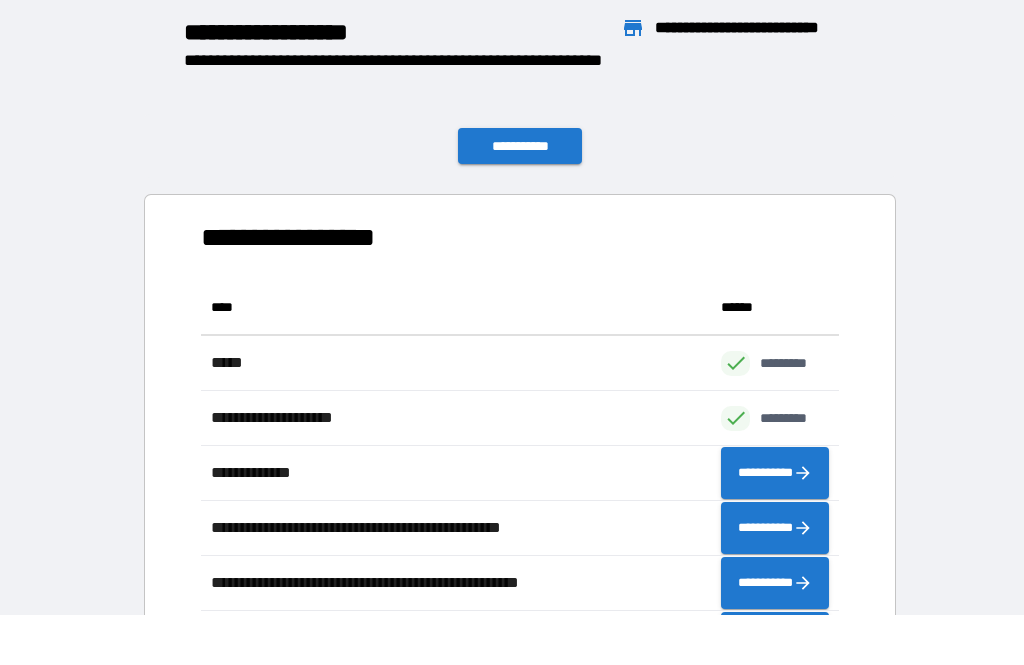 scroll, scrollTop: 386, scrollLeft: 638, axis: both 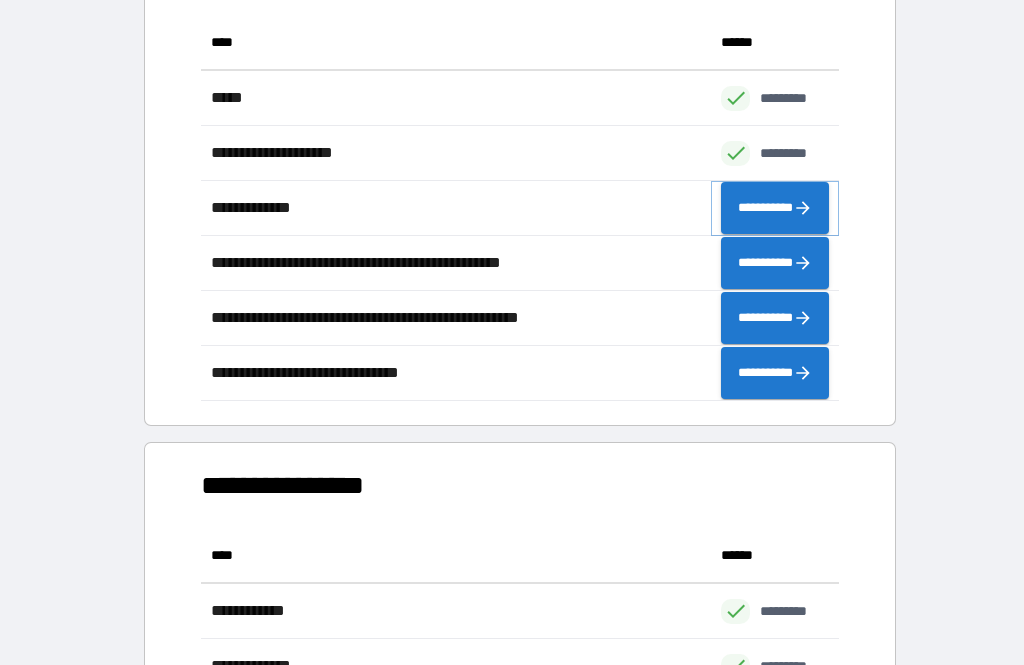 click on "**********" at bounding box center [775, 208] 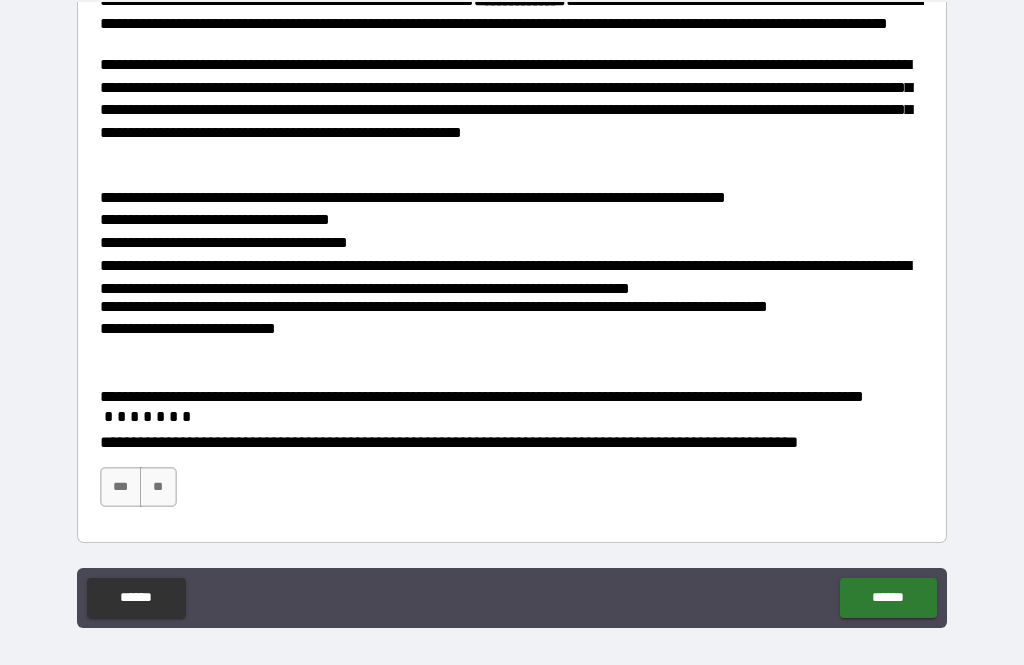 scroll, scrollTop: 422, scrollLeft: 0, axis: vertical 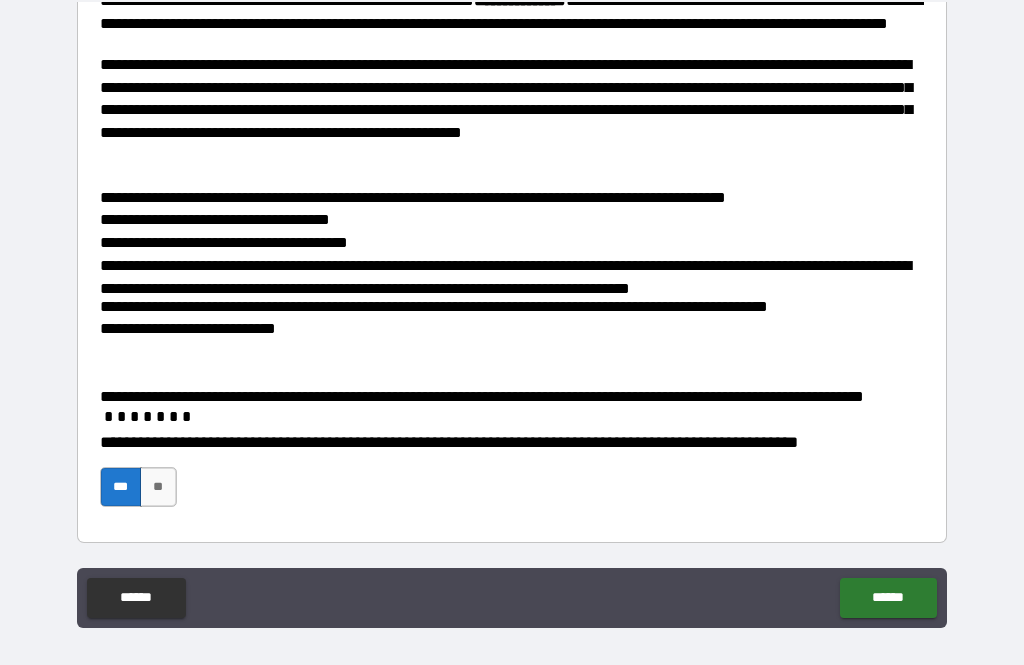 click on "******" at bounding box center [888, 598] 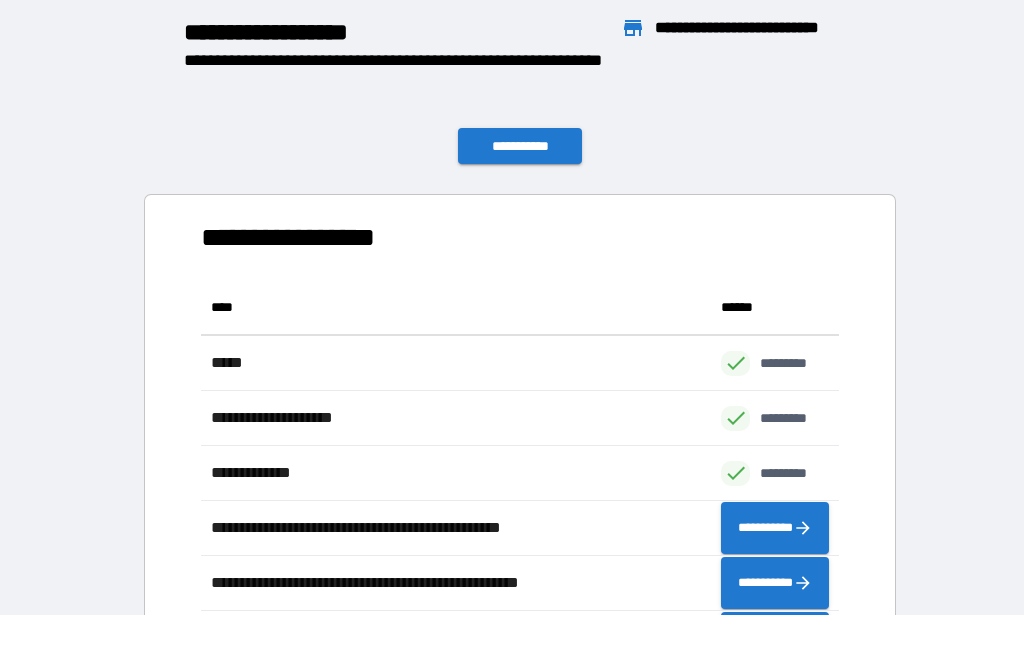 scroll, scrollTop: 386, scrollLeft: 638, axis: both 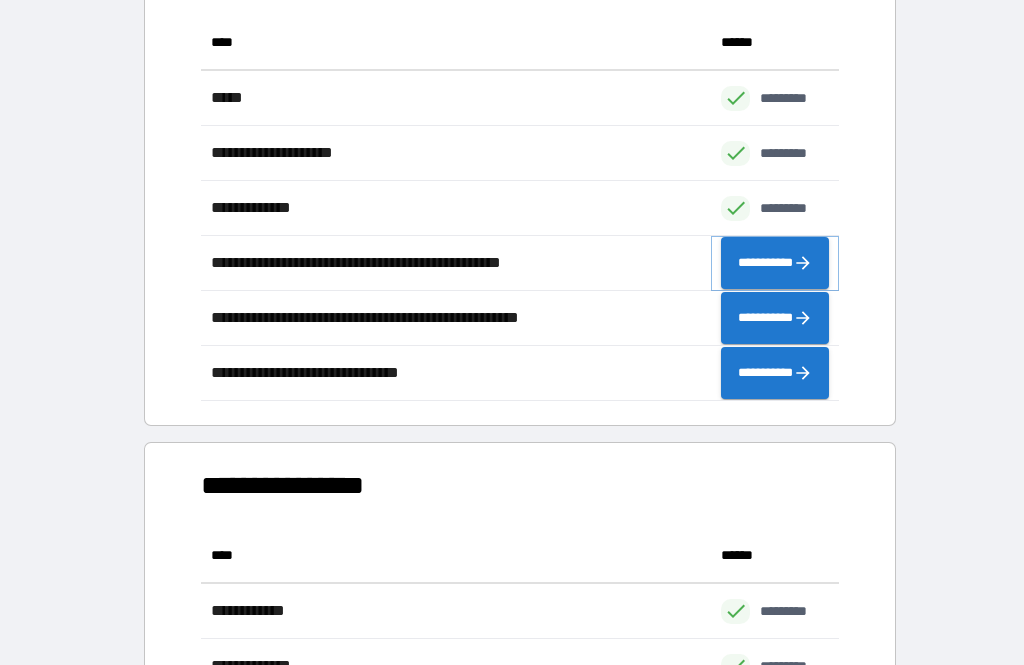 click on "**********" at bounding box center (775, 263) 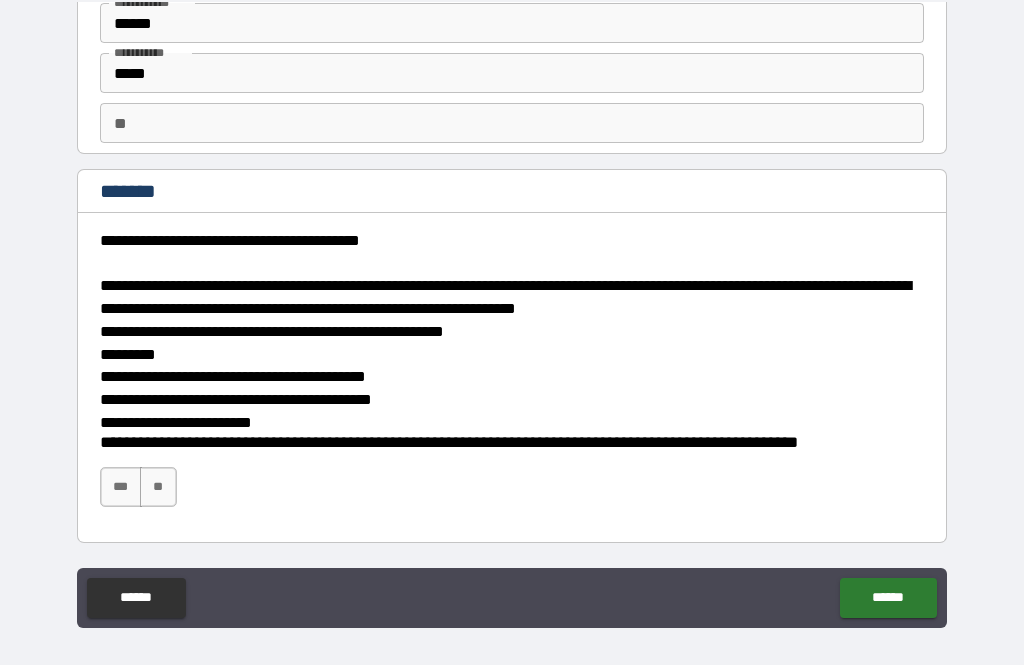 scroll, scrollTop: 92, scrollLeft: 0, axis: vertical 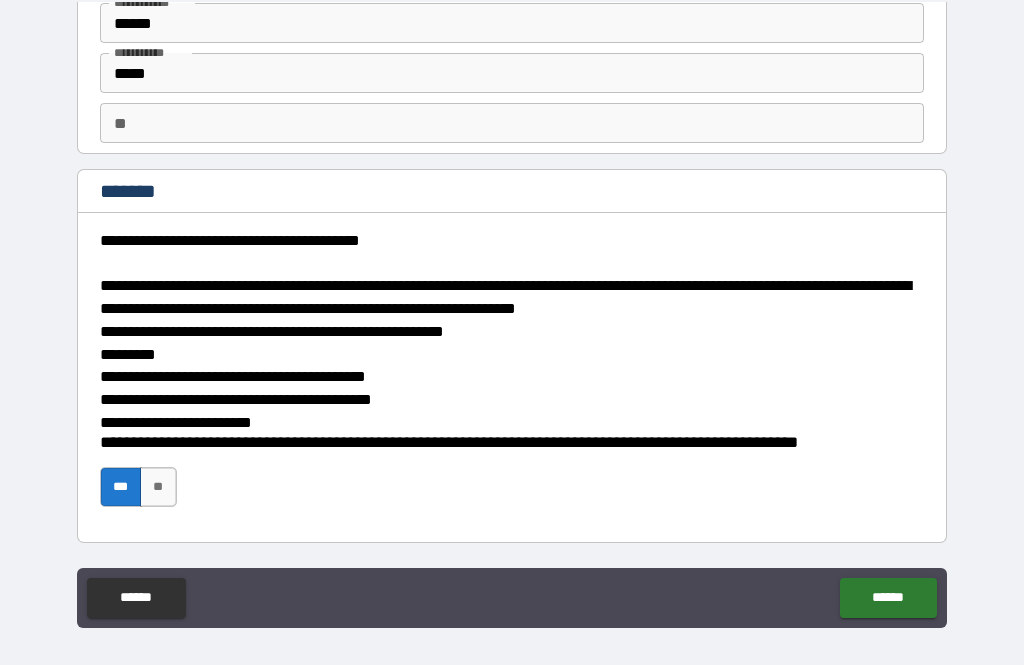 click on "******" at bounding box center [888, 598] 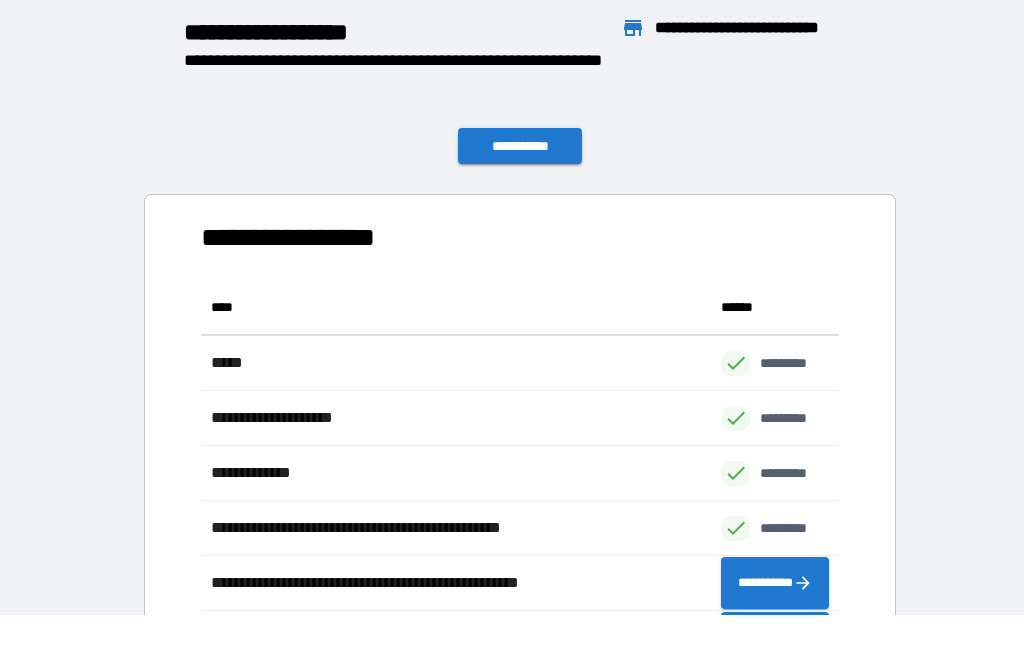 scroll, scrollTop: 386, scrollLeft: 638, axis: both 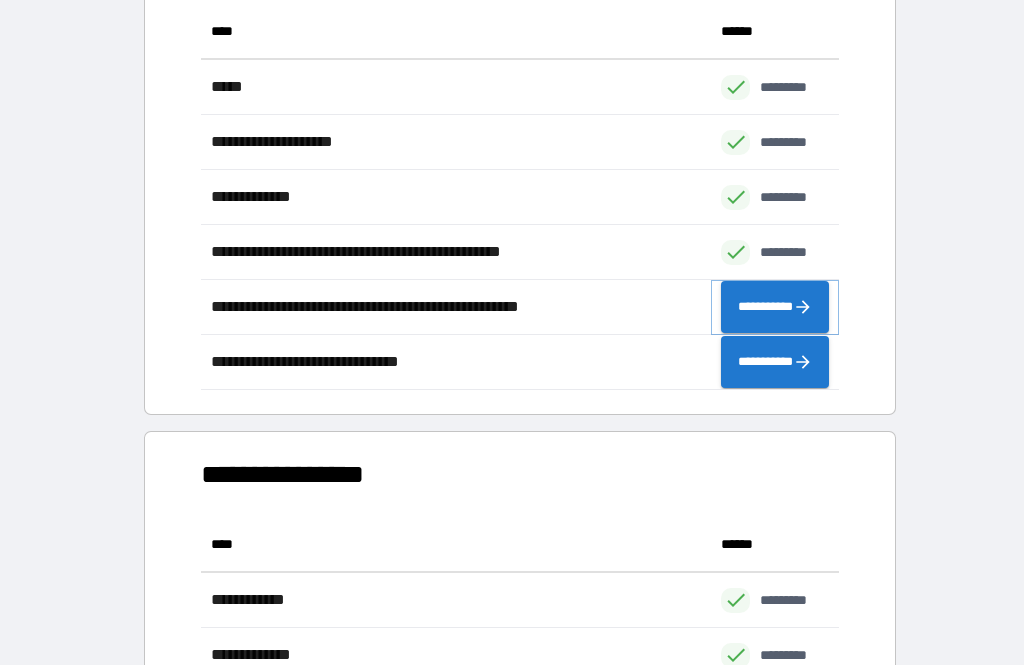 click on "**********" at bounding box center (775, 307) 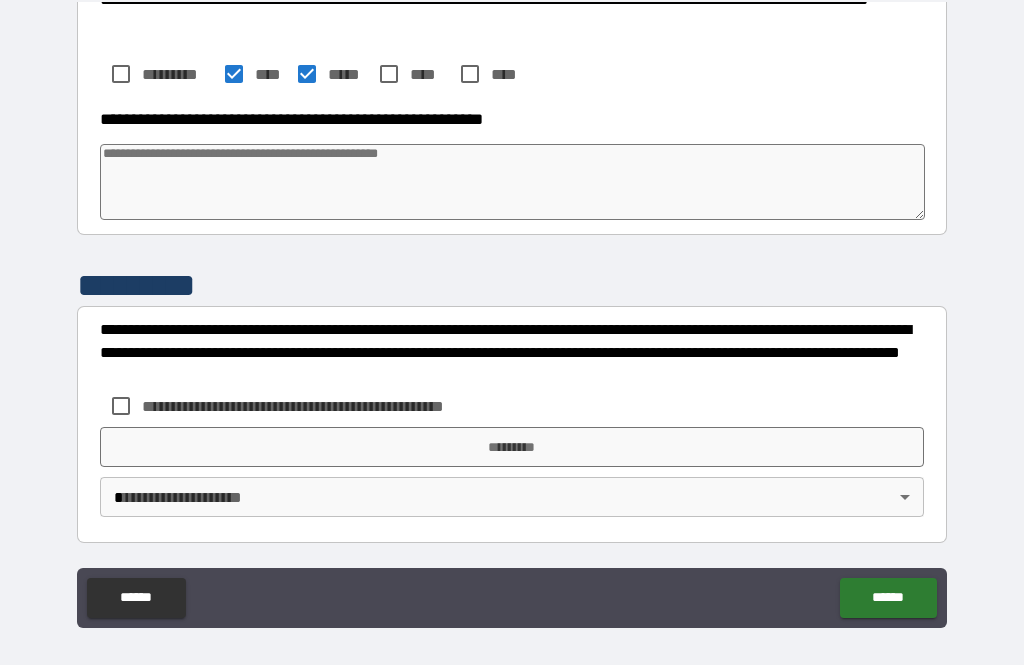 scroll, scrollTop: 790, scrollLeft: 0, axis: vertical 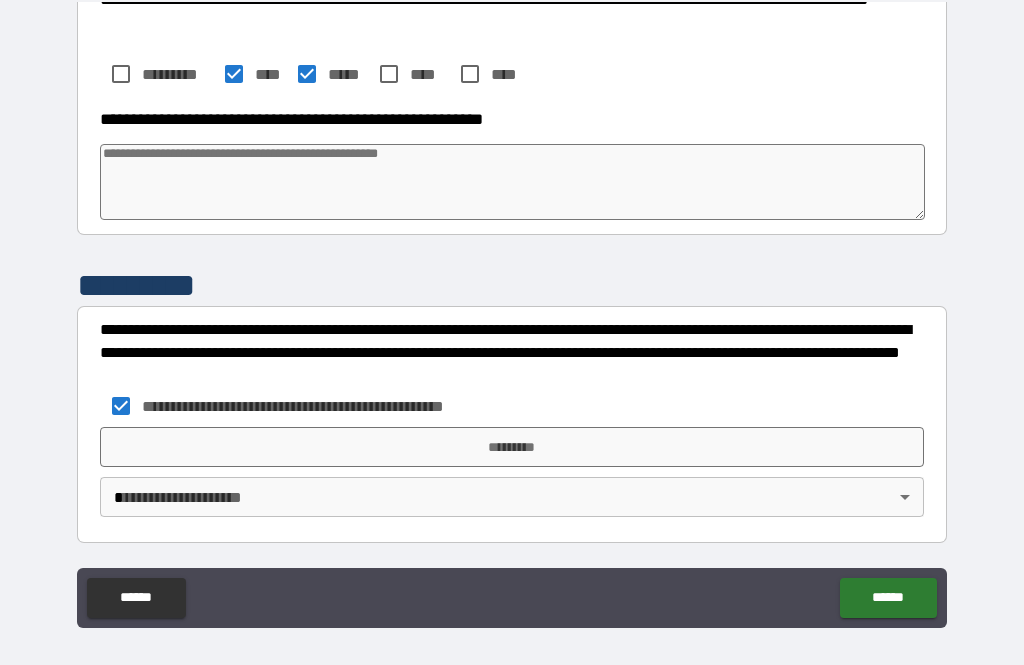 click on "*********" at bounding box center [512, 447] 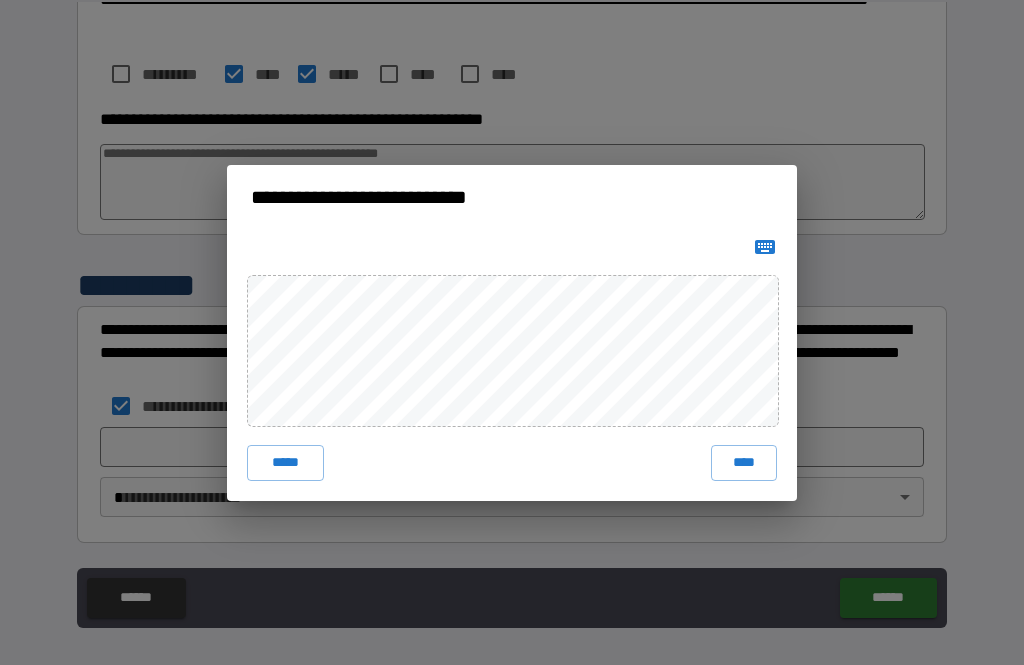 click on "****" at bounding box center [744, 463] 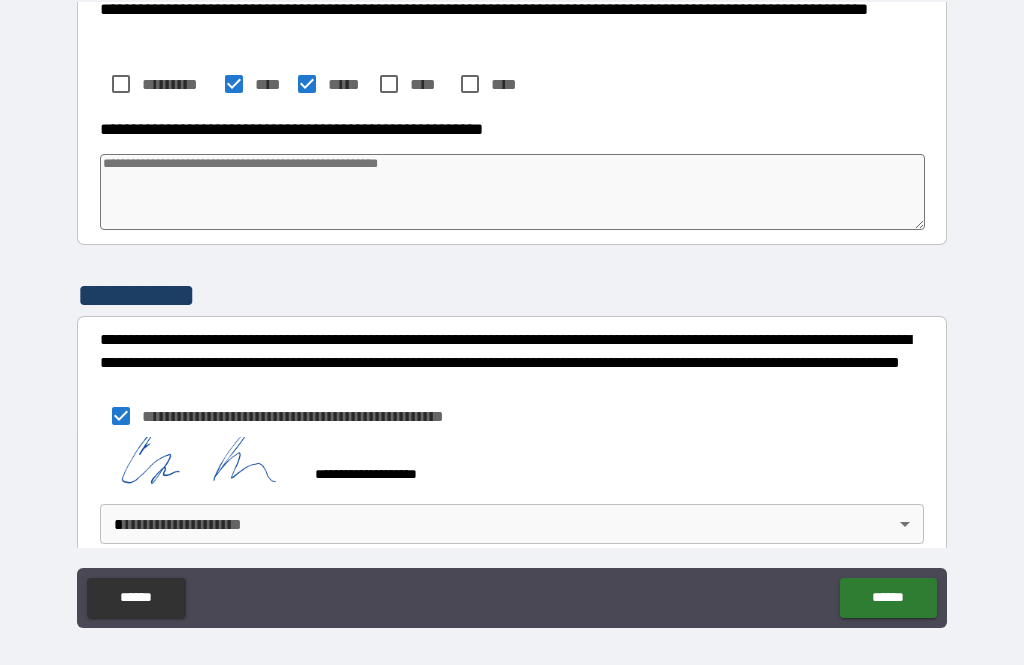 click on "**********" at bounding box center [512, 314] 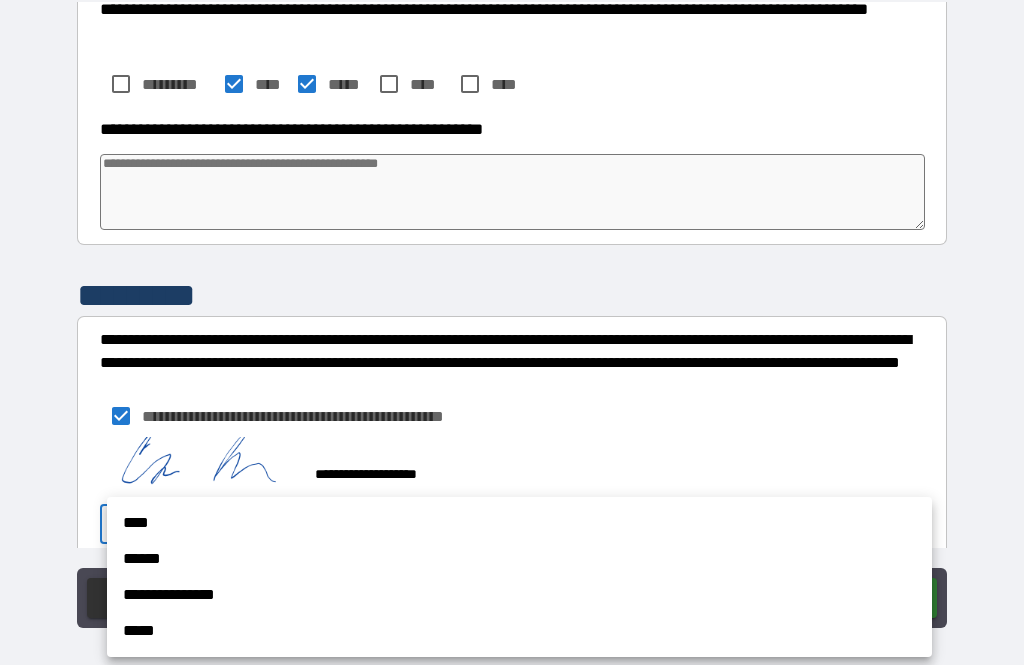 click on "****" at bounding box center [519, 523] 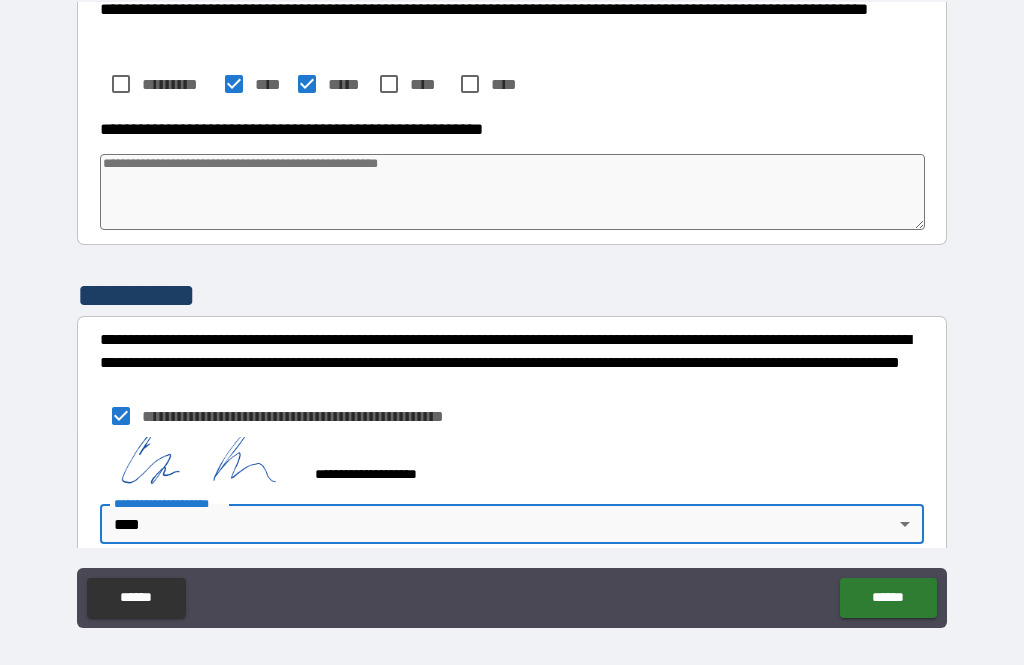 click on "******" at bounding box center (888, 598) 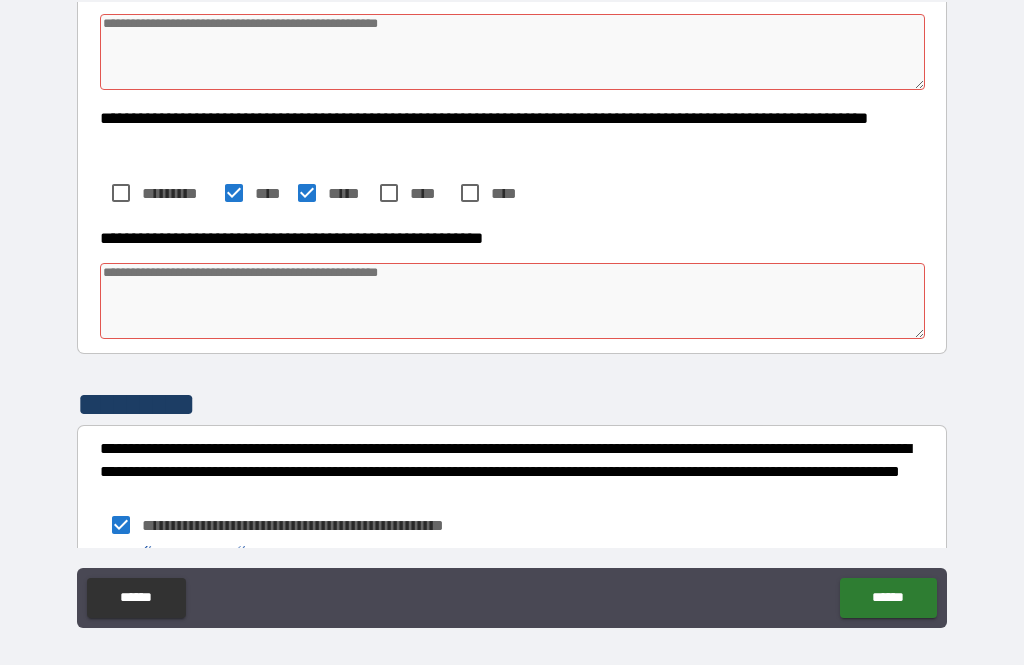 scroll, scrollTop: 672, scrollLeft: 0, axis: vertical 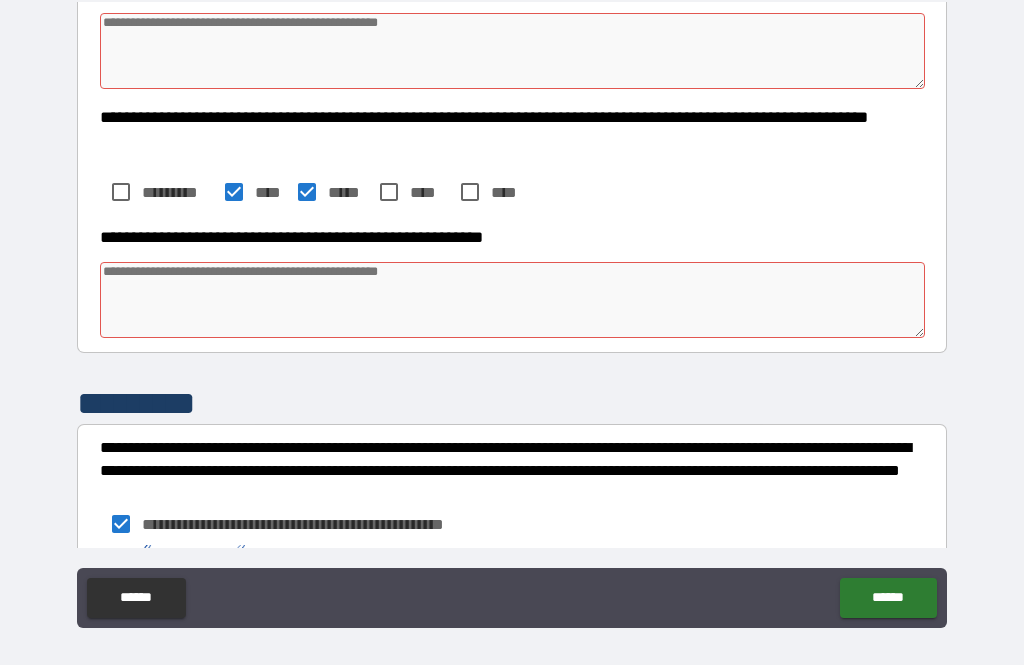 click at bounding box center (513, 300) 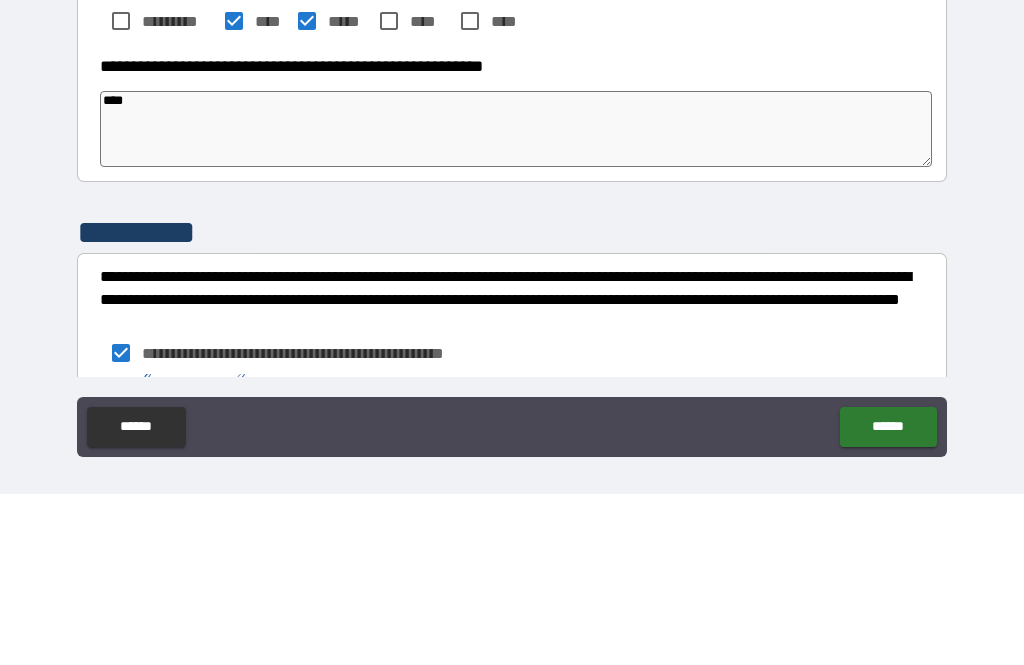 scroll, scrollTop: 64, scrollLeft: 0, axis: vertical 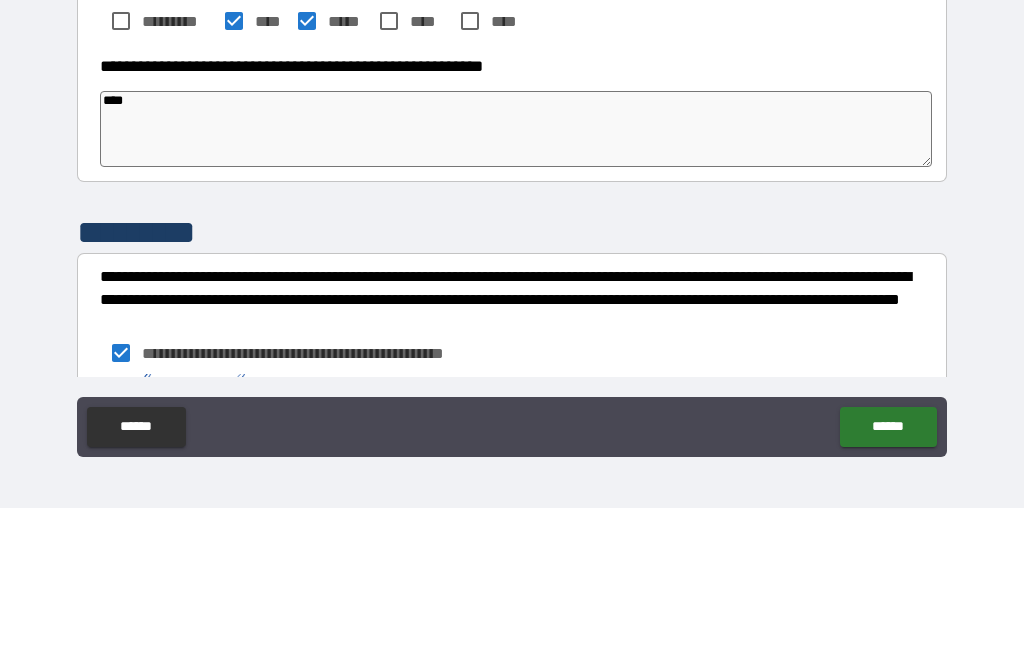click on "******" at bounding box center [888, 584] 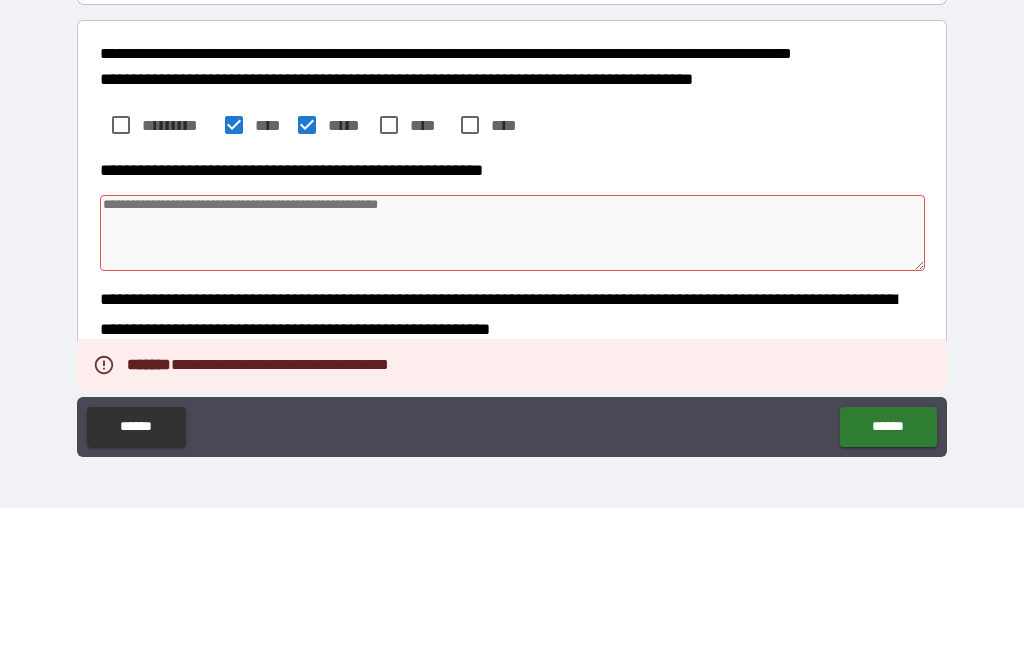 scroll, scrollTop: 85, scrollLeft: 0, axis: vertical 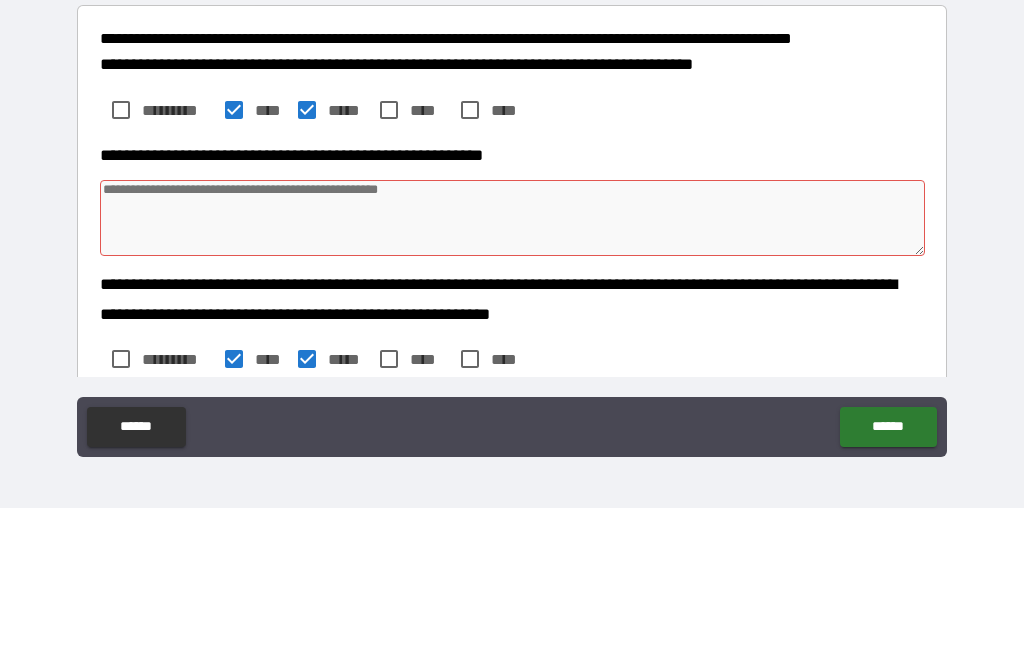 click at bounding box center (513, 375) 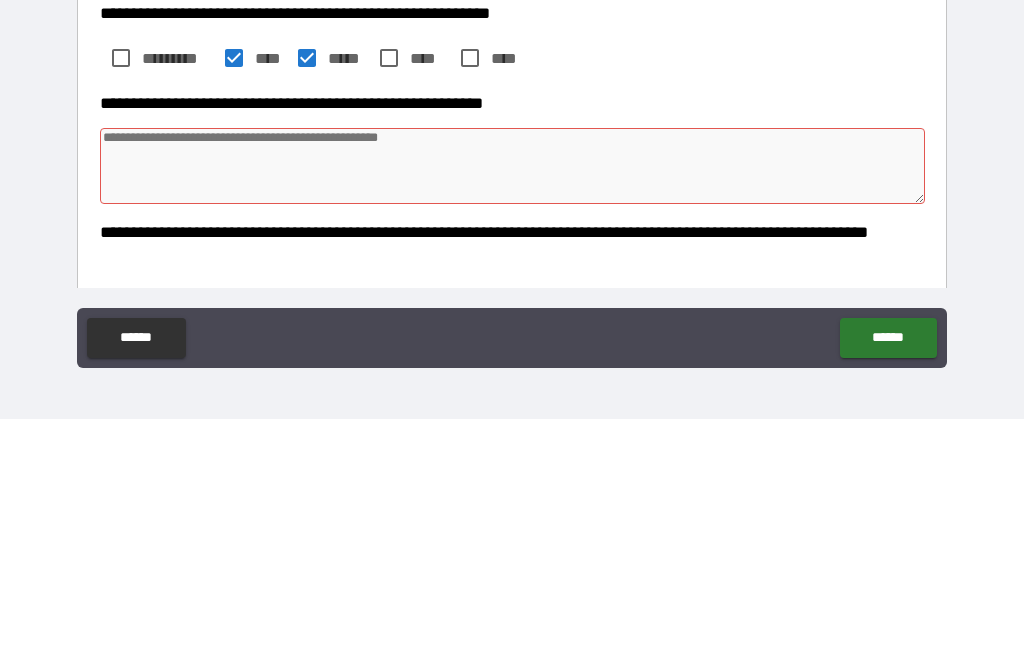 scroll, scrollTop: 300, scrollLeft: 0, axis: vertical 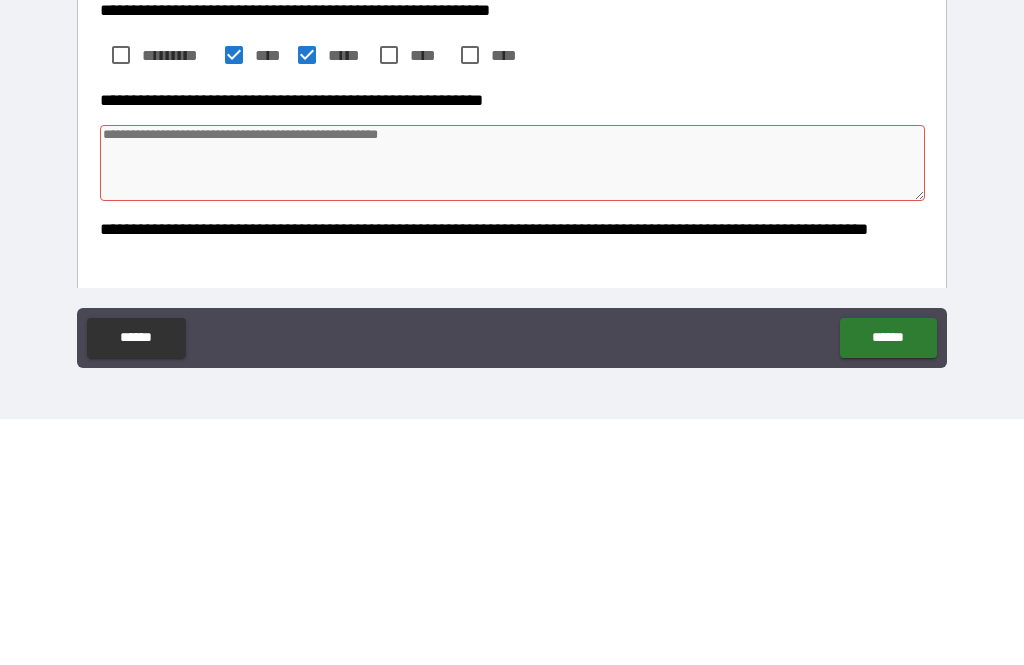 click at bounding box center [513, 409] 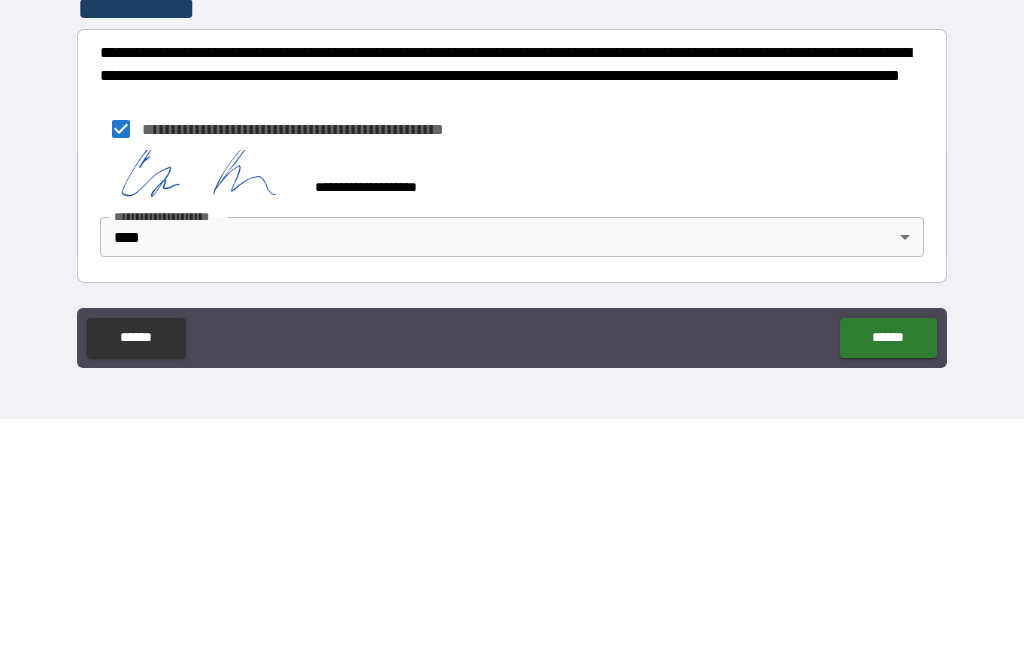 scroll, scrollTop: 809, scrollLeft: 0, axis: vertical 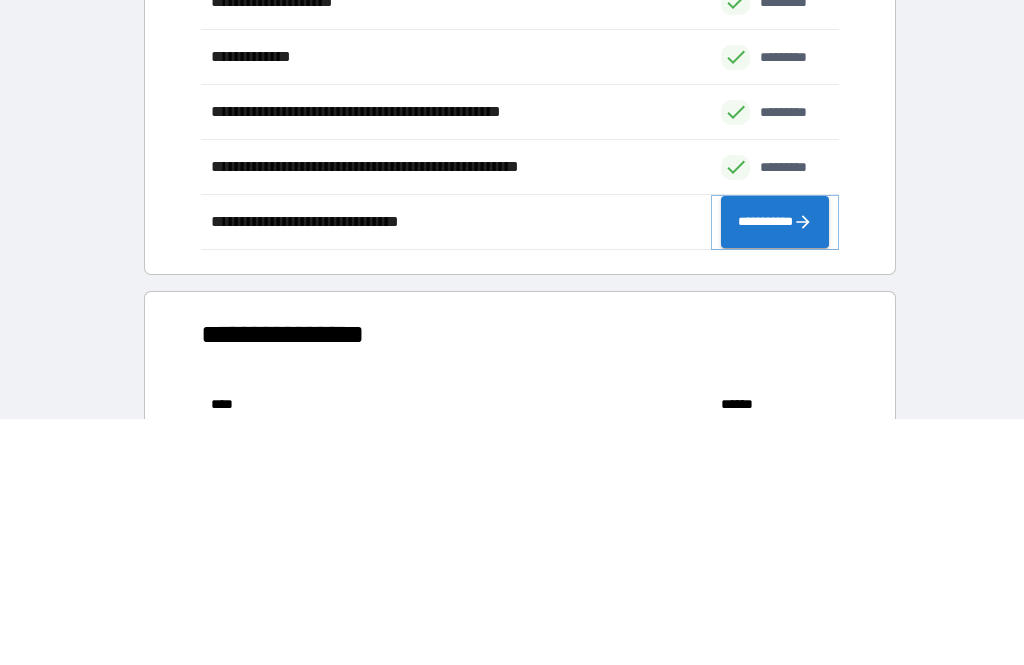 click on "**********" at bounding box center (775, 468) 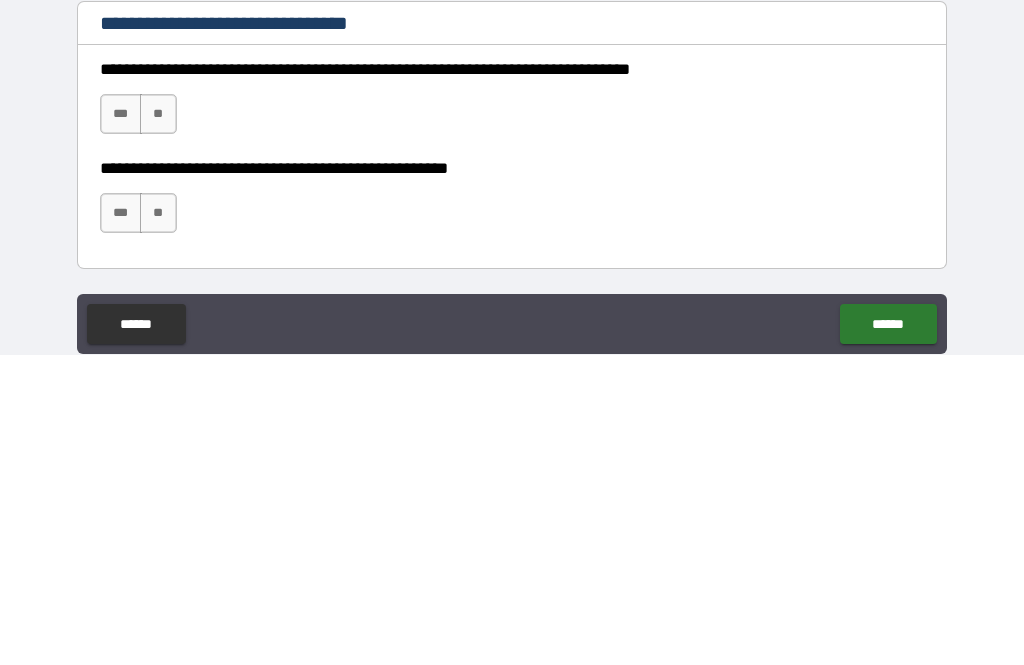 scroll, scrollTop: 64, scrollLeft: 0, axis: vertical 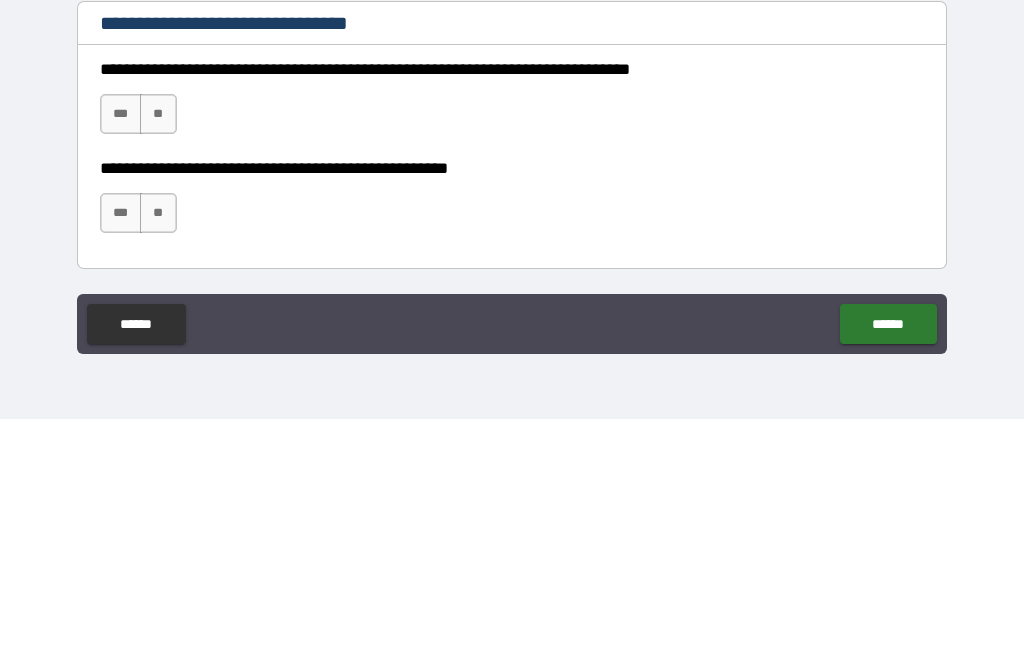 click on "***" at bounding box center (121, 360) 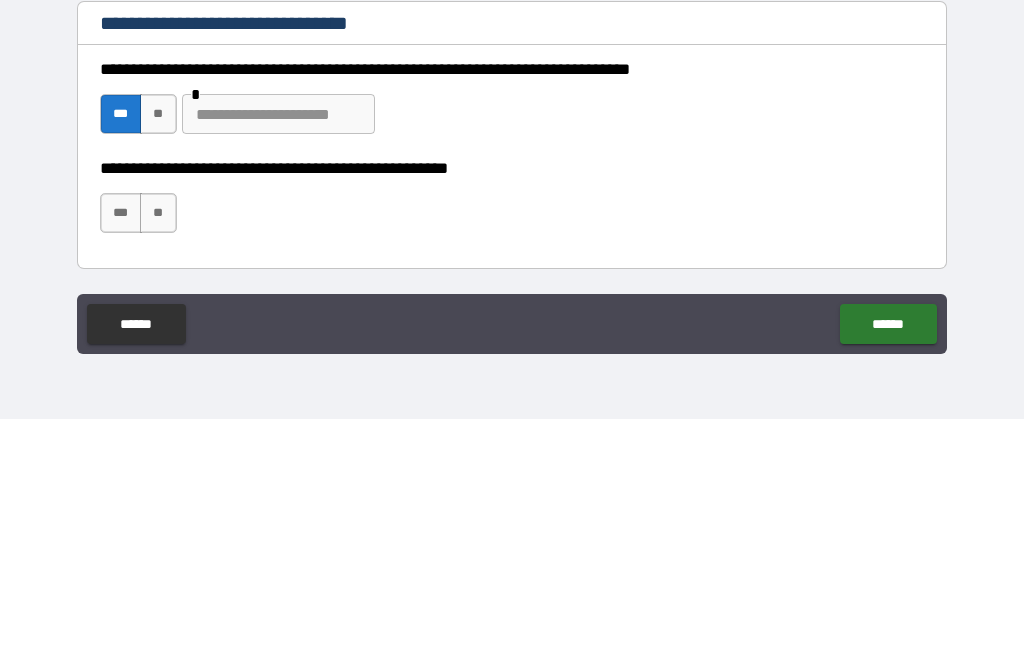 click at bounding box center (278, 360) 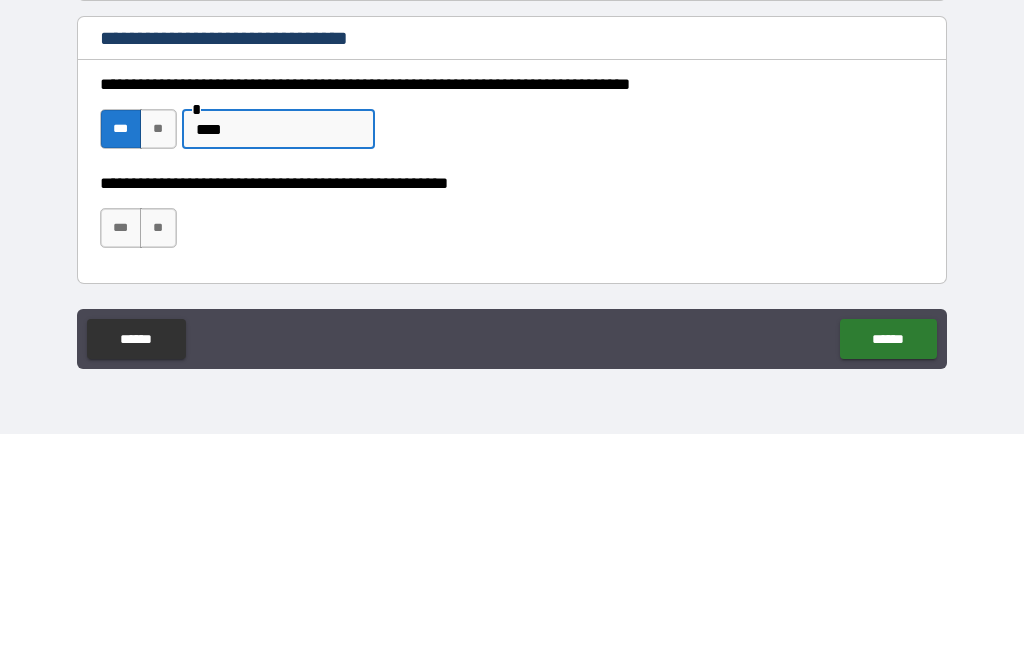 click on "**" at bounding box center [158, 459] 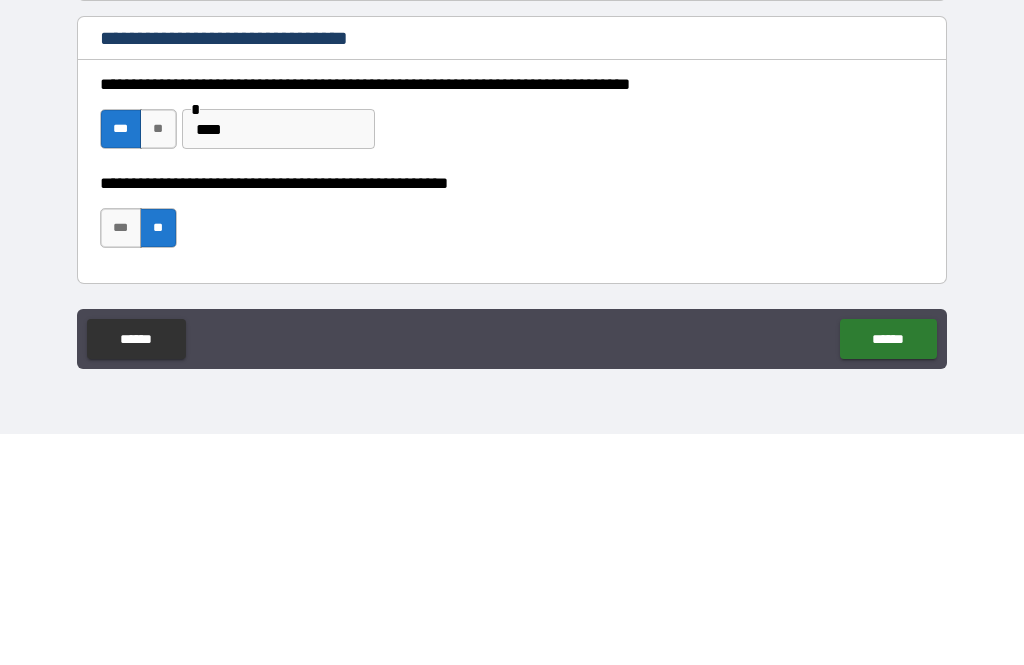 click on "******" at bounding box center [888, 570] 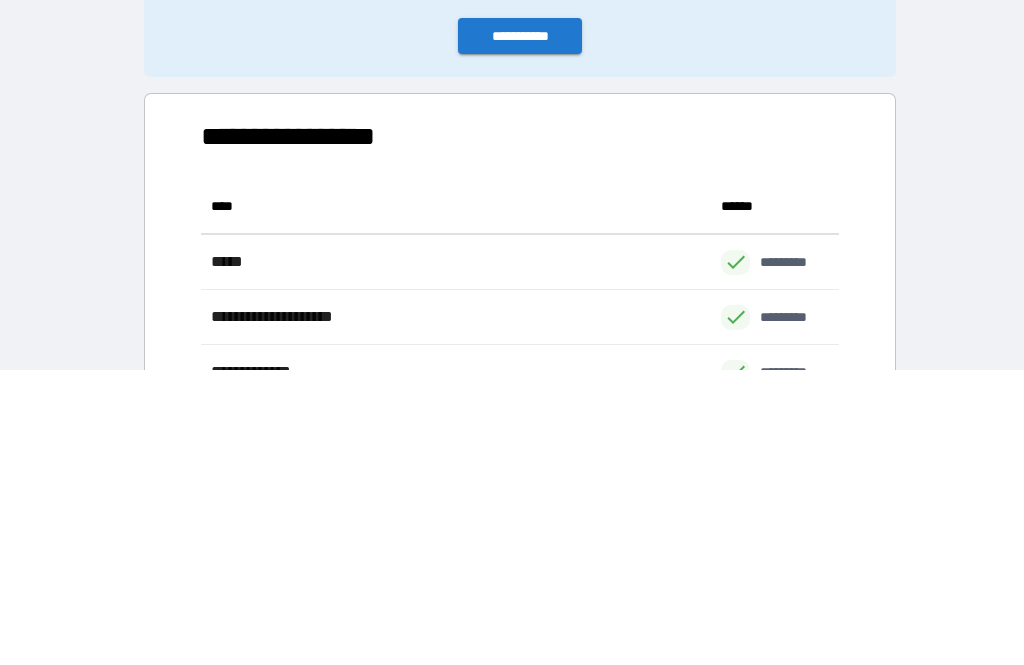 scroll, scrollTop: 386, scrollLeft: 638, axis: both 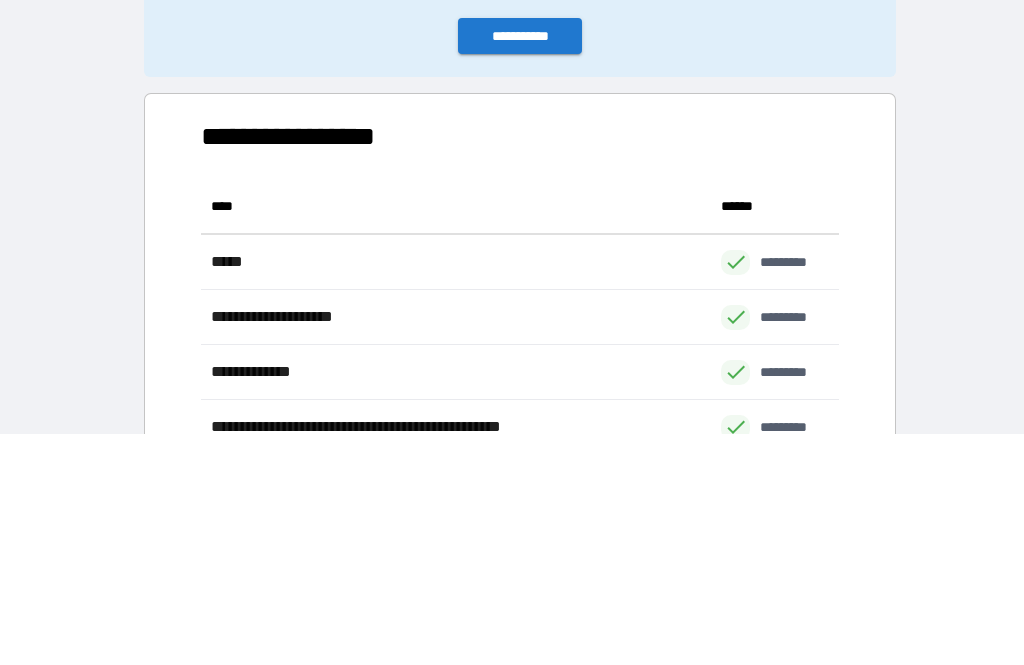 click on "**********" at bounding box center (520, 267) 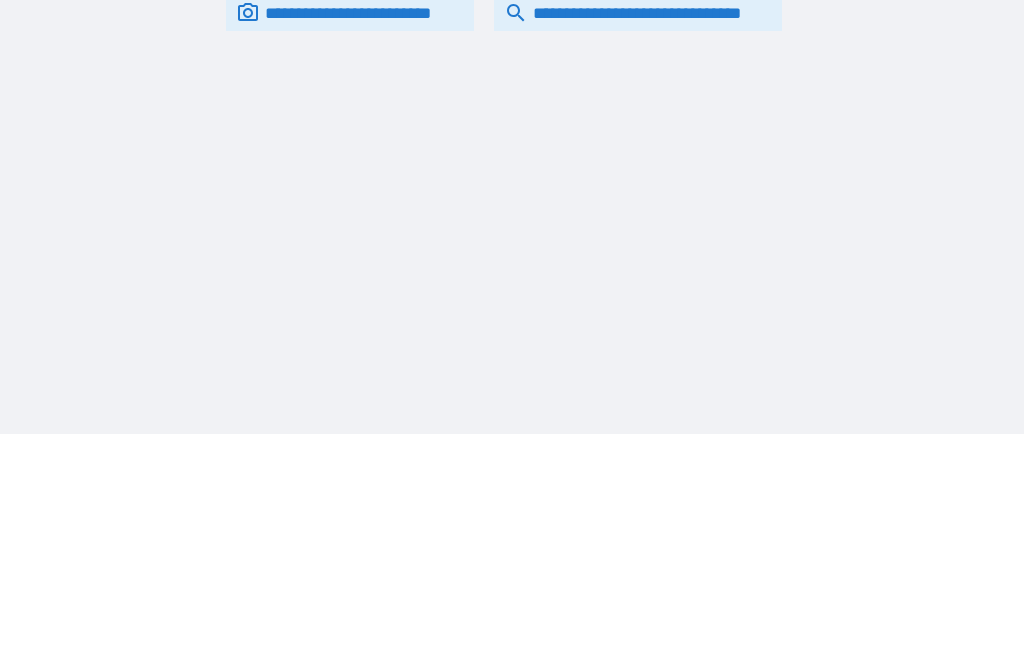 click on "**********" at bounding box center [638, 244] 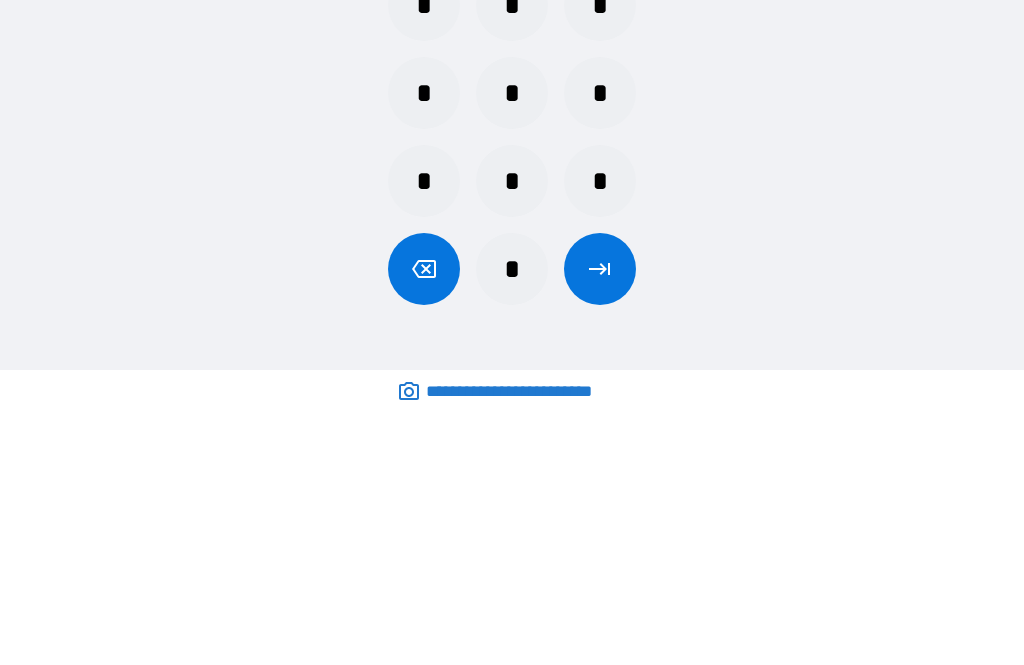 click on "*" at bounding box center (512, 412) 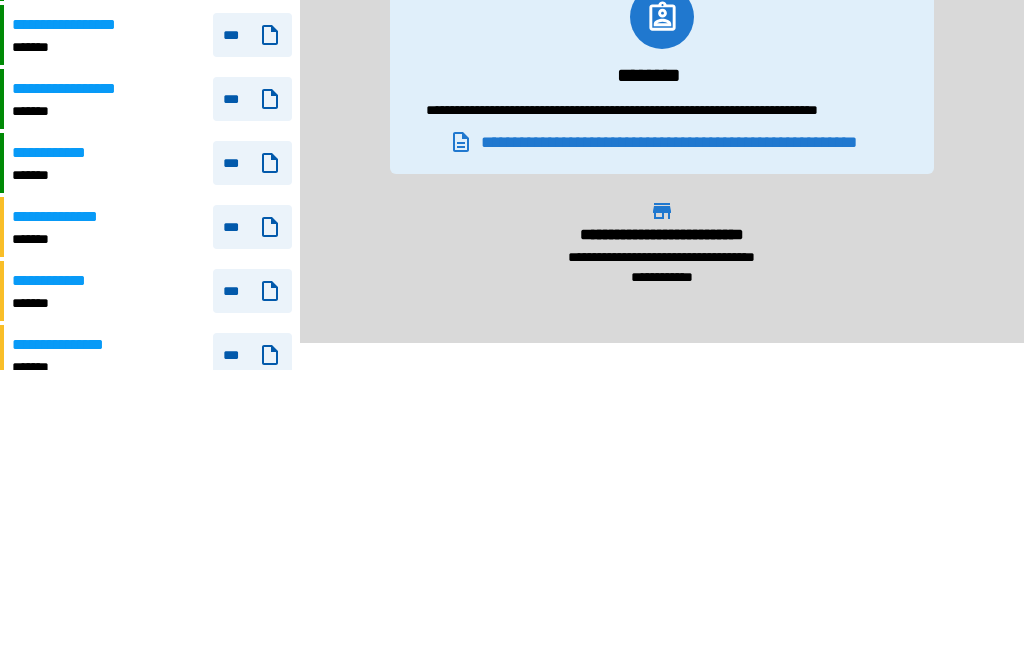 scroll, scrollTop: 3266, scrollLeft: 0, axis: vertical 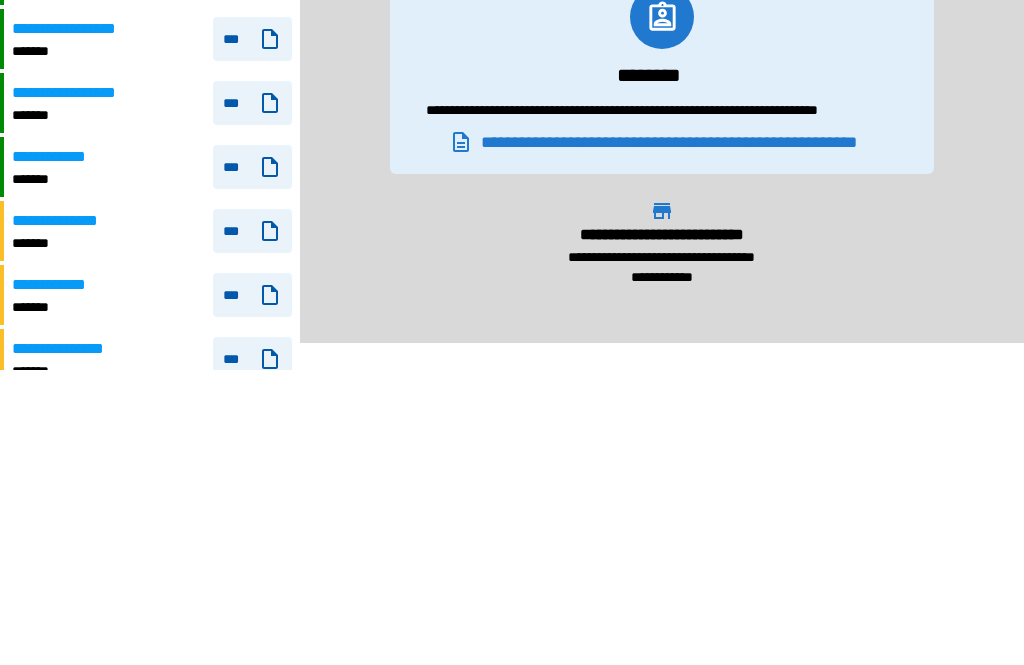 click on "**********" at bounding box center [152, 398] 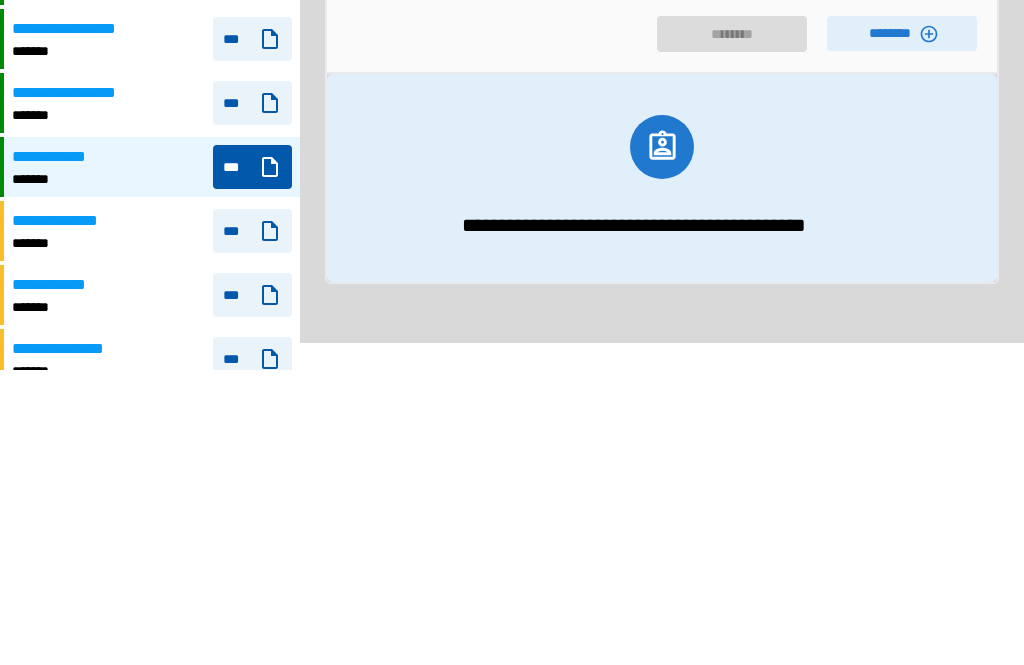 scroll, scrollTop: 55, scrollLeft: 0, axis: vertical 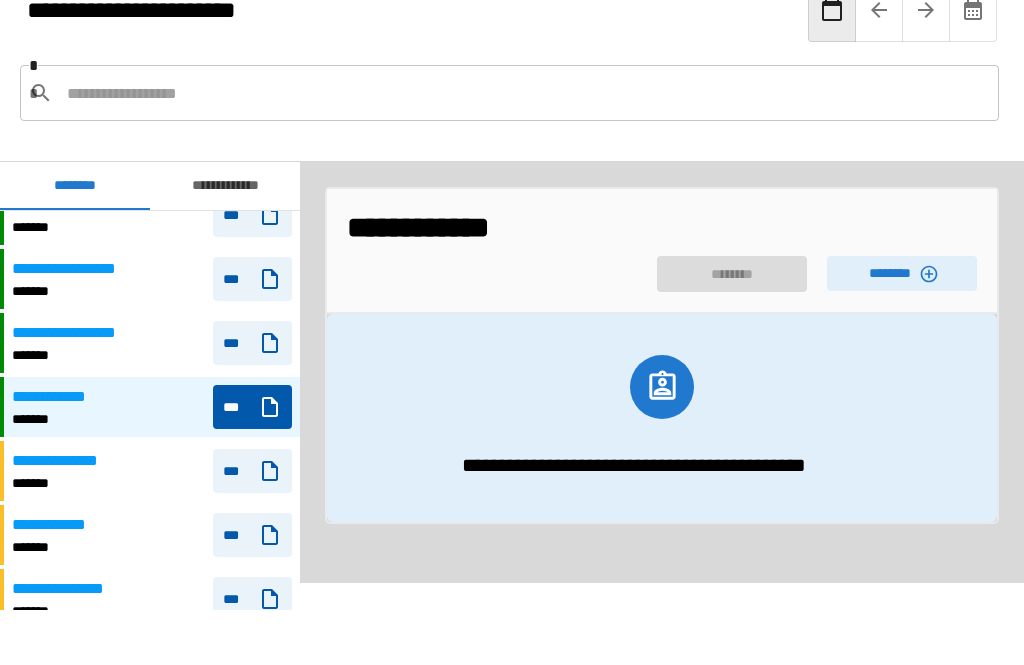 click on "********" at bounding box center [902, 273] 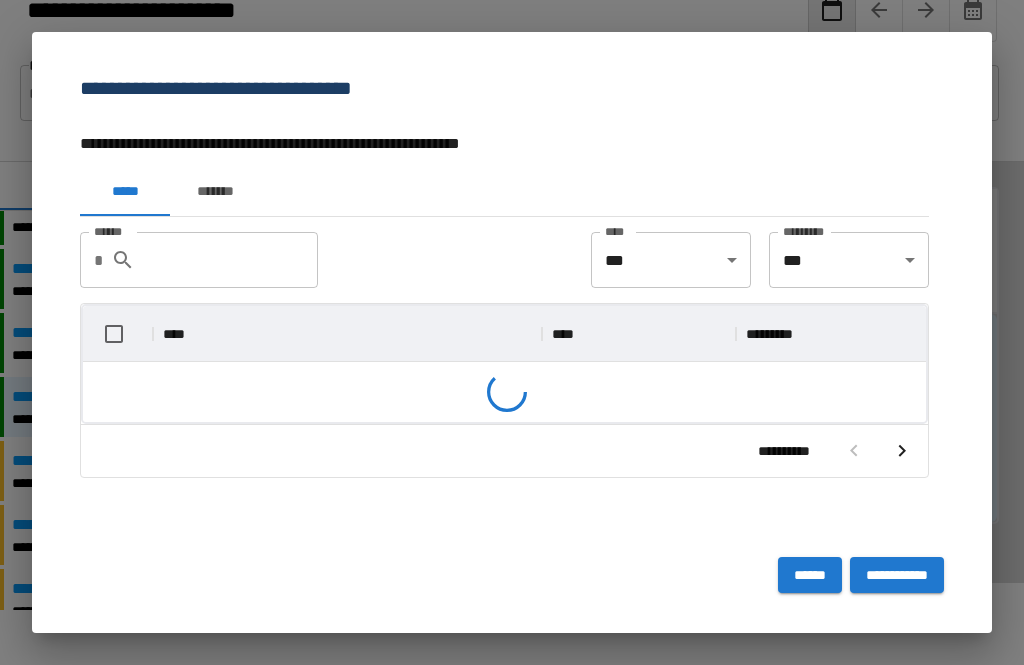 scroll, scrollTop: 1, scrollLeft: 1, axis: both 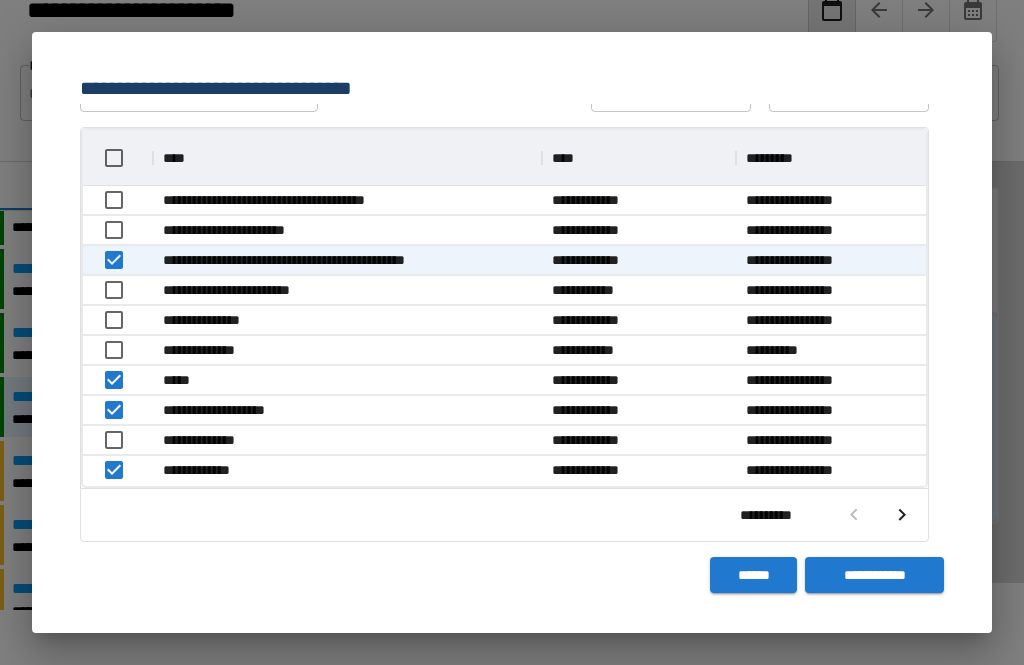 click on "**********" at bounding box center (874, 575) 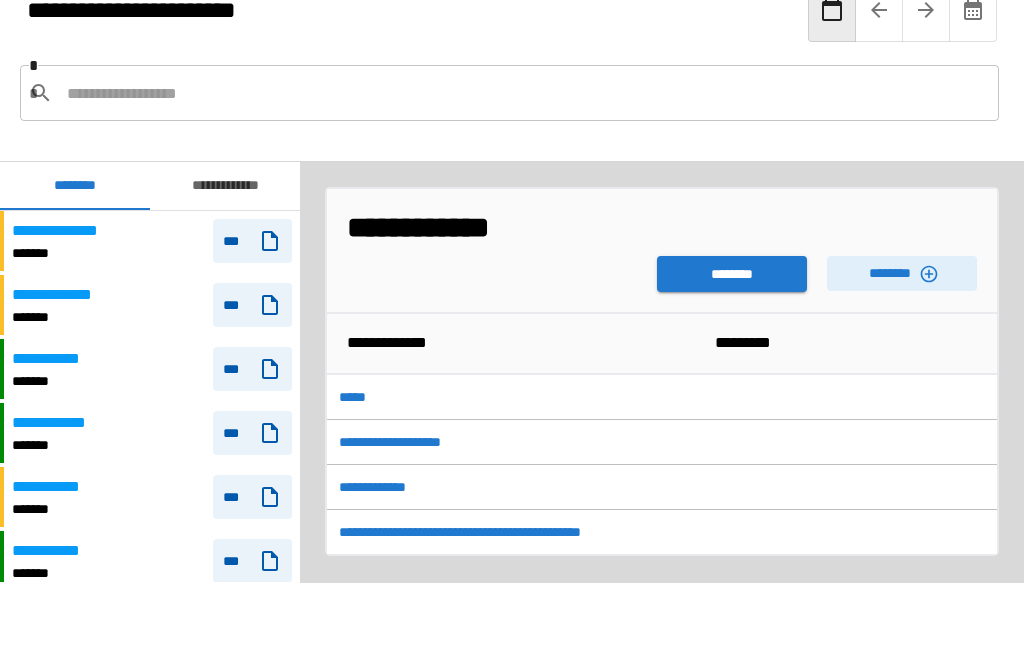 scroll, scrollTop: 3660, scrollLeft: 0, axis: vertical 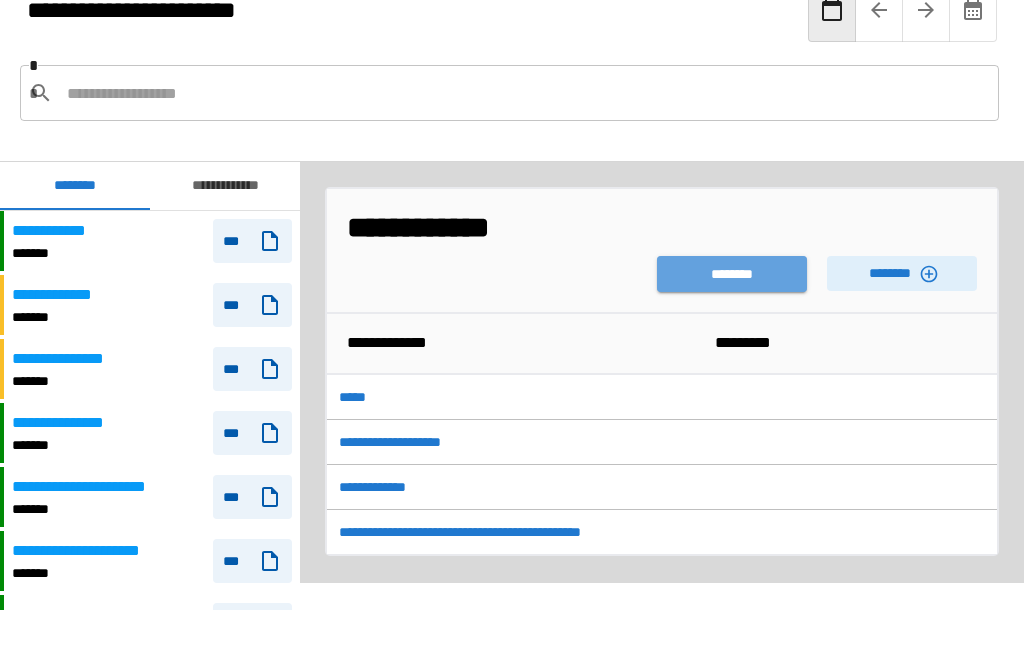 click on "********" at bounding box center (732, 274) 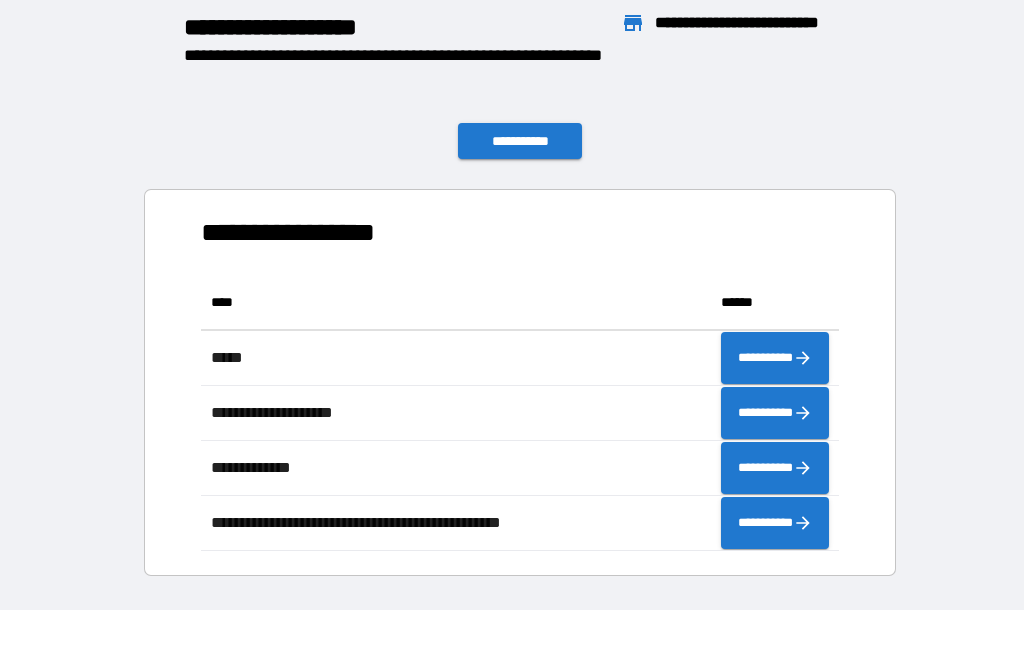 scroll, scrollTop: 276, scrollLeft: 638, axis: both 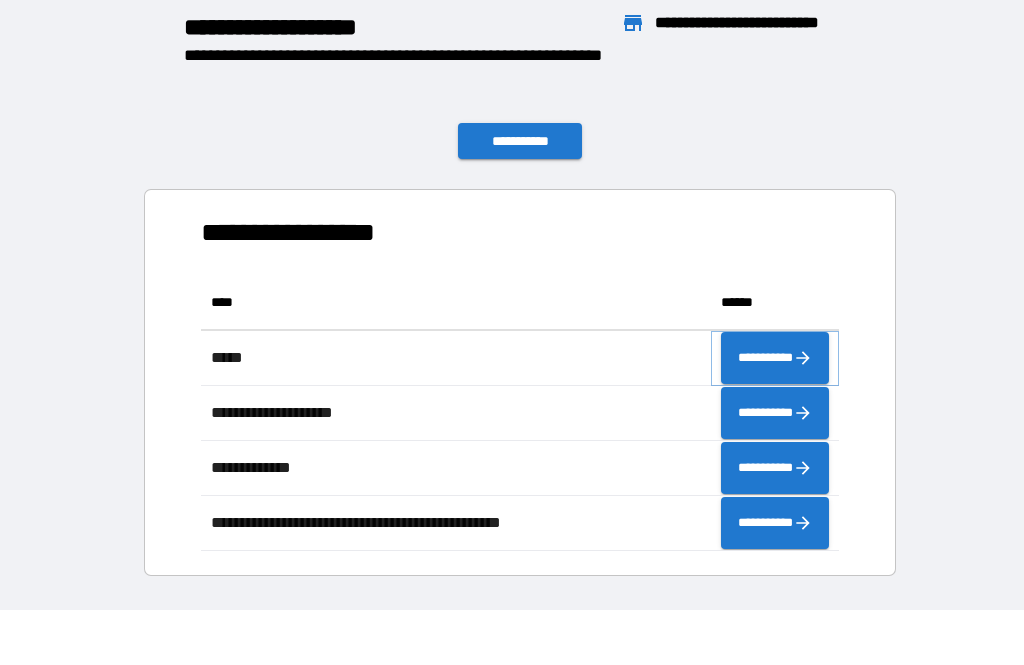 click on "**********" at bounding box center (775, 358) 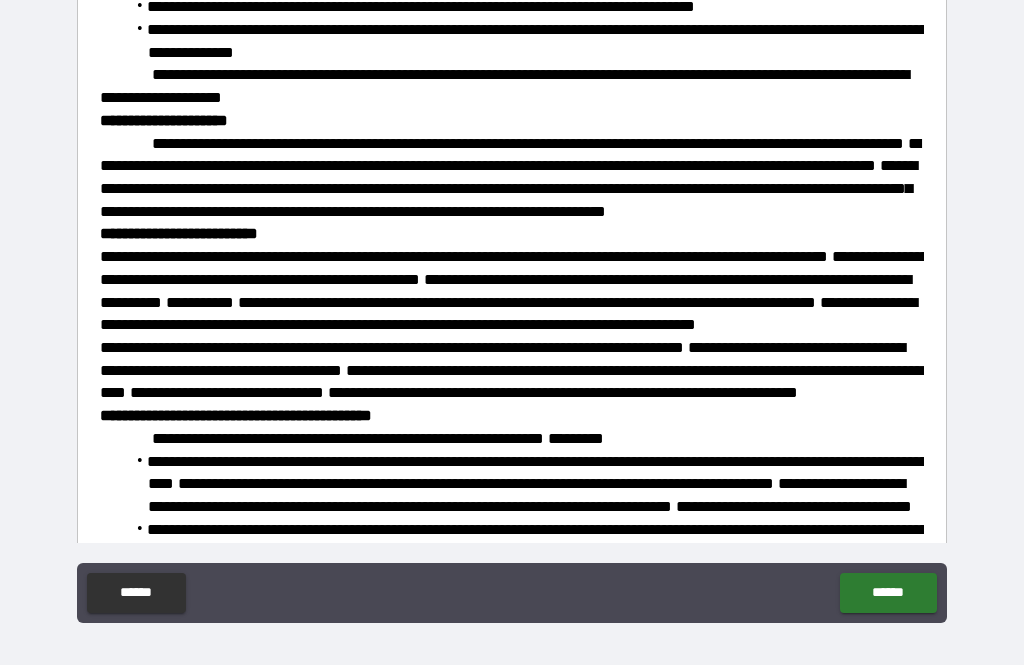 click on "******" at bounding box center [888, 593] 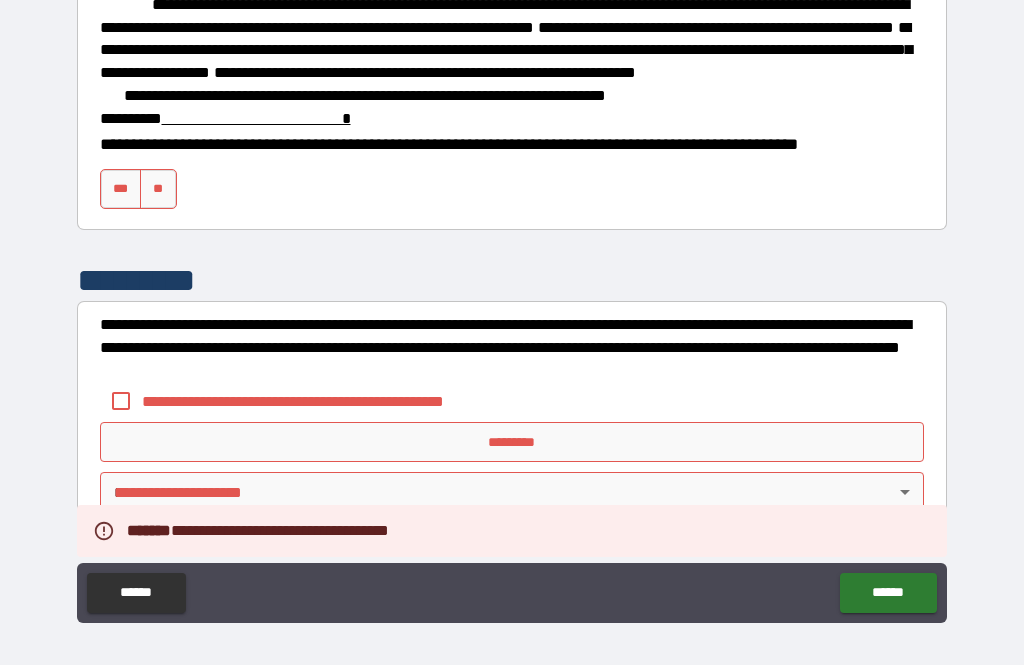 scroll, scrollTop: 3077, scrollLeft: 0, axis: vertical 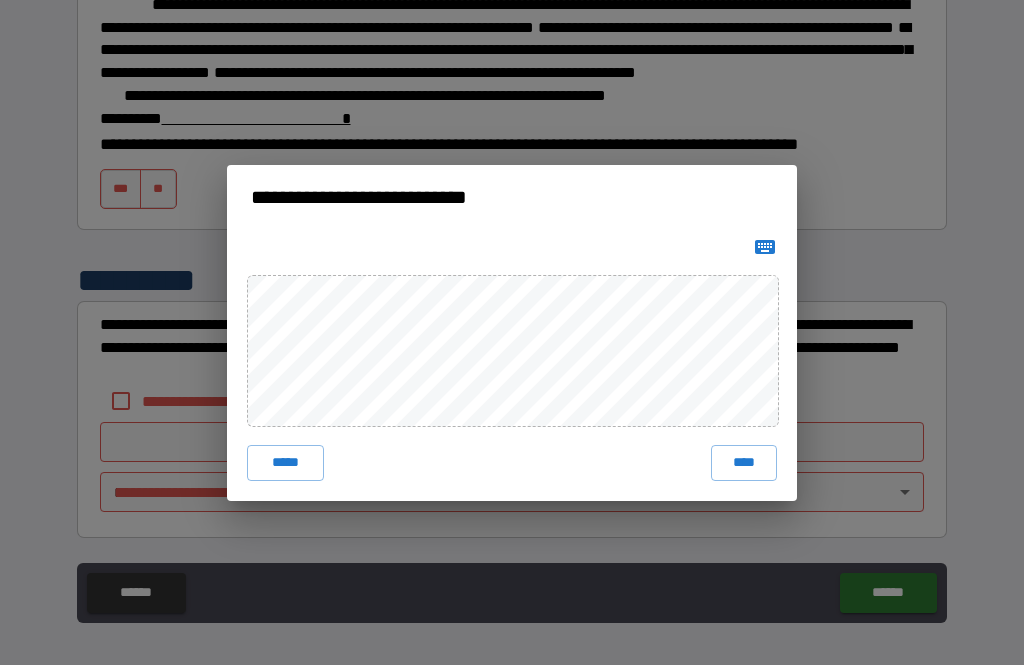 click on "****" at bounding box center (744, 463) 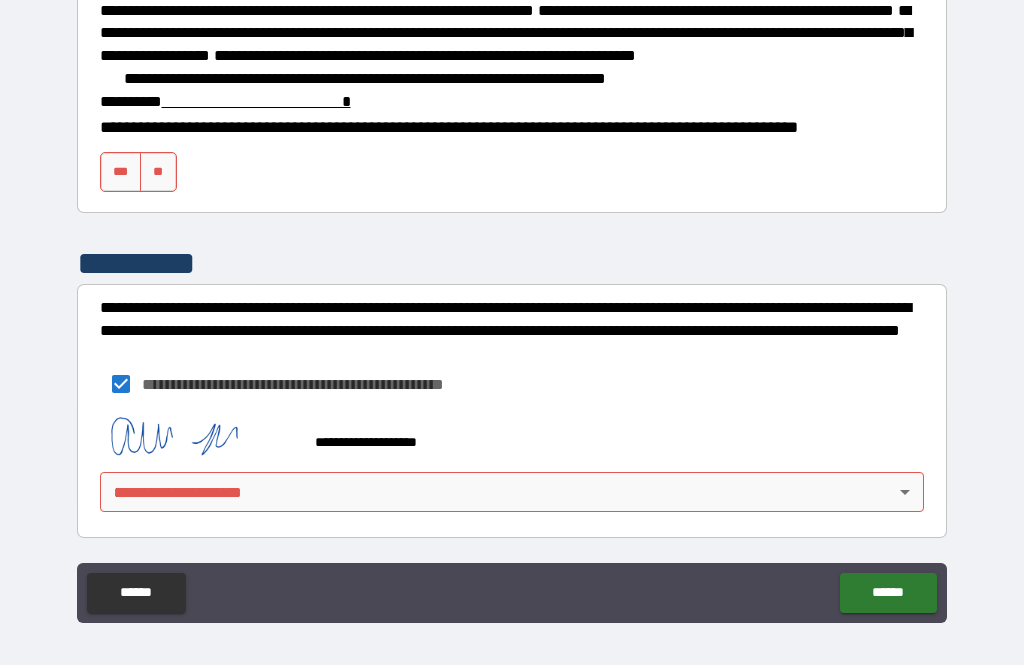 click on "**********" at bounding box center (512, 309) 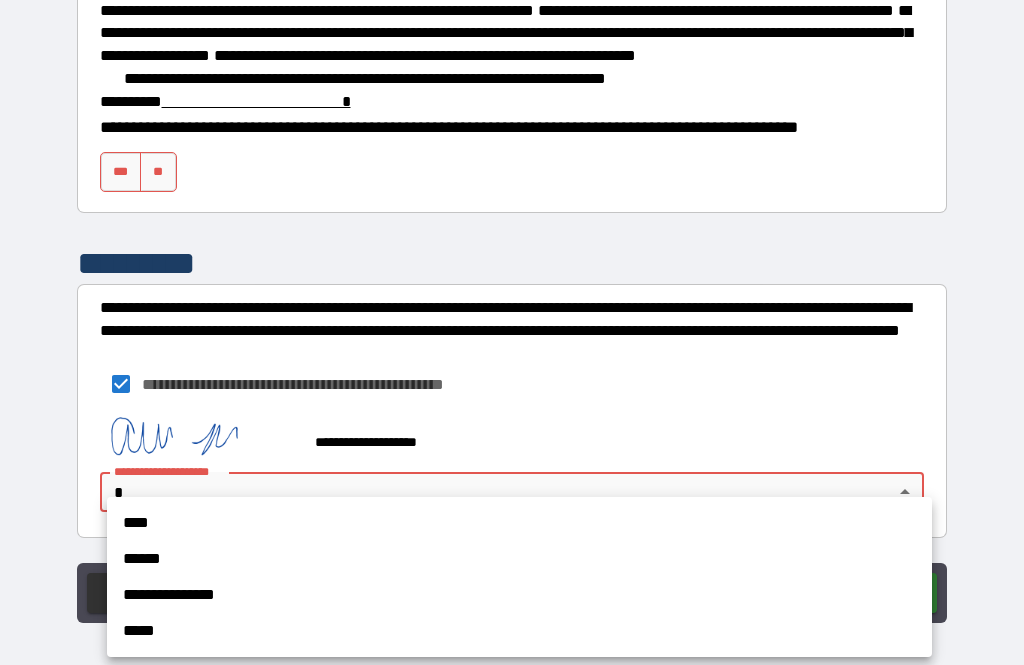 click on "****" at bounding box center (519, 523) 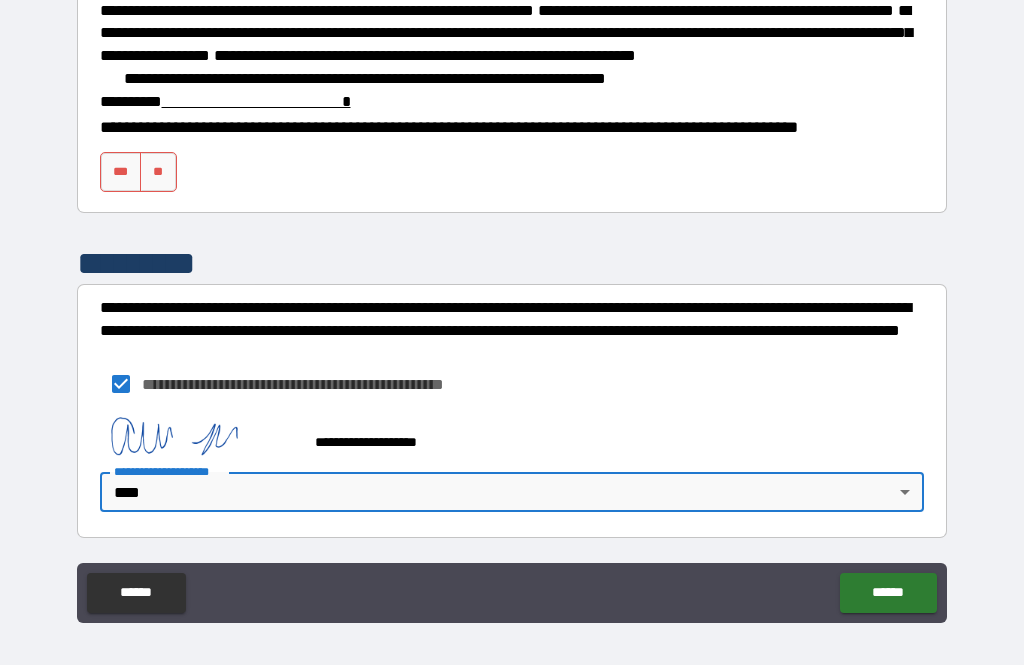 scroll, scrollTop: 2911, scrollLeft: 0, axis: vertical 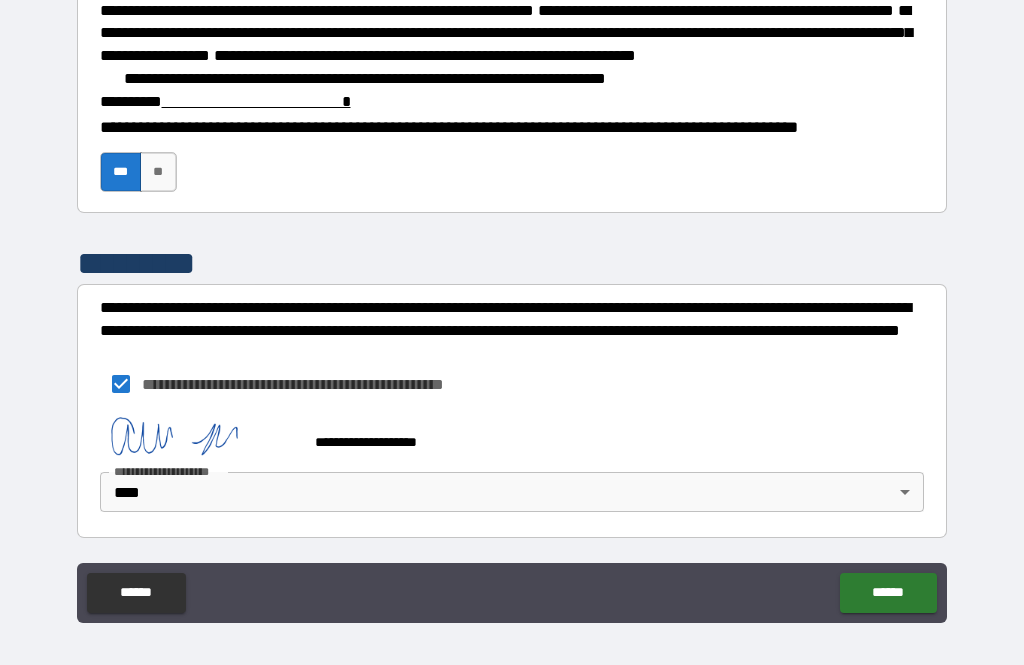 click on "******" at bounding box center [888, 593] 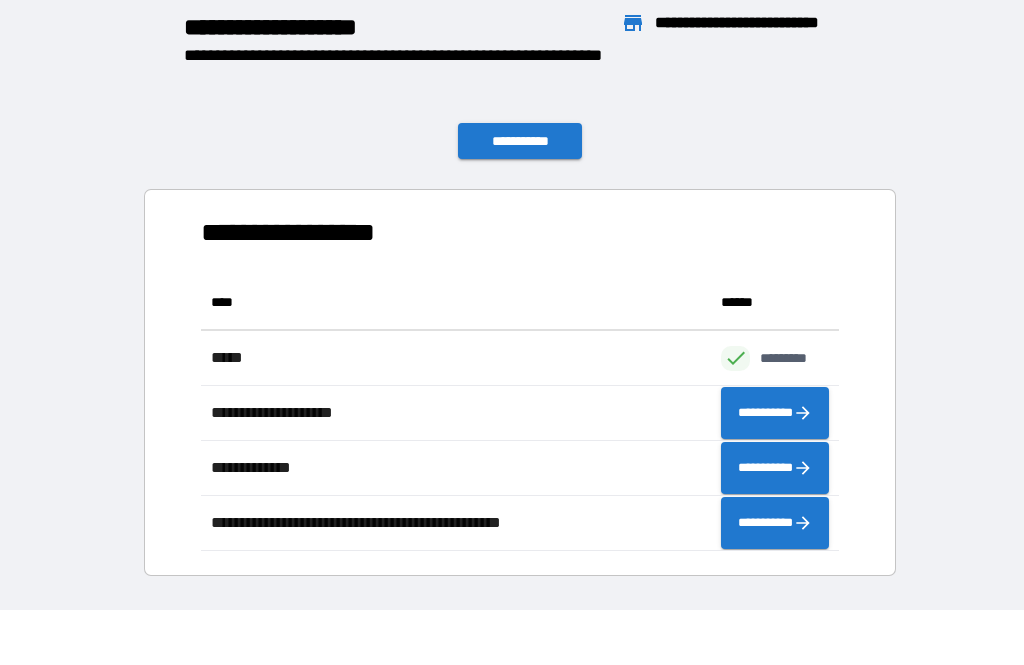 scroll, scrollTop: 1, scrollLeft: 1, axis: both 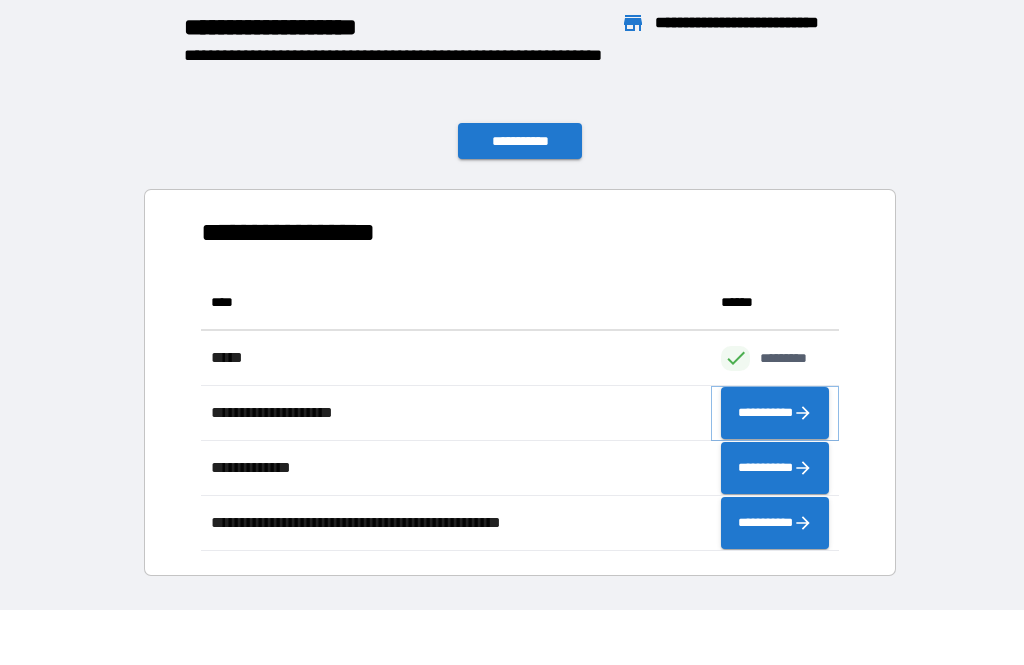 click on "**********" at bounding box center [775, 413] 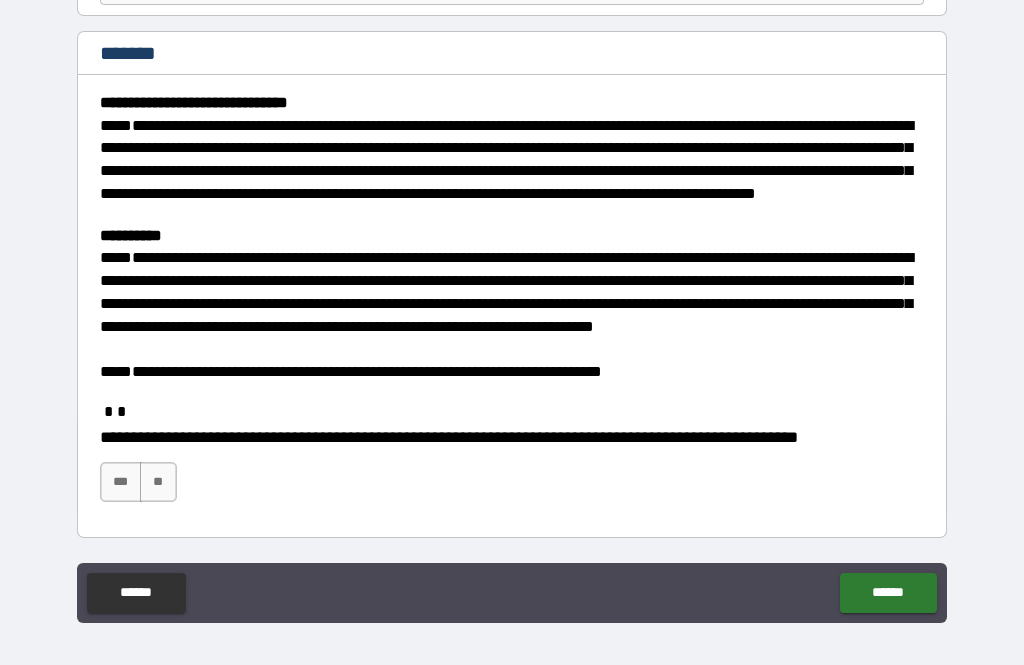 scroll, scrollTop: 224, scrollLeft: 0, axis: vertical 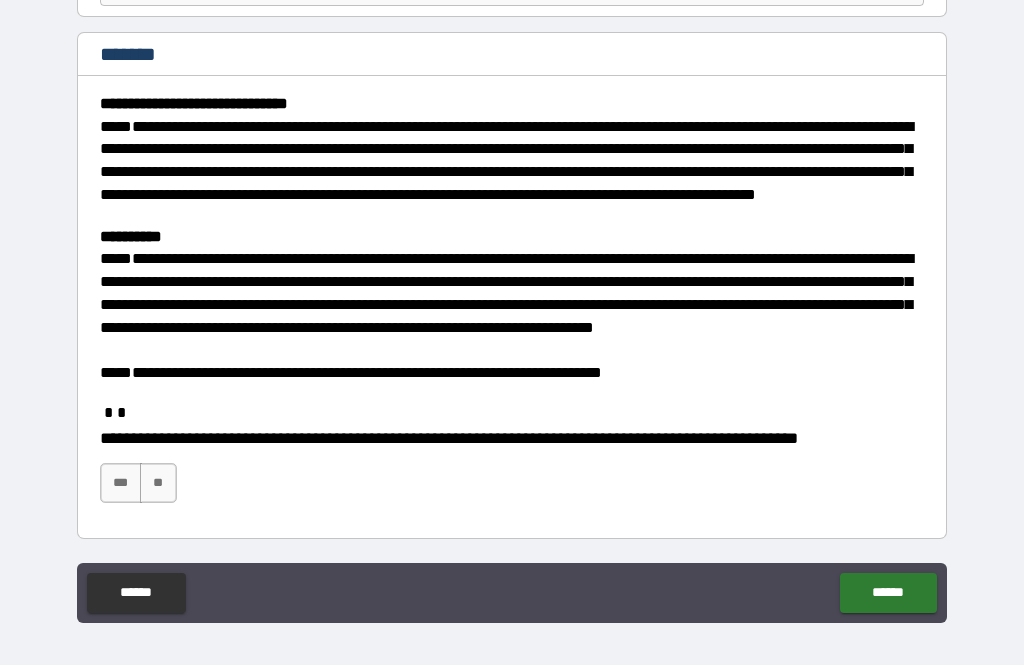 click on "***" at bounding box center (121, 483) 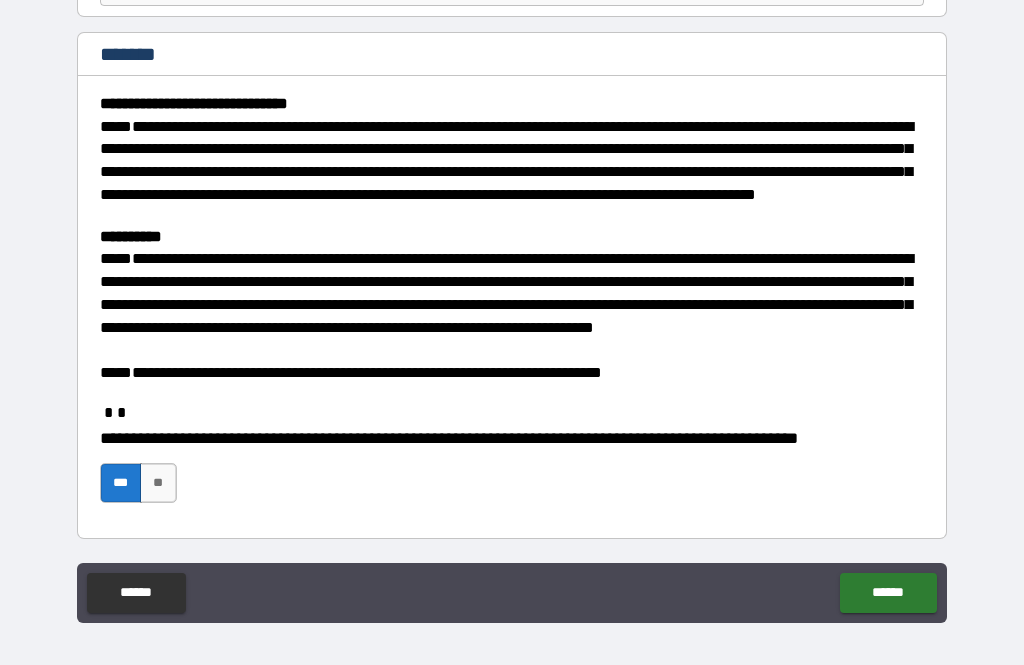click on "******" at bounding box center (888, 593) 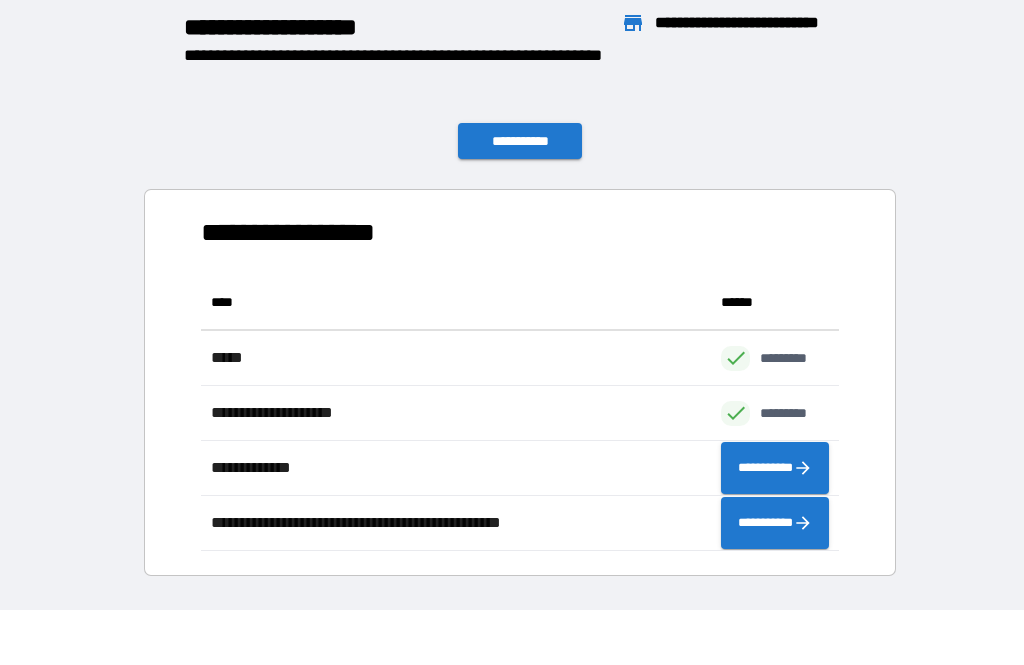 scroll, scrollTop: 276, scrollLeft: 638, axis: both 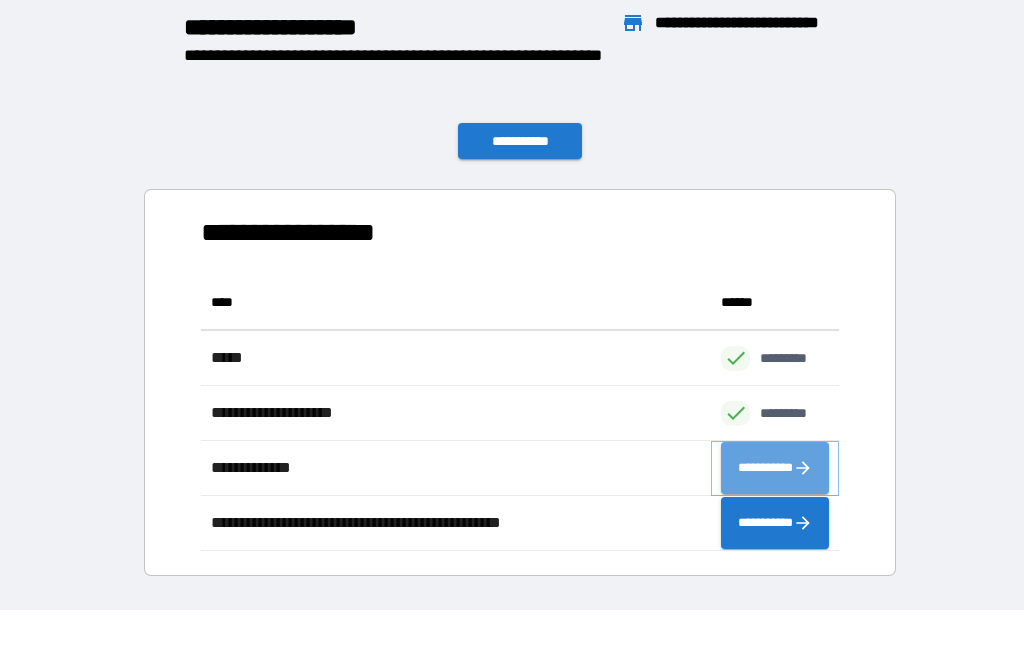 click on "**********" at bounding box center (775, 468) 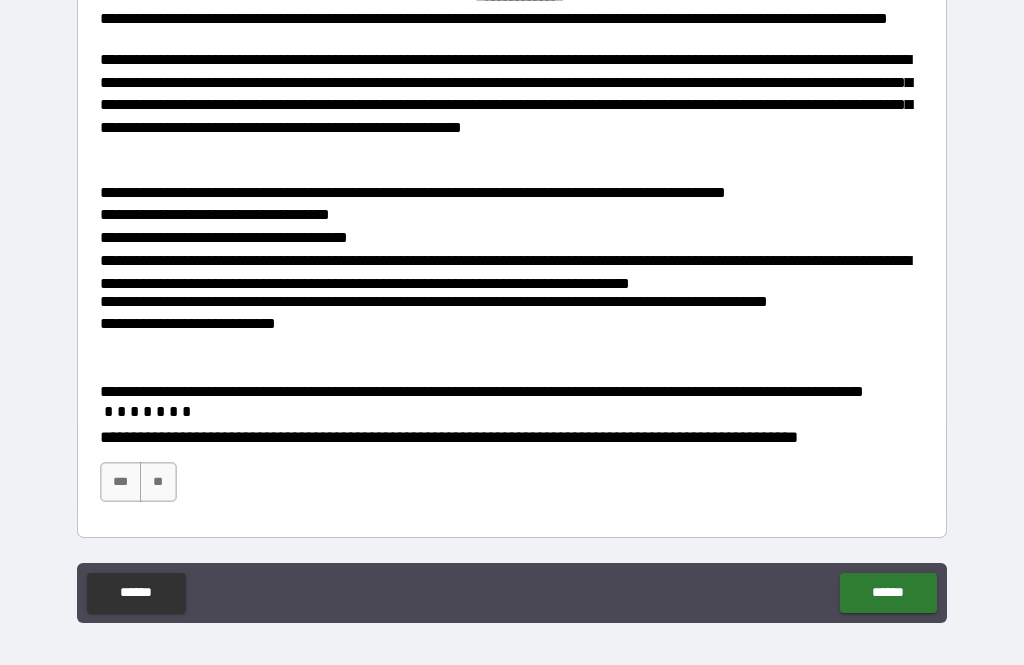 scroll, scrollTop: 422, scrollLeft: 0, axis: vertical 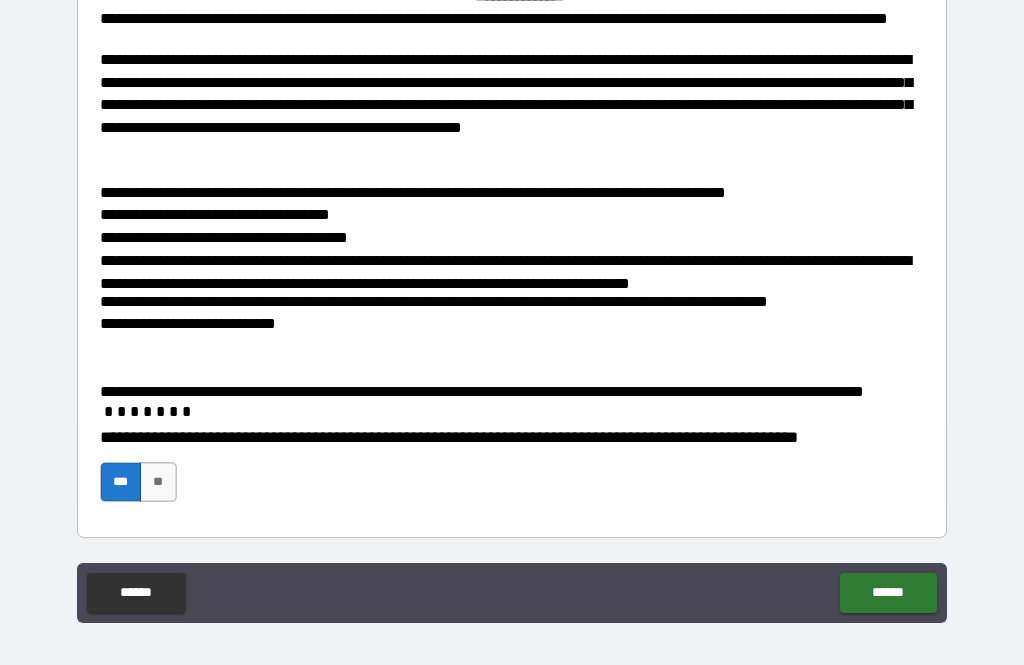 click on "******" at bounding box center [888, 593] 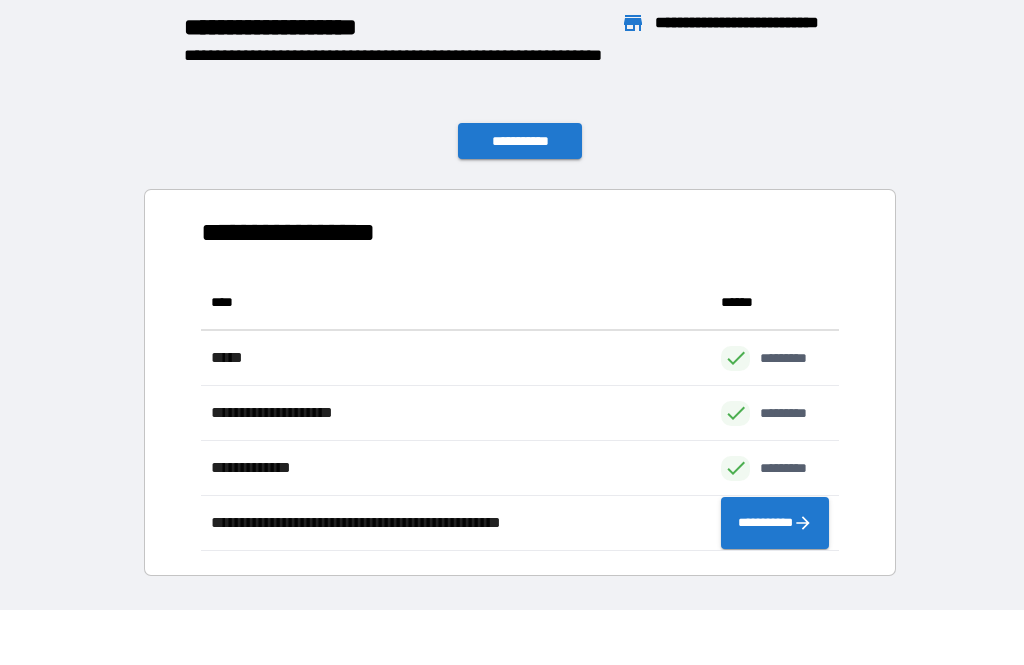 scroll, scrollTop: 1, scrollLeft: 1, axis: both 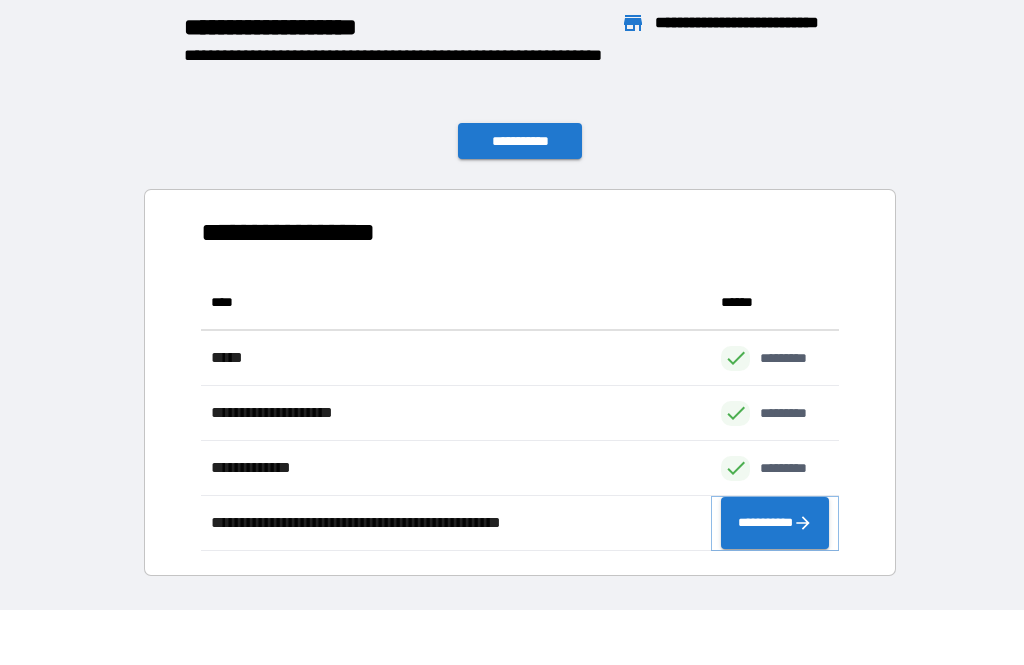 click 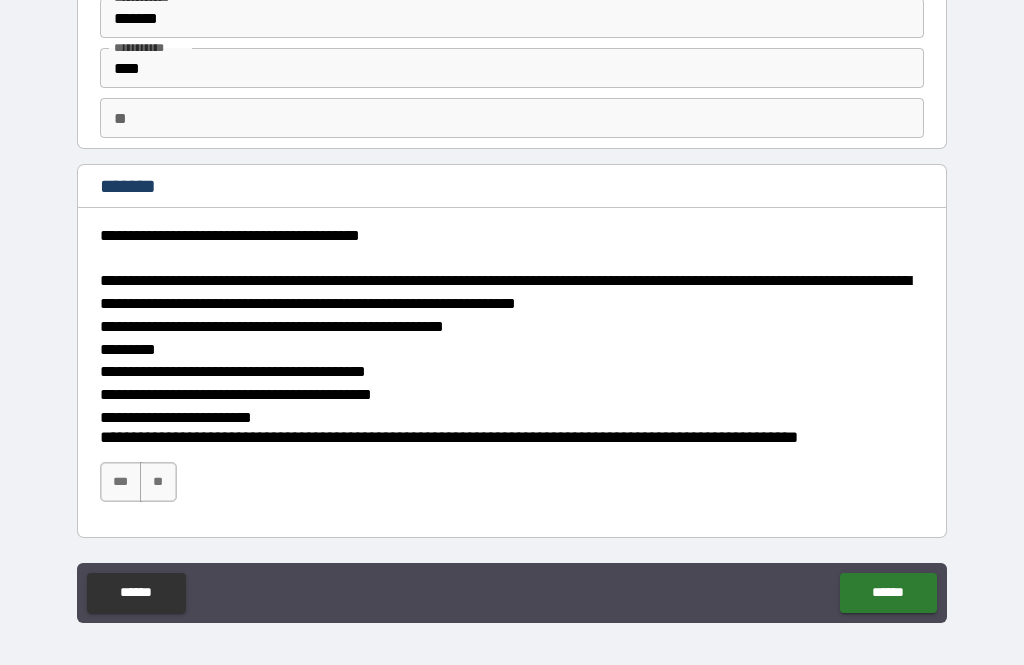 scroll, scrollTop: 92, scrollLeft: 0, axis: vertical 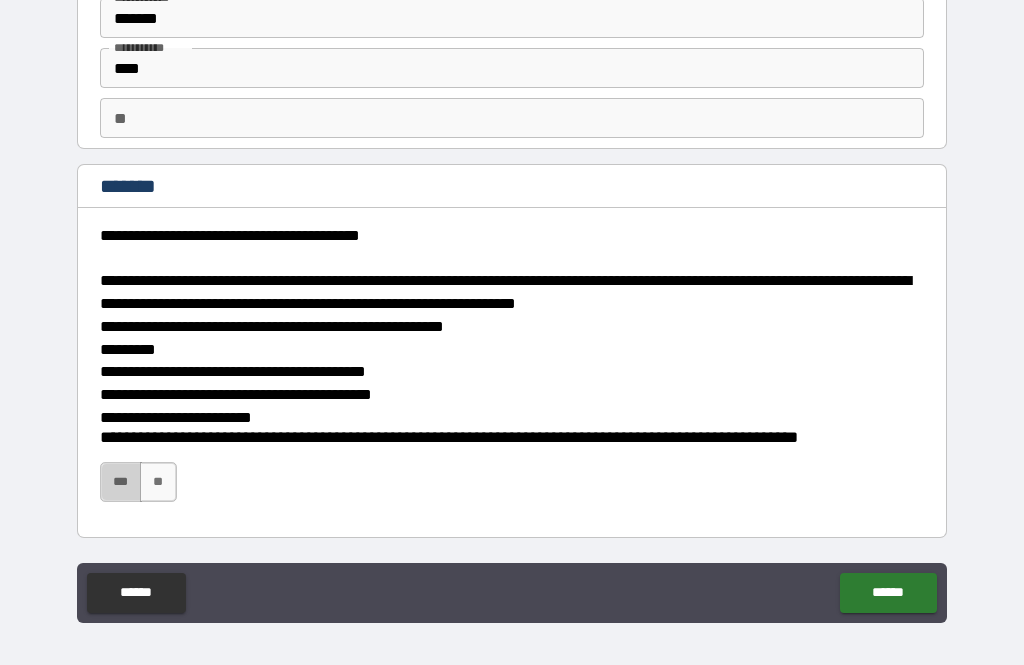 click on "***" at bounding box center (121, 482) 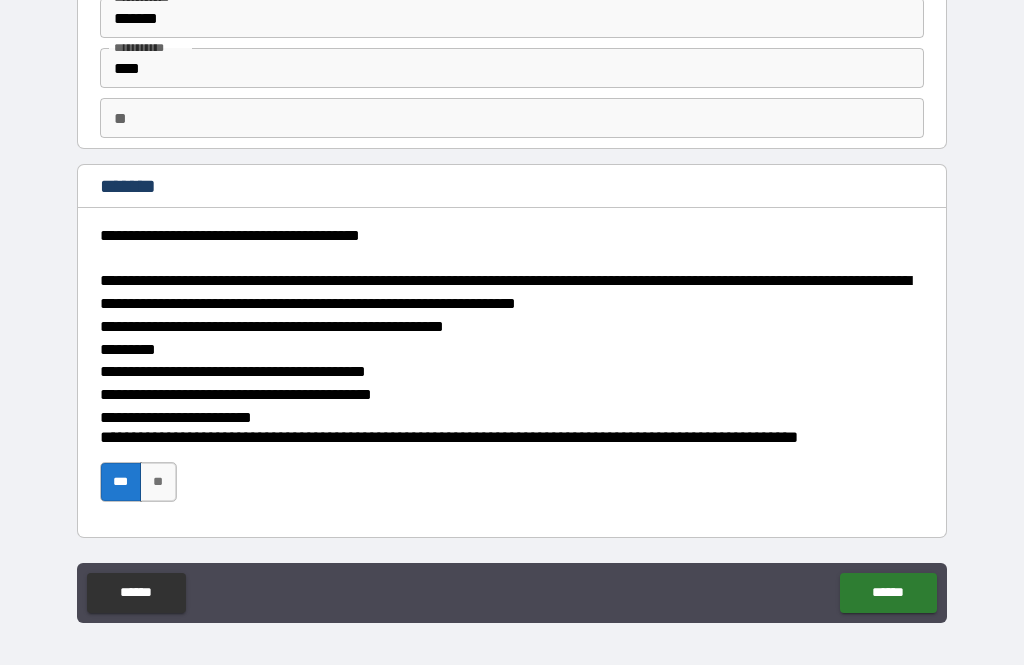 click on "******" at bounding box center [888, 593] 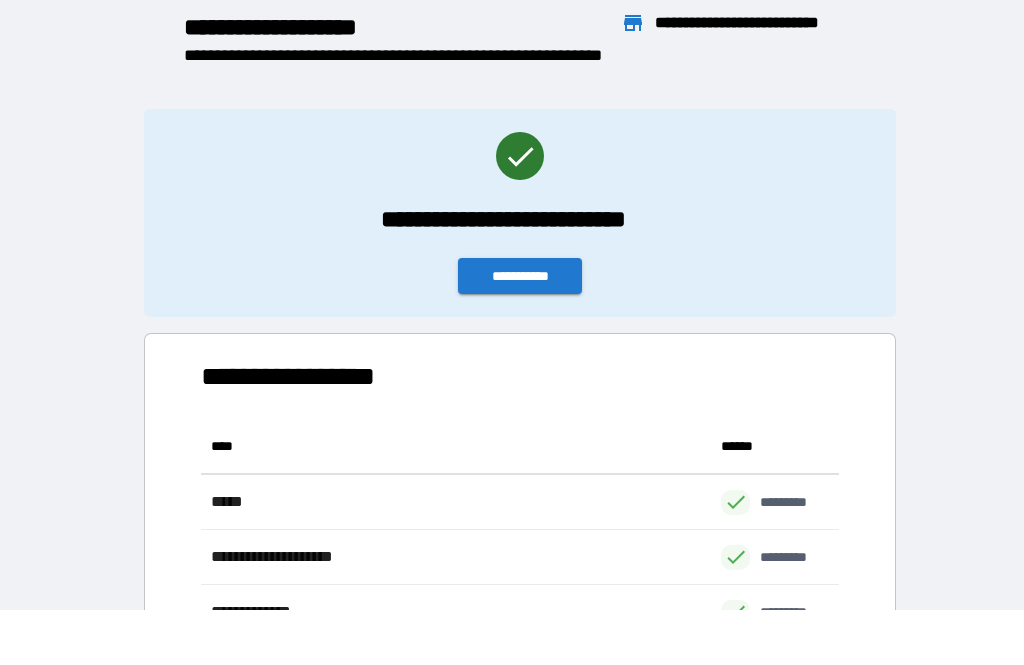 scroll, scrollTop: 1, scrollLeft: 1, axis: both 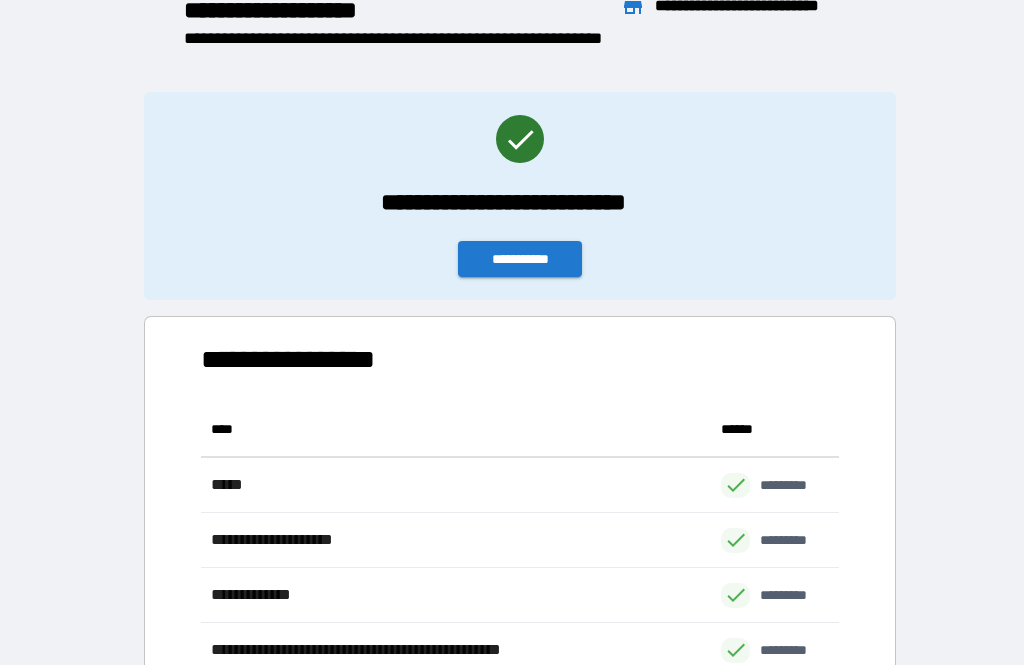 click on "**********" at bounding box center [520, 259] 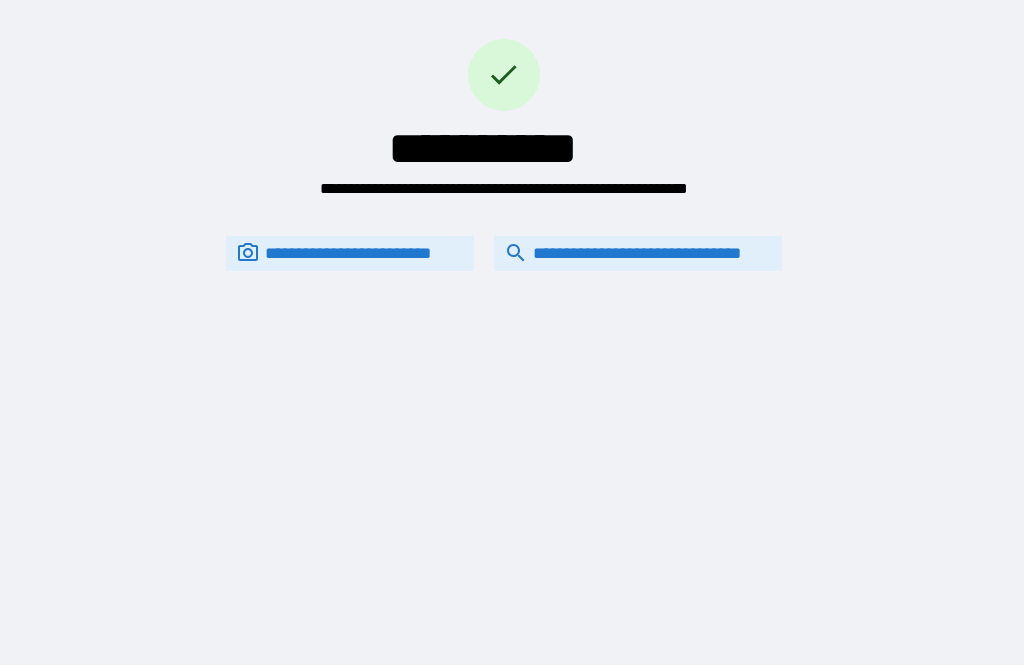 click on "**********" at bounding box center (638, 253) 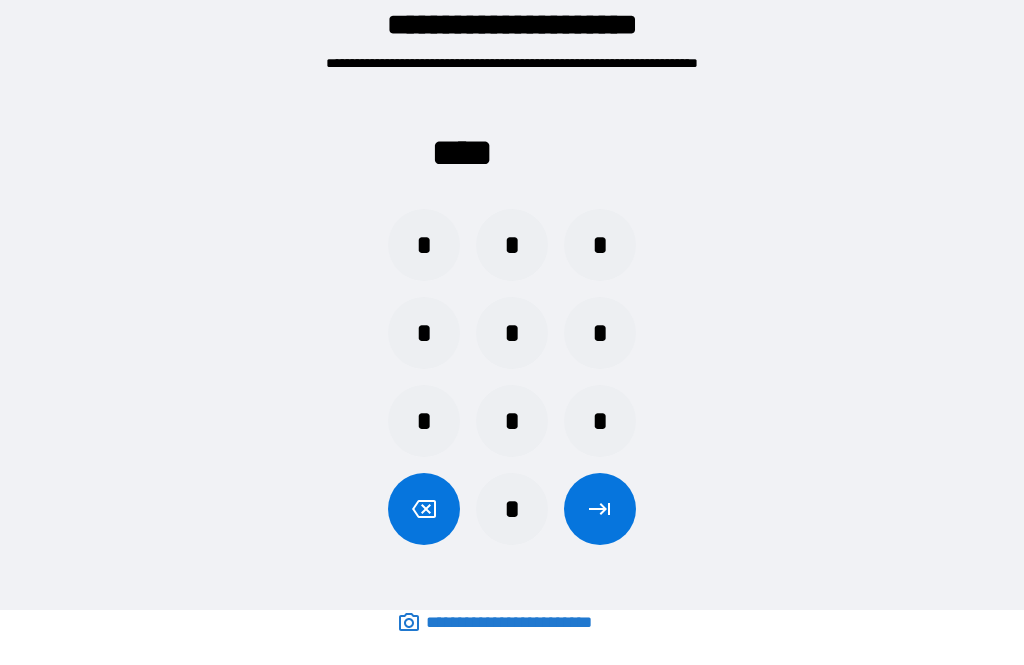 click on "*" at bounding box center (512, 421) 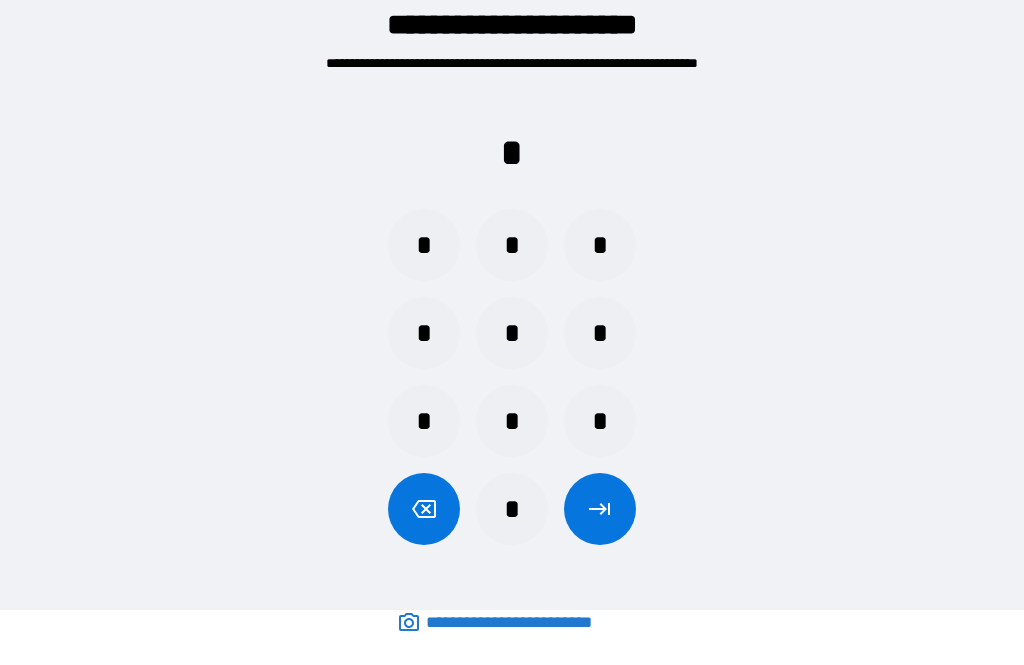 click on "*" at bounding box center (512, 421) 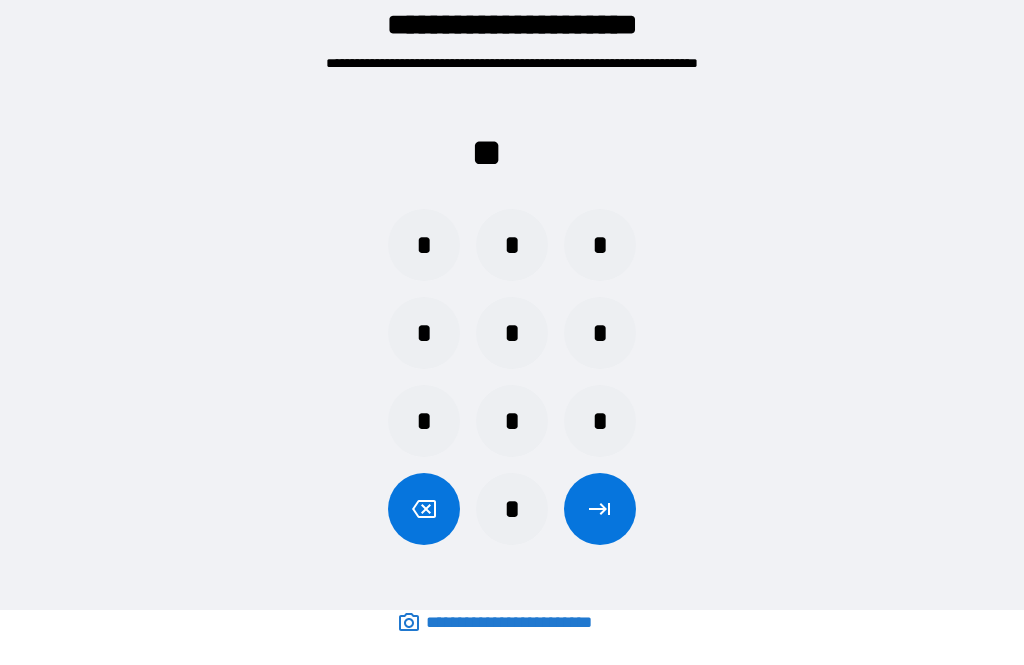 click on "*" at bounding box center [600, 421] 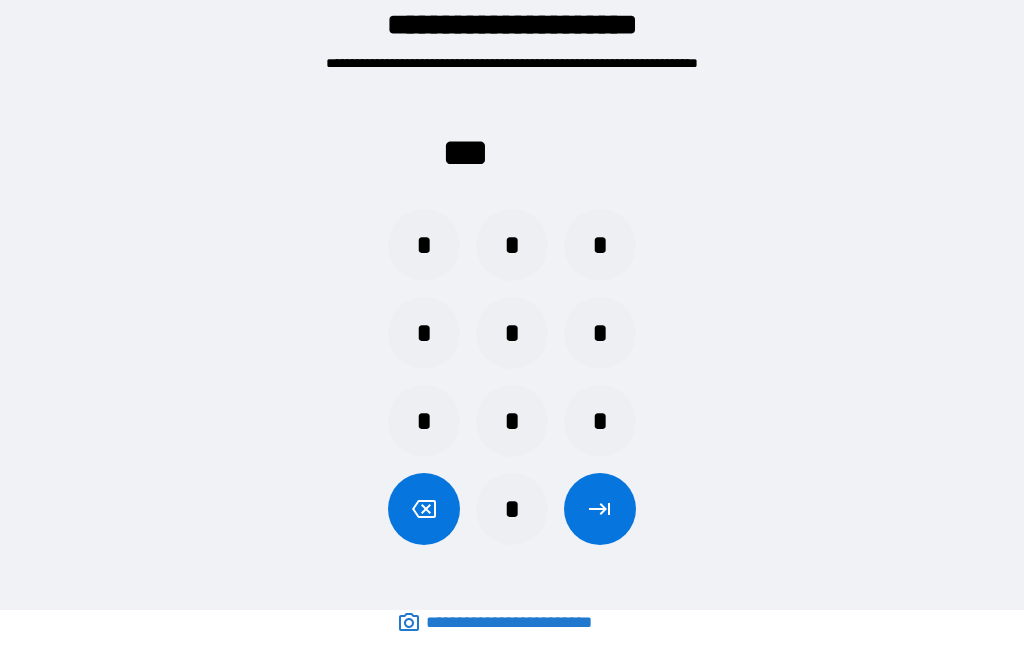 click on "*" at bounding box center (512, 509) 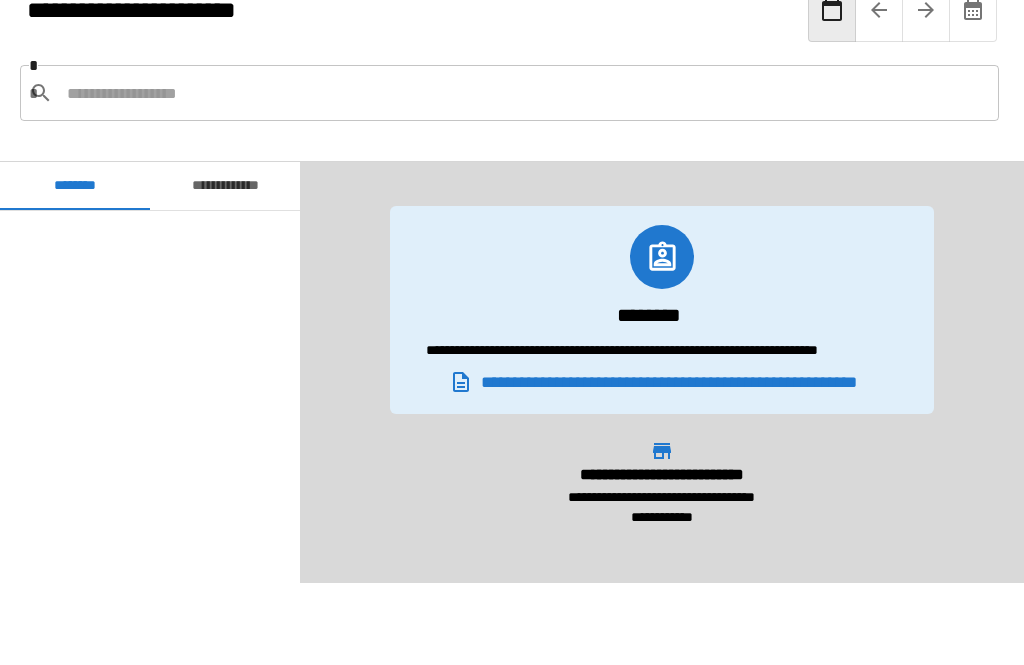 scroll, scrollTop: 3660, scrollLeft: 0, axis: vertical 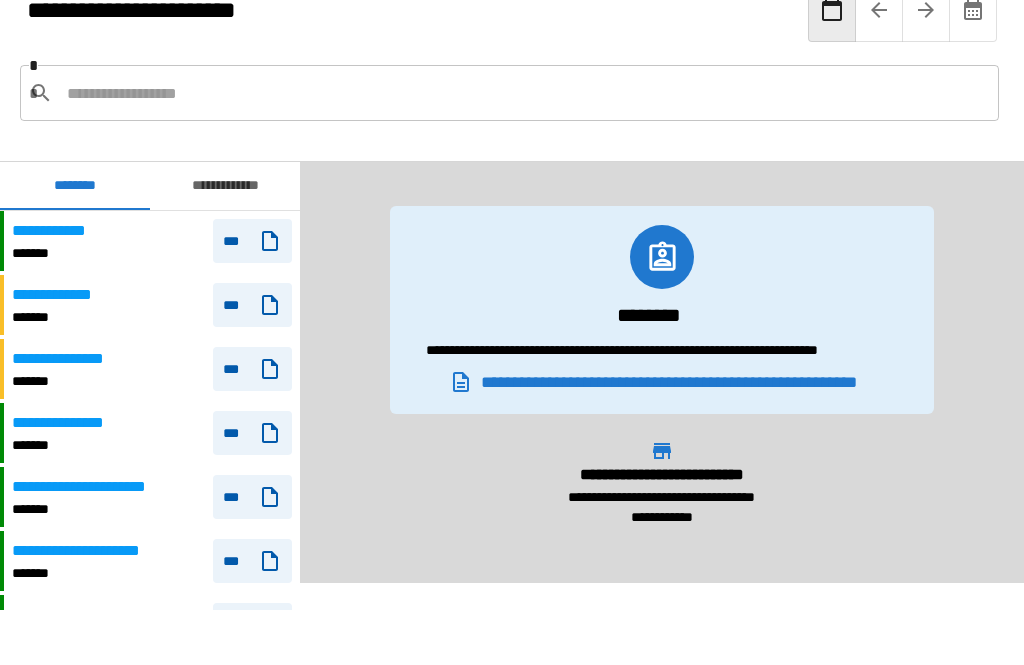 click on "**********" at bounding box center [67, 423] 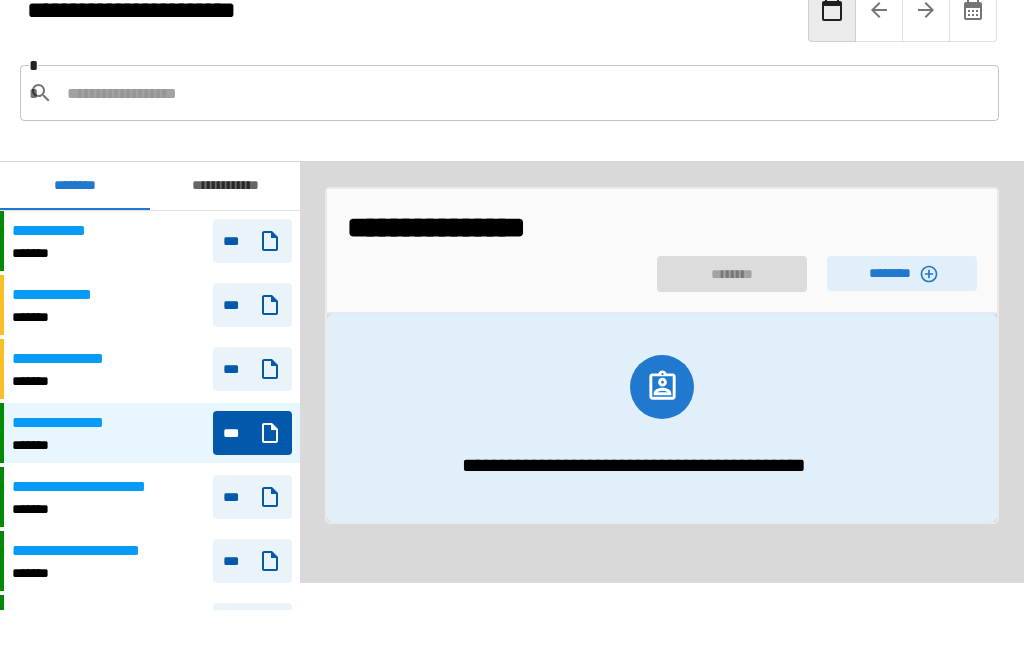 click on "********" at bounding box center [902, 273] 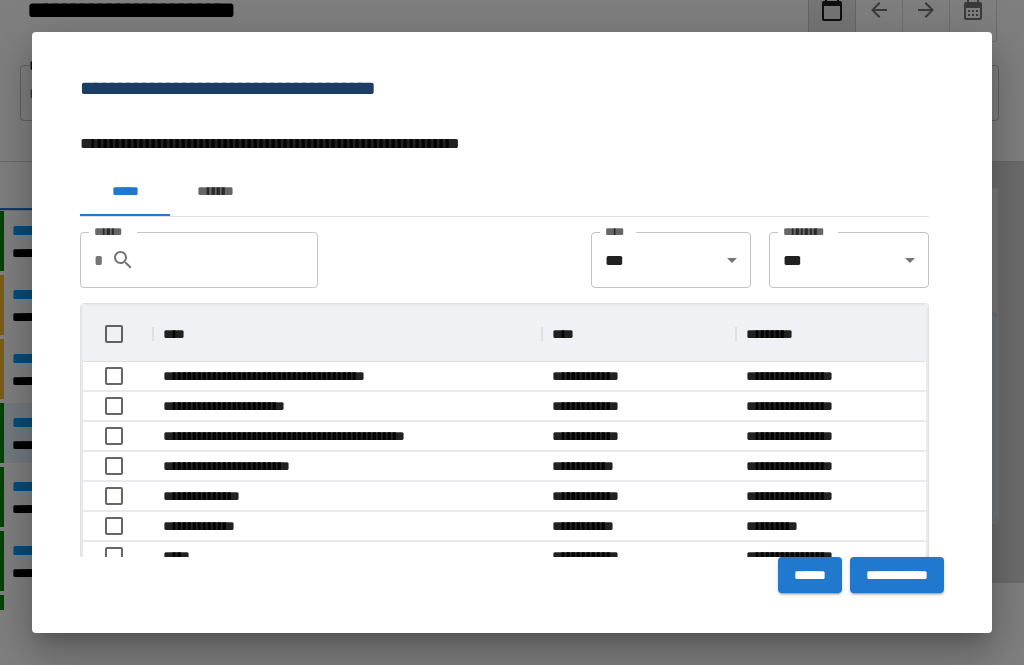 scroll, scrollTop: 1, scrollLeft: 1, axis: both 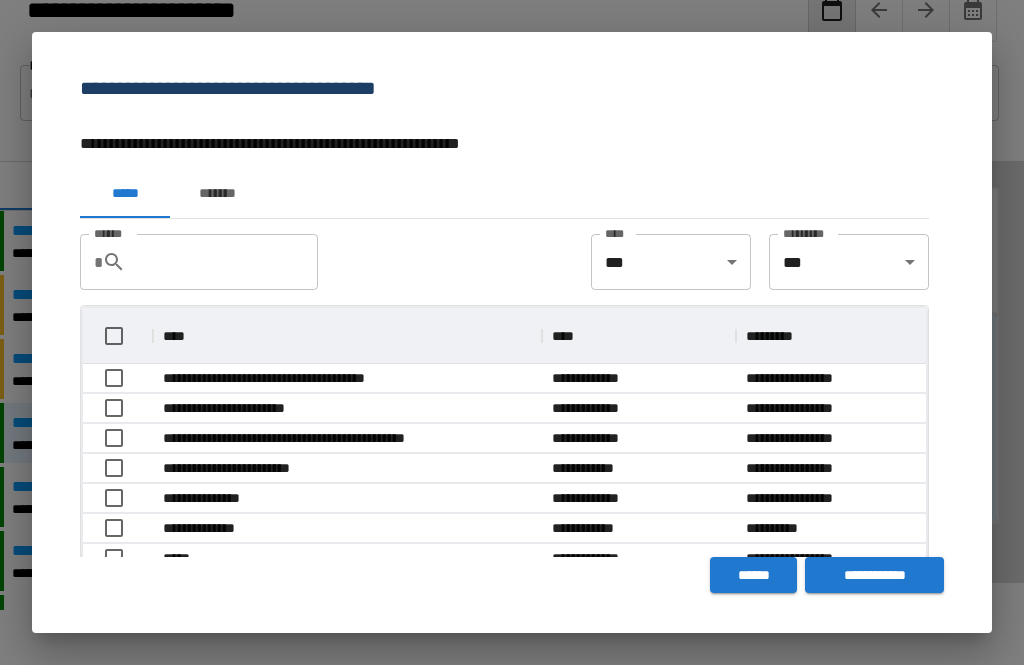 click on "*******" at bounding box center [217, 194] 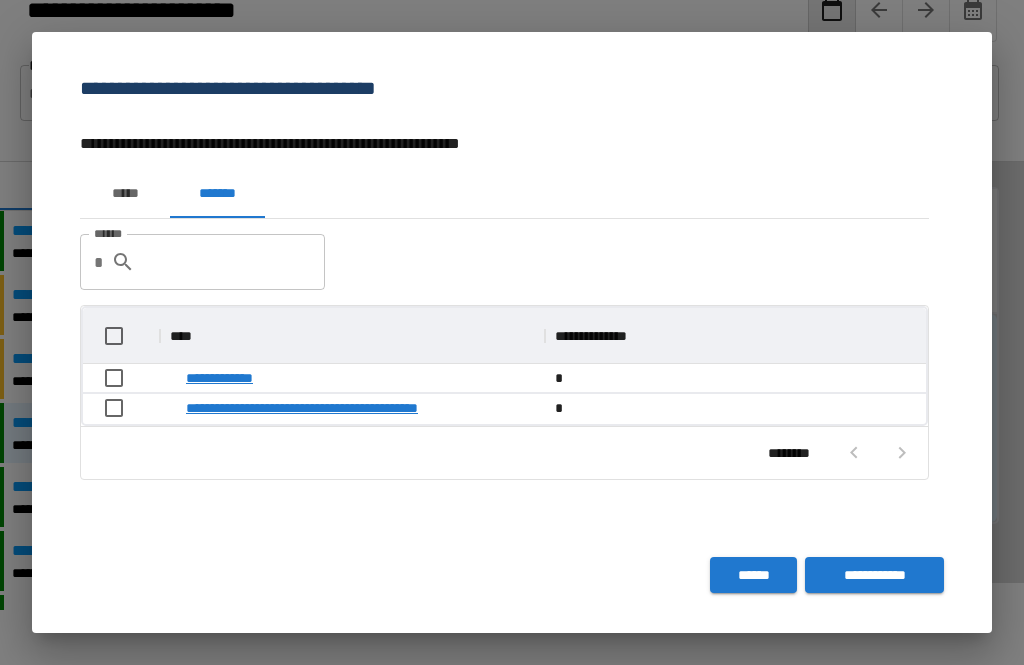 scroll, scrollTop: 116, scrollLeft: 843, axis: both 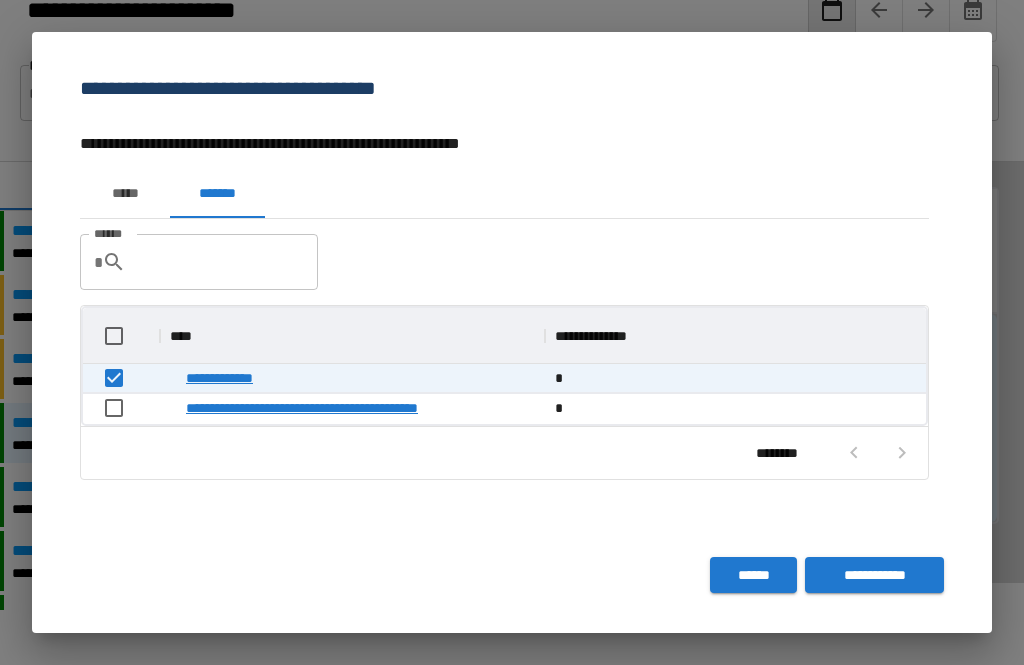 click on "**********" at bounding box center [874, 575] 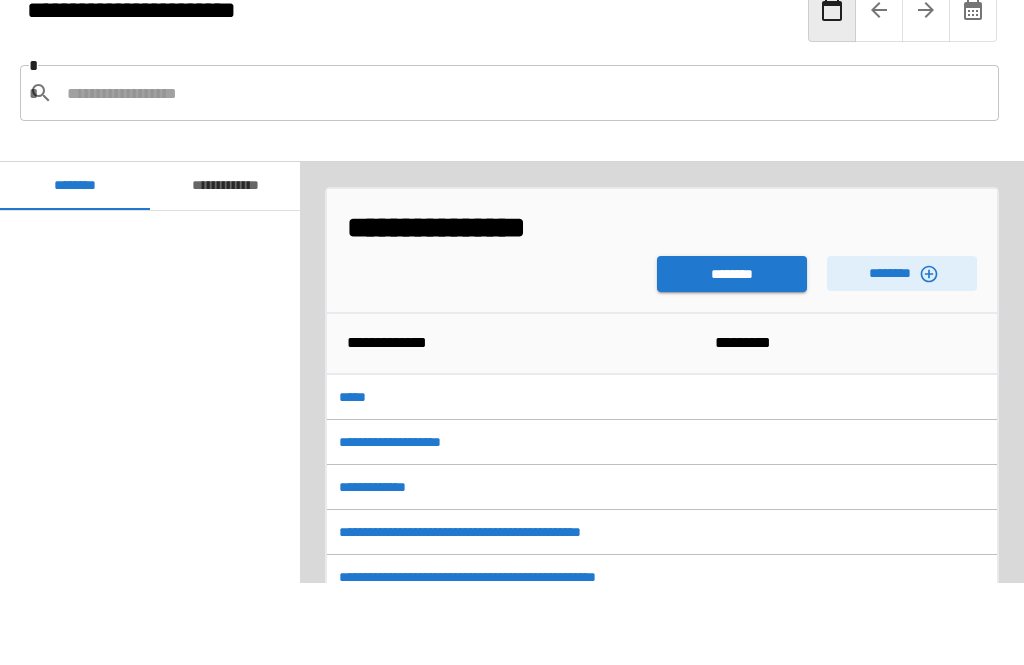 scroll, scrollTop: 3840, scrollLeft: 0, axis: vertical 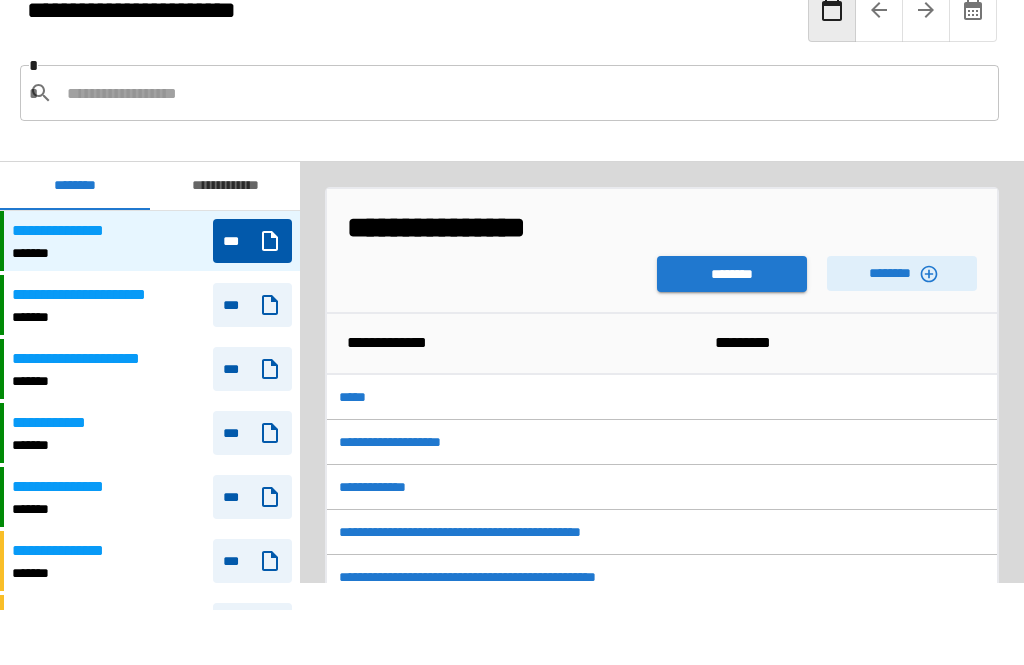 click on "********" at bounding box center [732, 274] 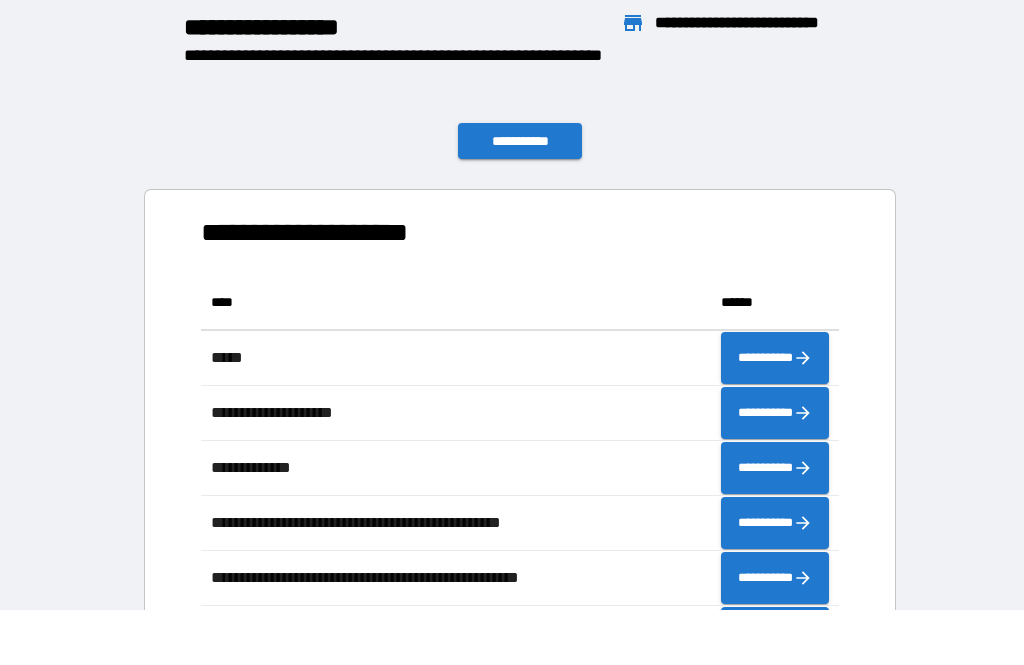 scroll, scrollTop: 386, scrollLeft: 638, axis: both 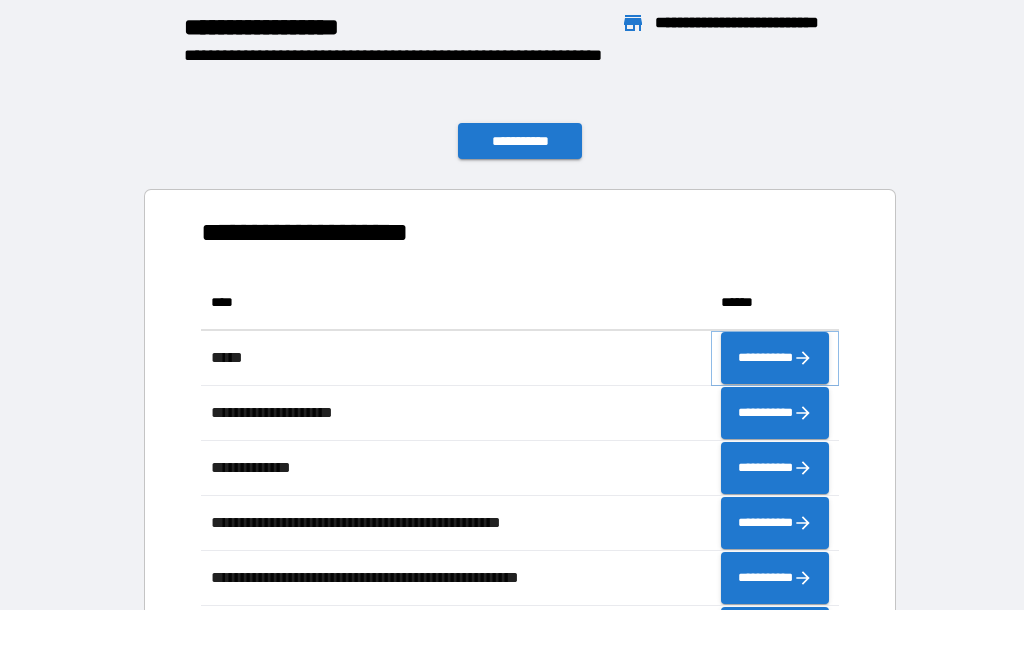 click on "**********" at bounding box center (775, 358) 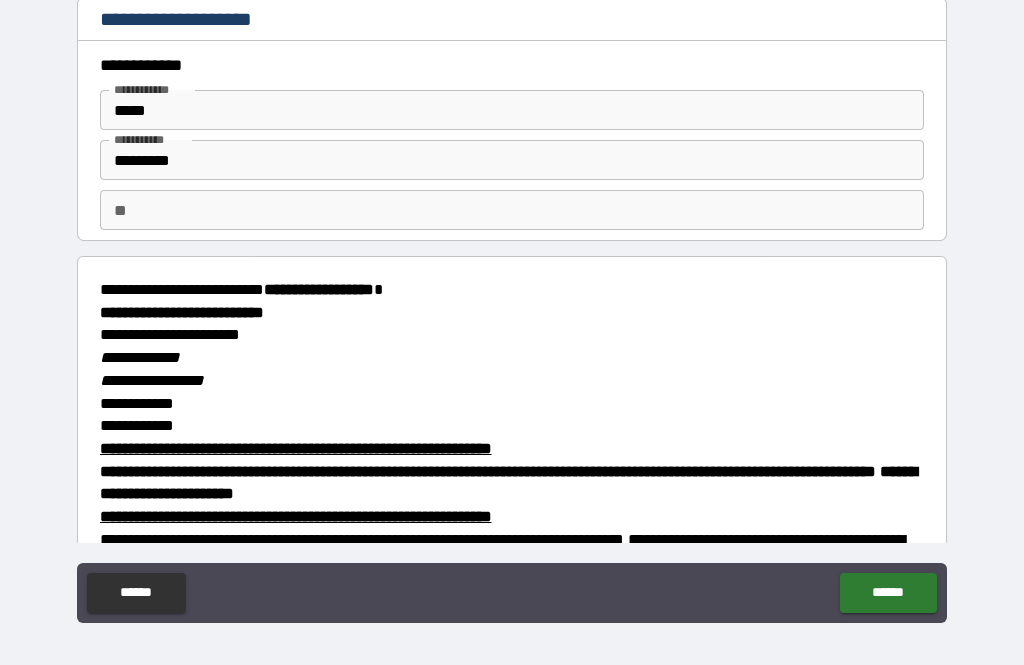 click on "******" at bounding box center (888, 593) 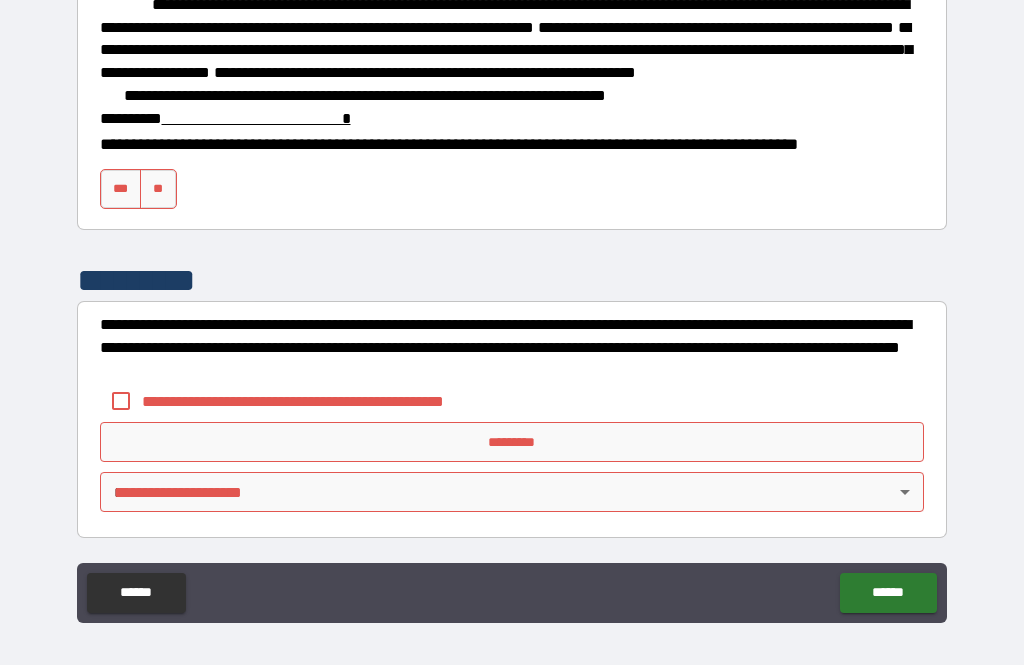 scroll, scrollTop: 3077, scrollLeft: 0, axis: vertical 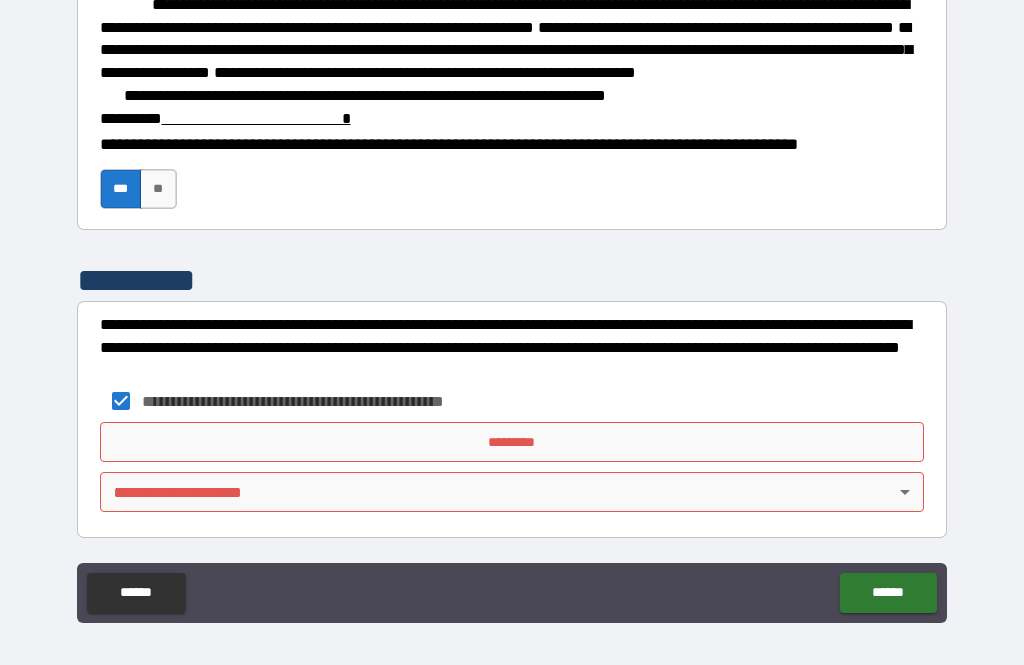 click on "*********" at bounding box center (512, 442) 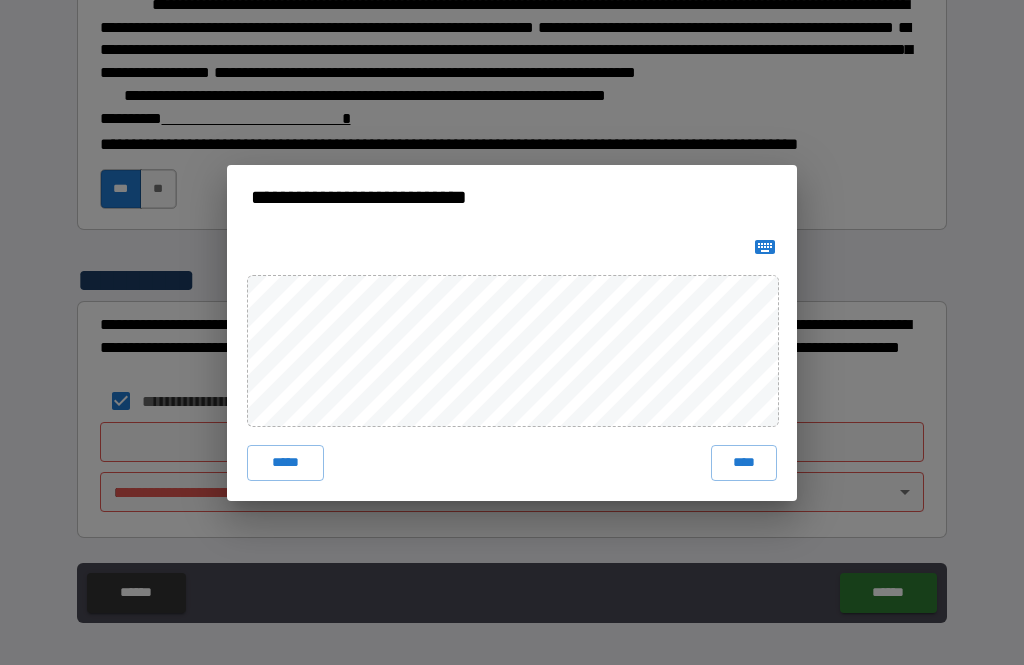 click on "****" at bounding box center [744, 463] 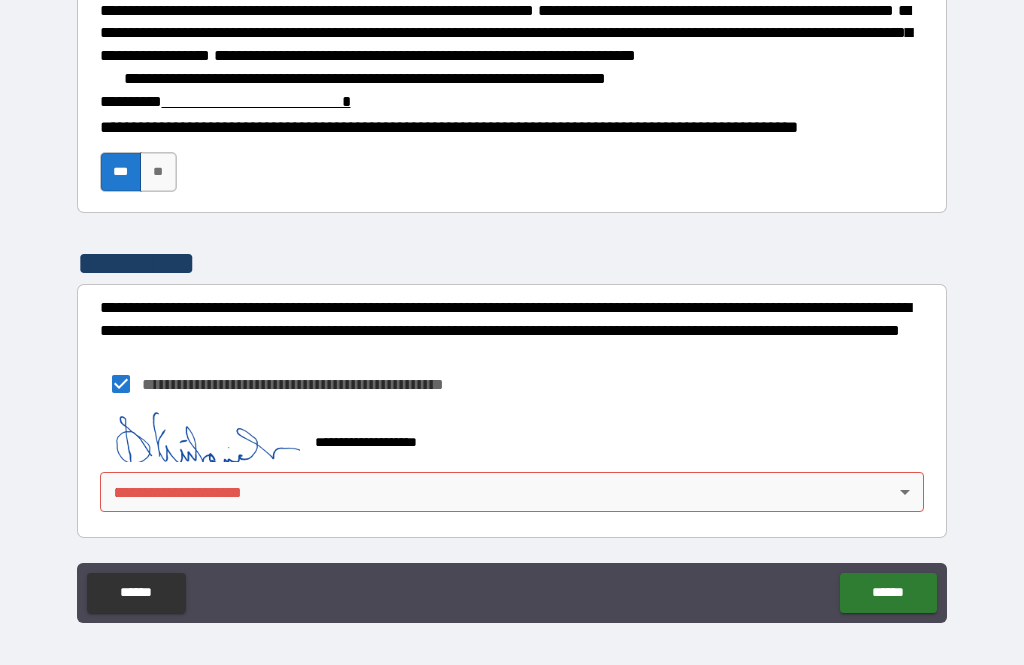 click on "******" at bounding box center [888, 593] 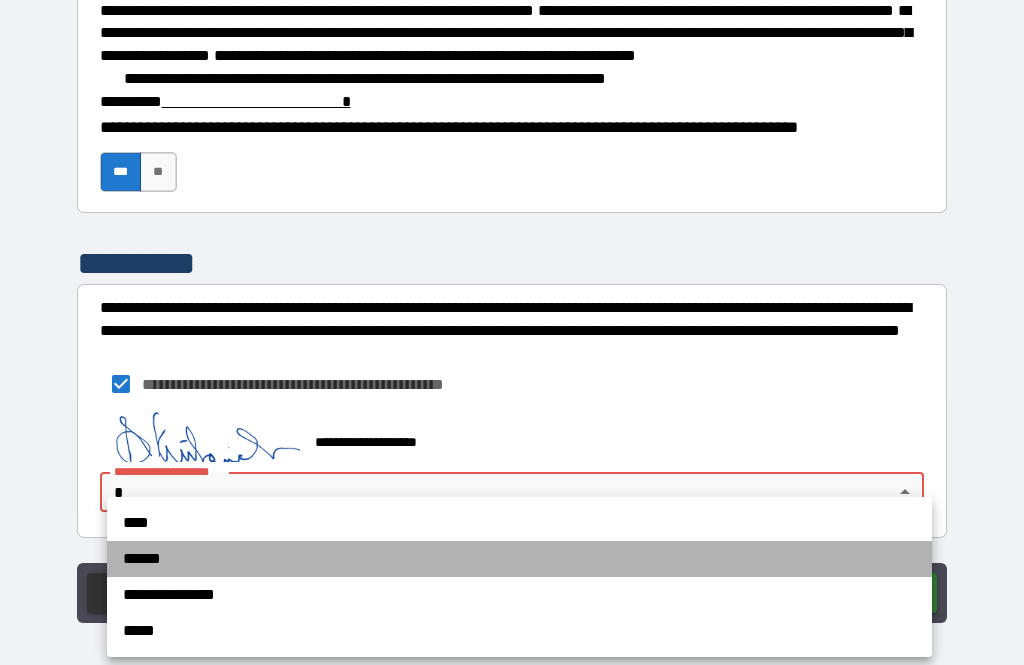 click on "******" at bounding box center (519, 559) 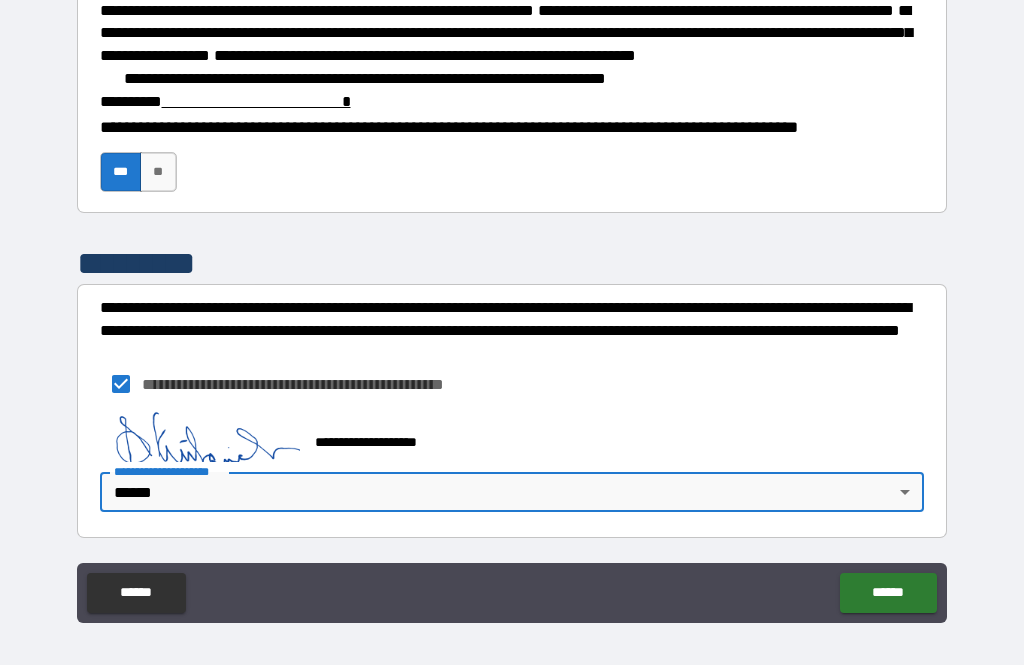 click on "******" at bounding box center [888, 593] 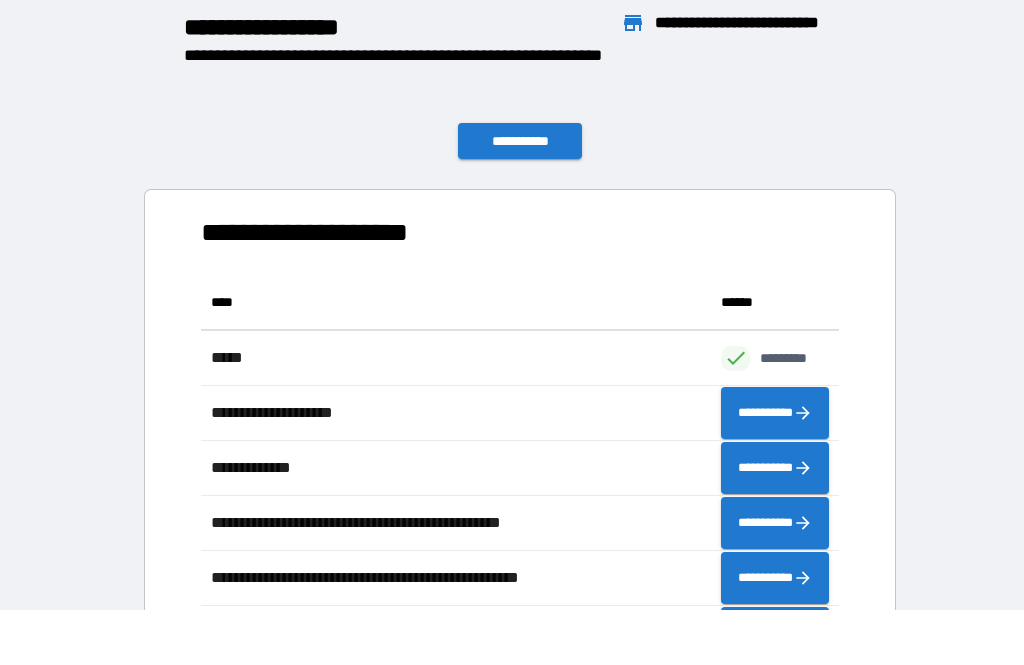 scroll, scrollTop: 386, scrollLeft: 638, axis: both 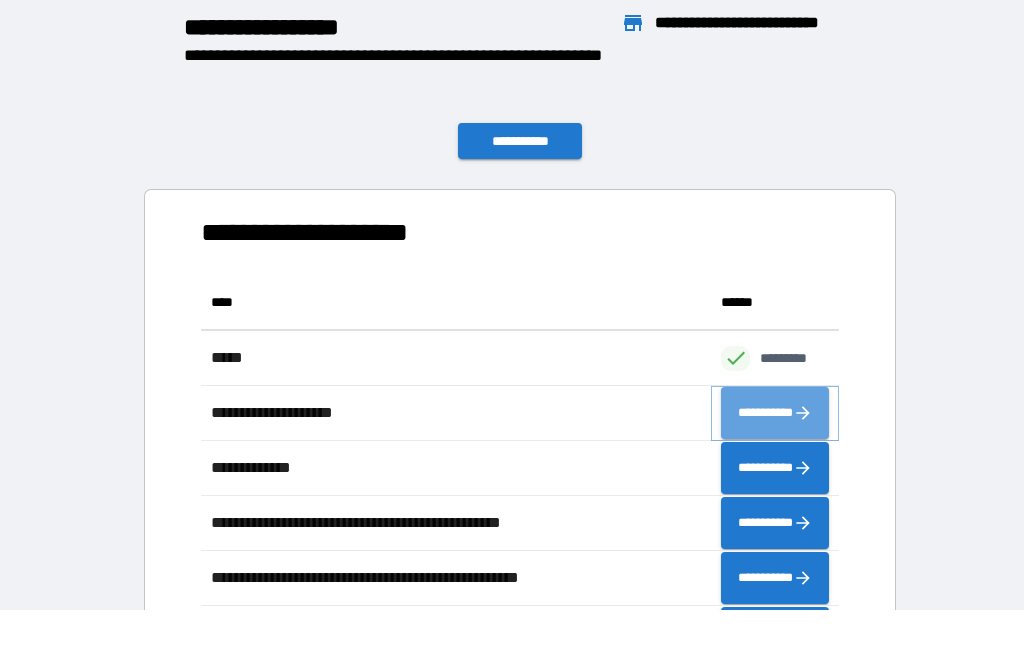 click on "**********" at bounding box center [775, 413] 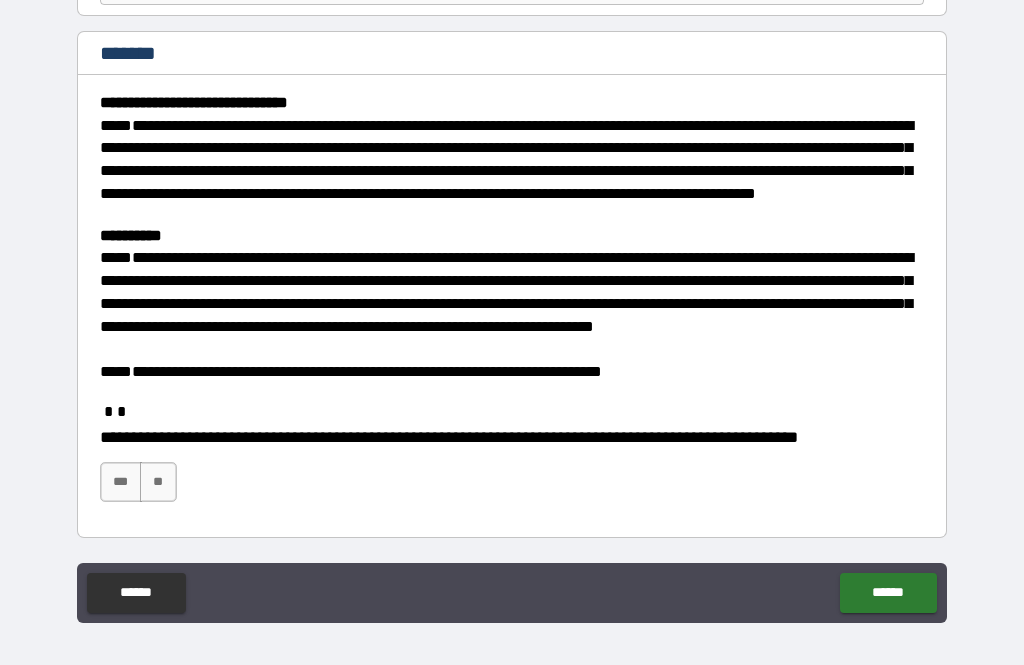 scroll, scrollTop: 224, scrollLeft: 0, axis: vertical 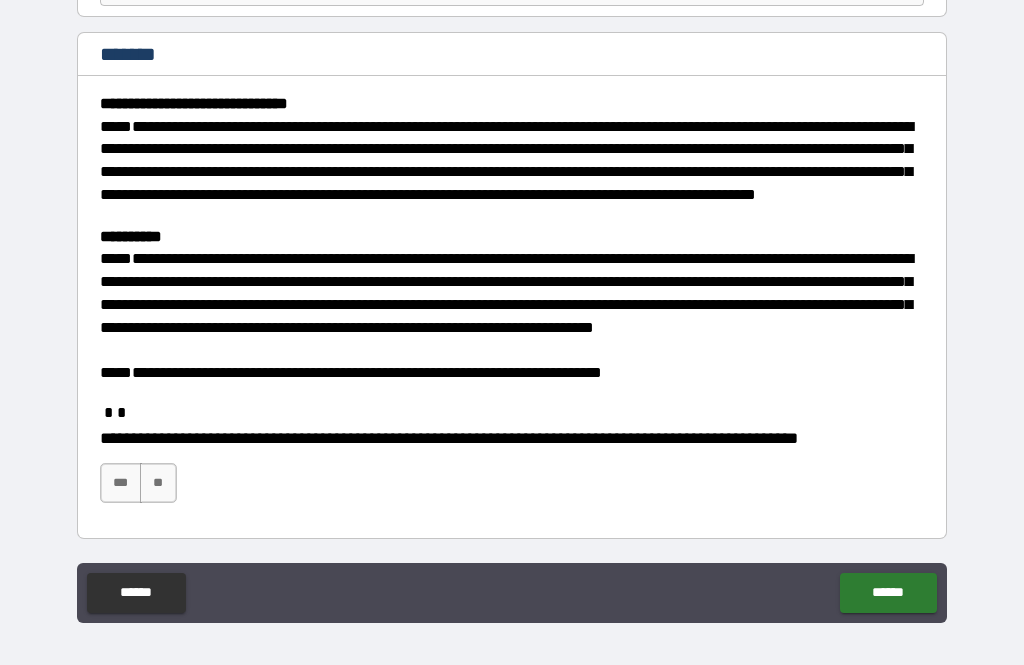 click on "***" at bounding box center [121, 483] 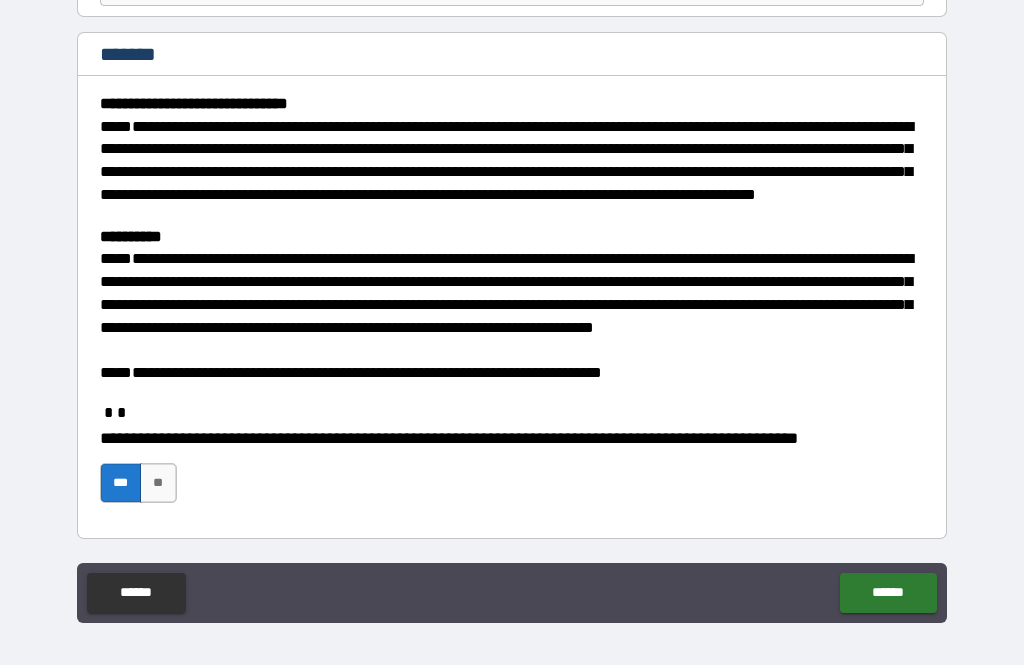 click on "******" at bounding box center [888, 593] 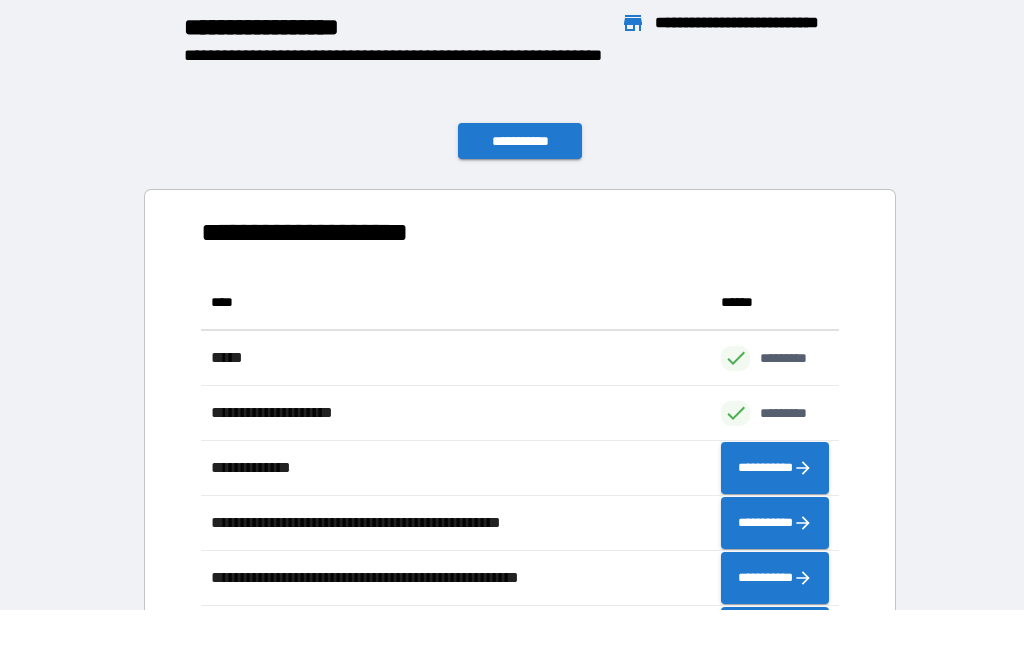 scroll, scrollTop: 386, scrollLeft: 638, axis: both 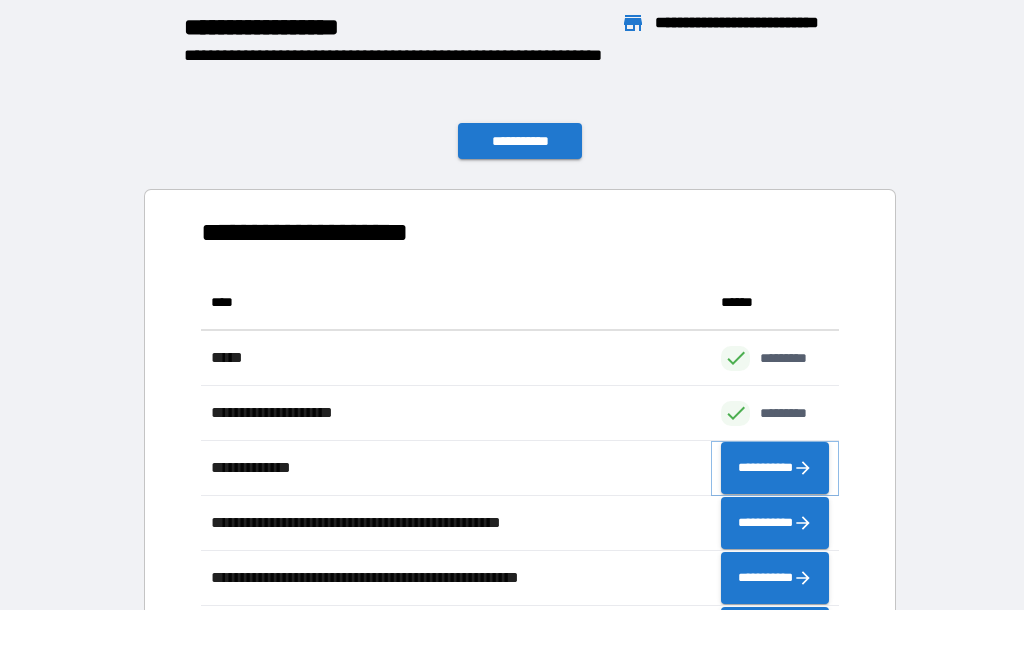 click on "**********" at bounding box center [775, 468] 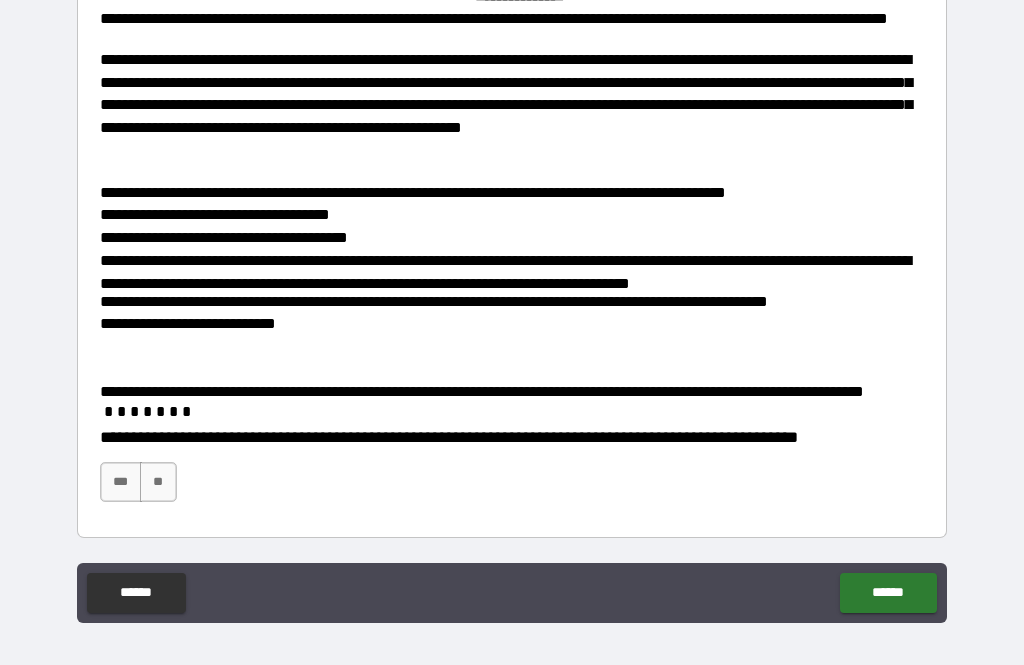 scroll, scrollTop: 422, scrollLeft: 0, axis: vertical 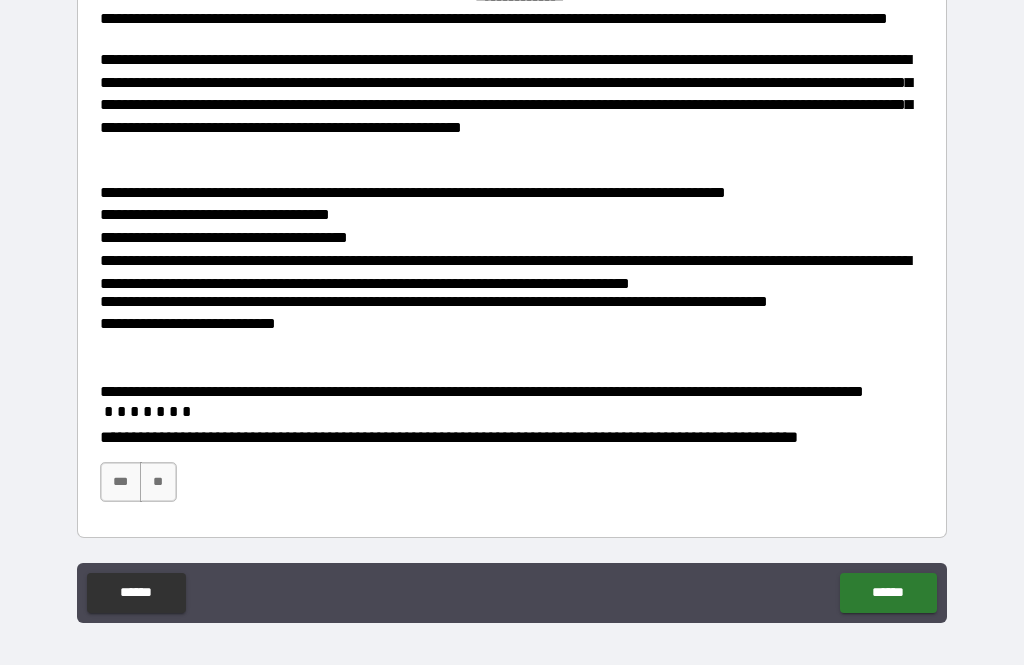 click on "***" at bounding box center (121, 482) 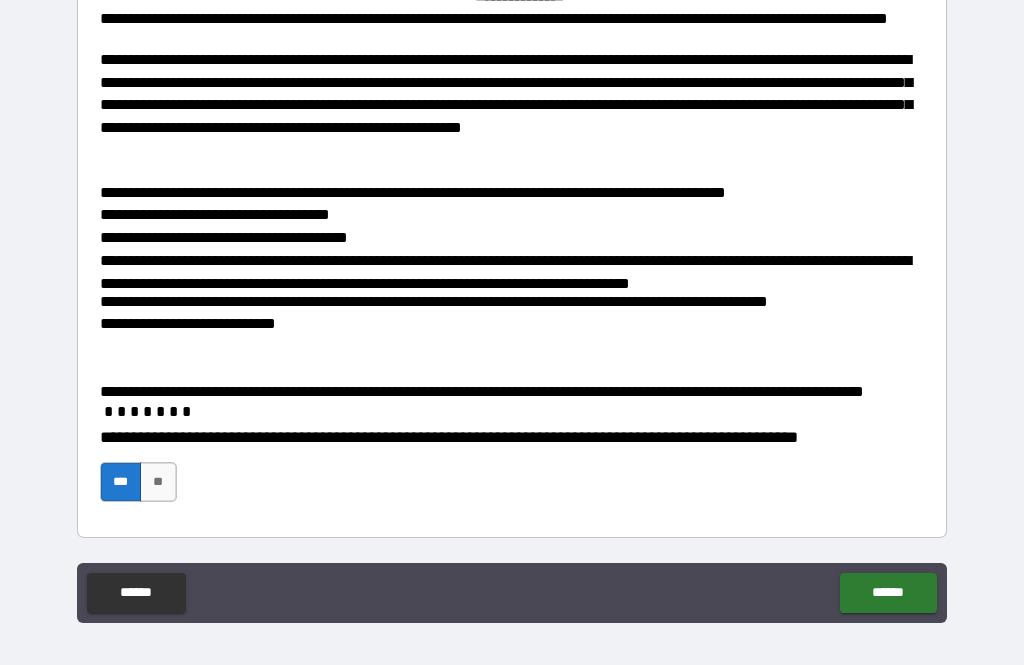 click on "******" at bounding box center [888, 593] 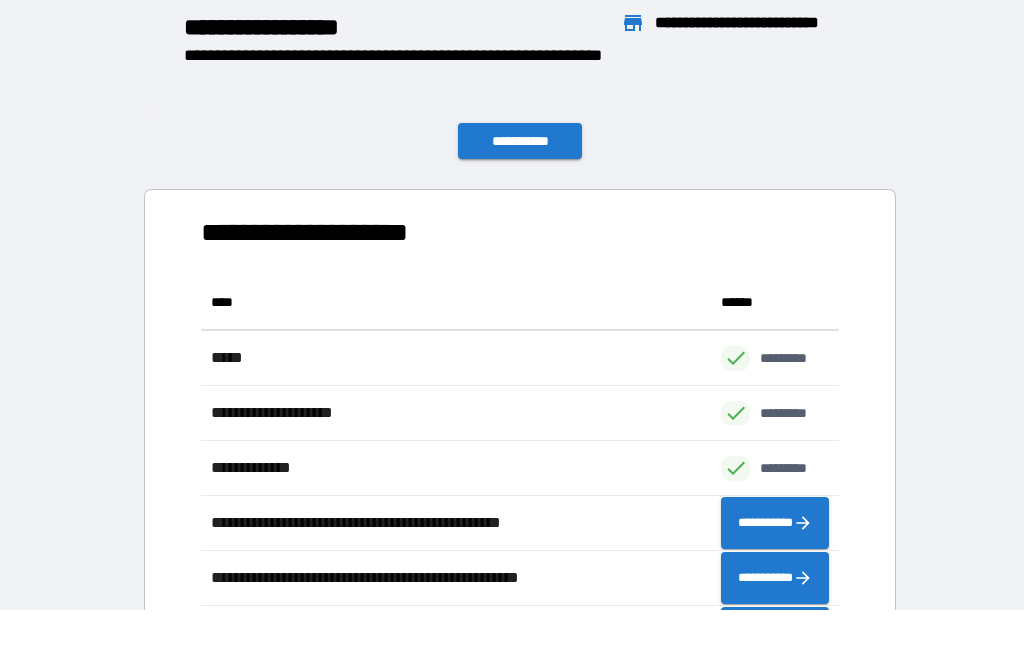 scroll, scrollTop: 1, scrollLeft: 1, axis: both 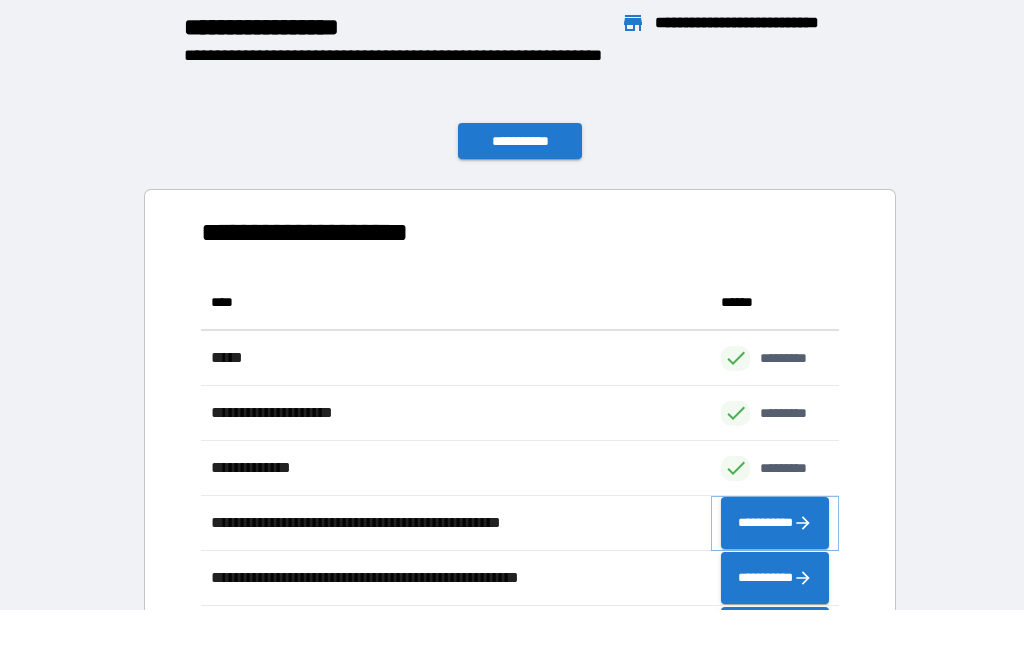 click on "**********" at bounding box center [775, 523] 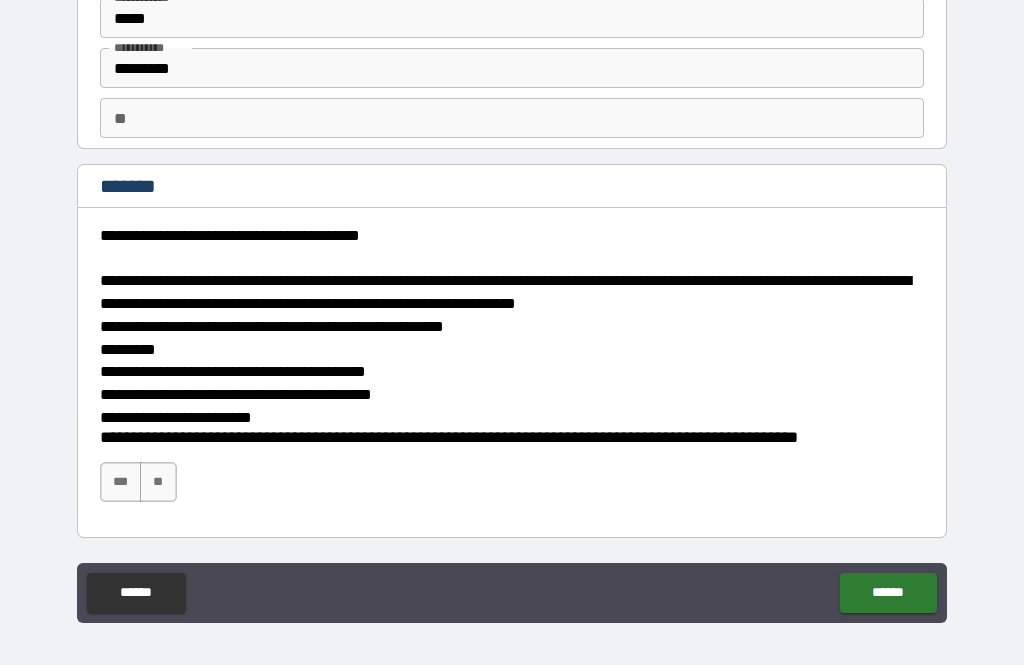 scroll, scrollTop: 92, scrollLeft: 0, axis: vertical 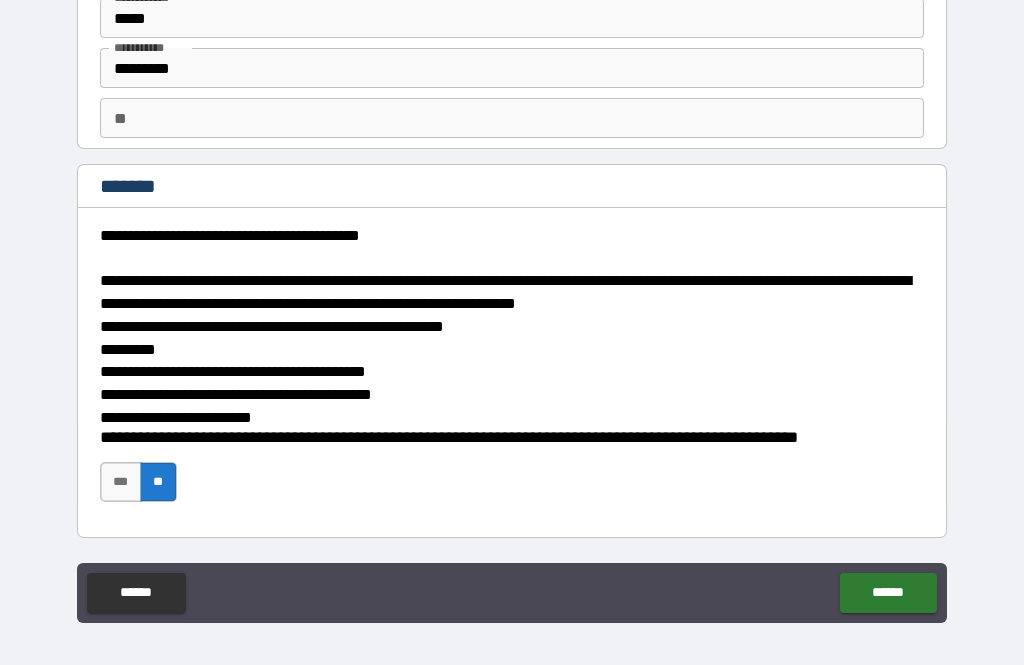 click on "******" at bounding box center [888, 593] 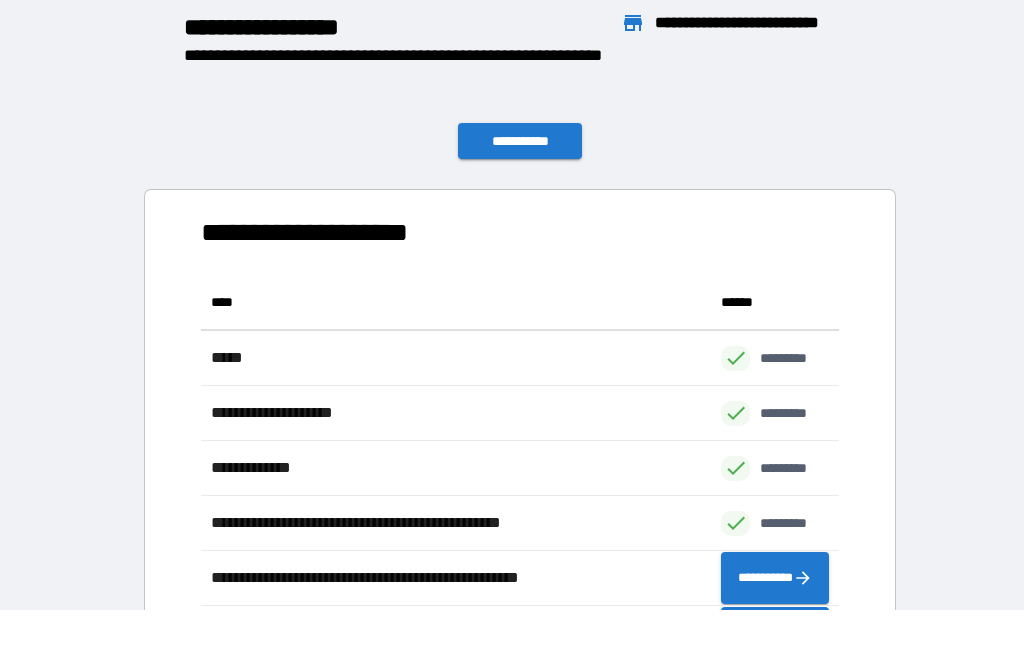scroll, scrollTop: 386, scrollLeft: 638, axis: both 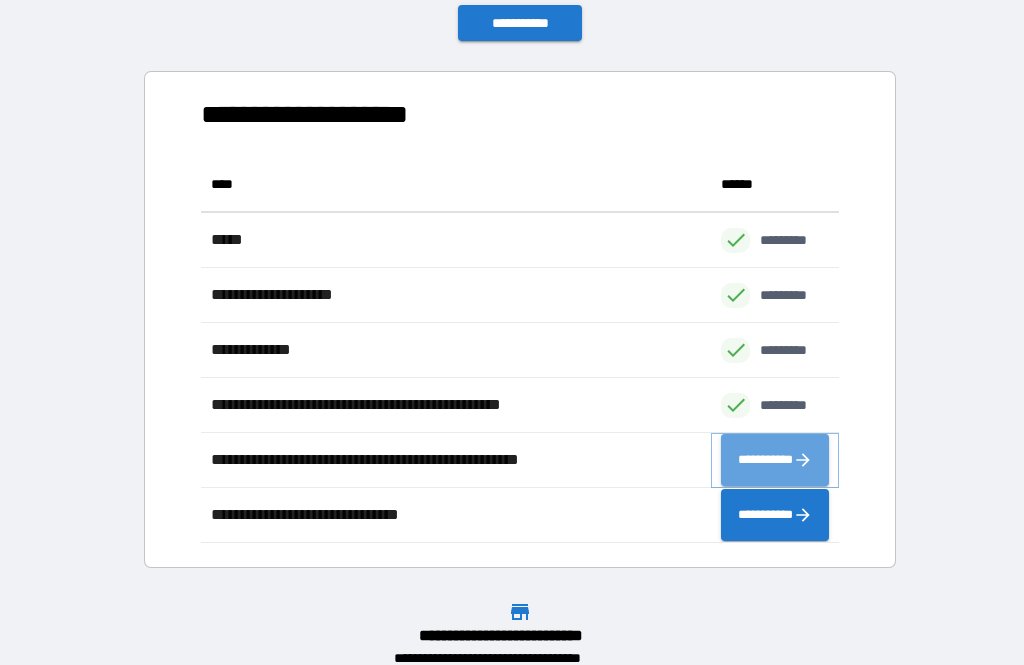 click on "**********" at bounding box center [775, 460] 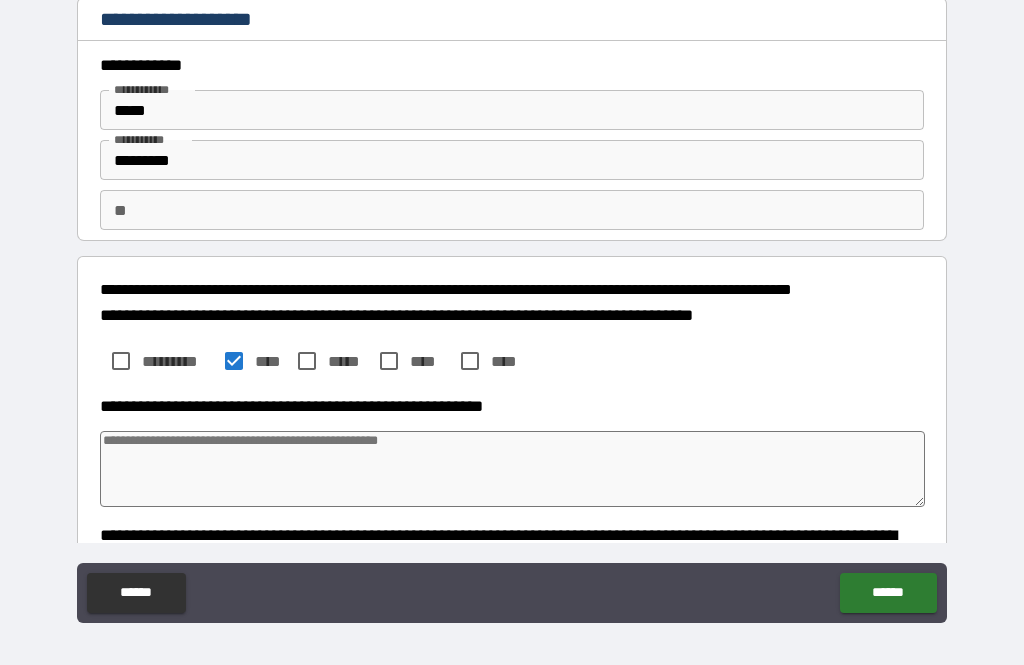 click at bounding box center (513, 469) 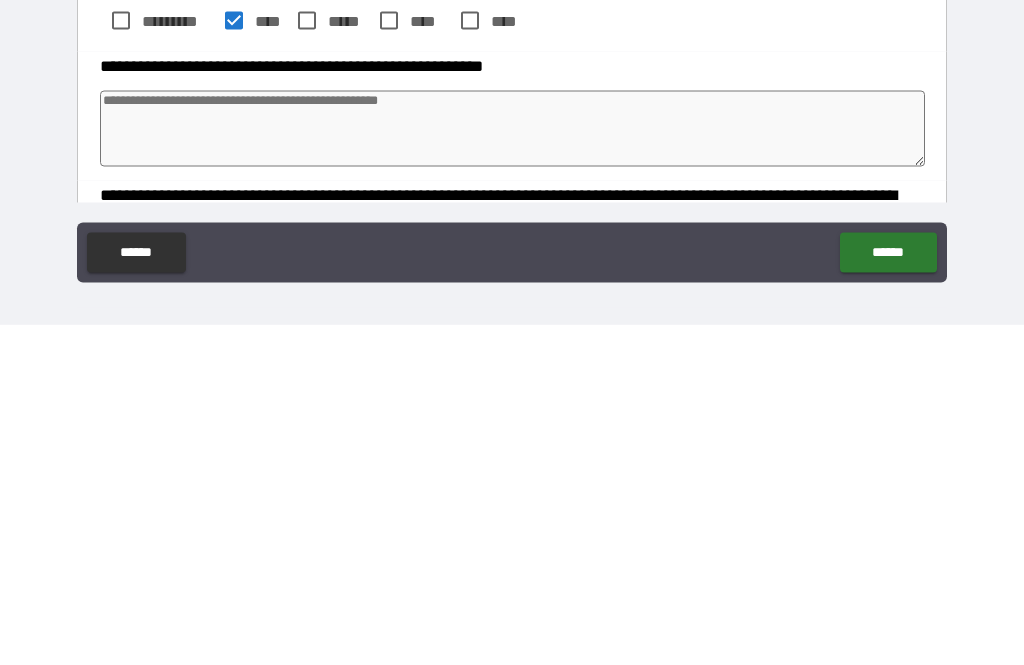 click on "**********" at bounding box center (512, 346) 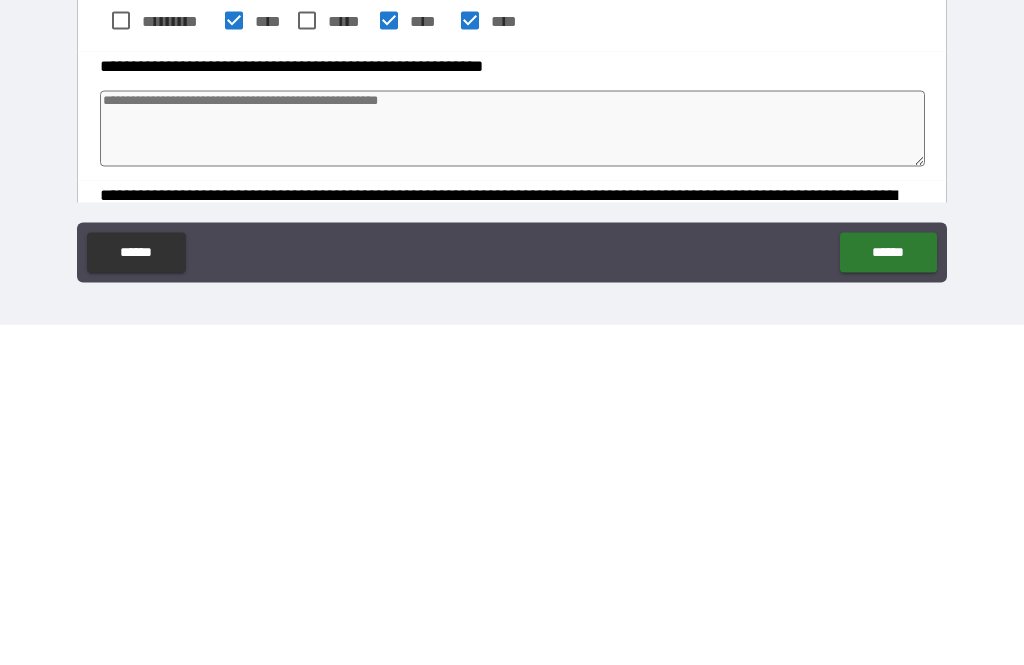 scroll, scrollTop: 64, scrollLeft: 0, axis: vertical 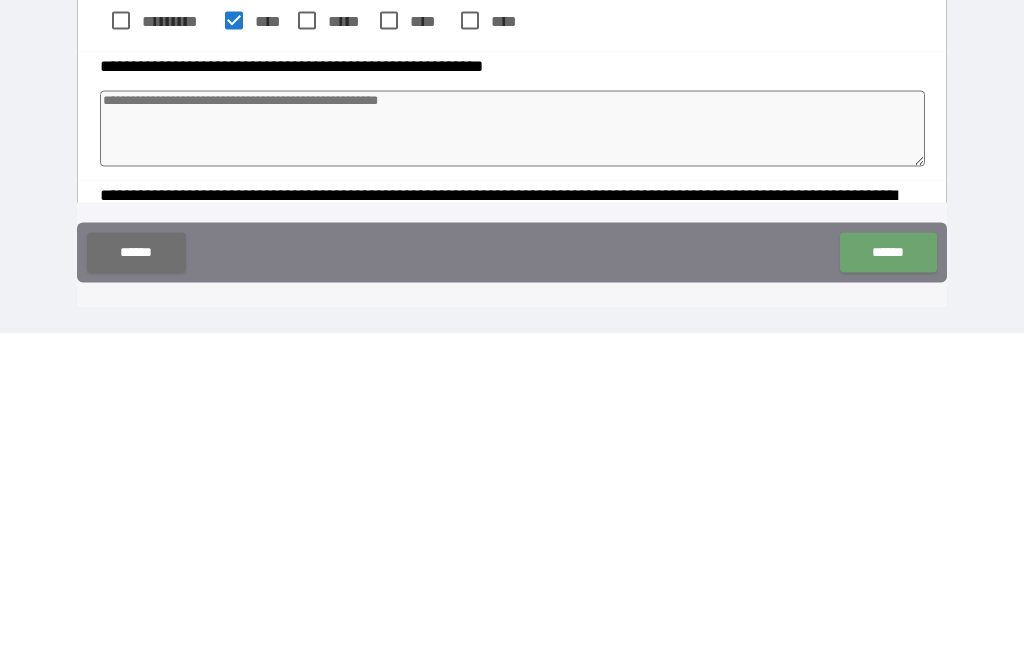click on "******" at bounding box center (888, 584) 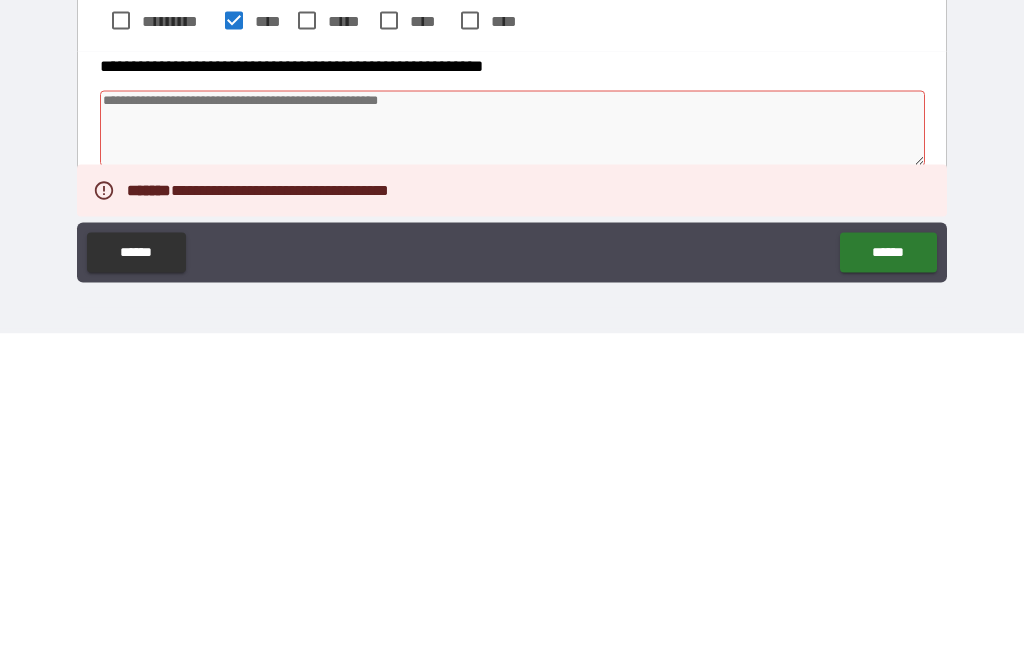 click at bounding box center [513, 460] 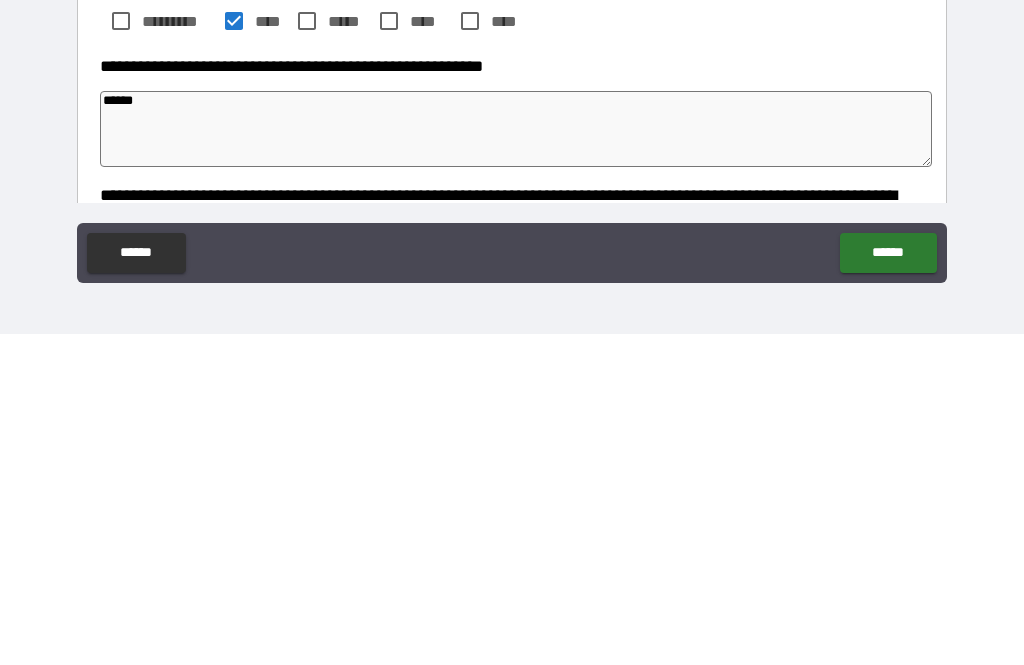 click on "******" at bounding box center [888, 584] 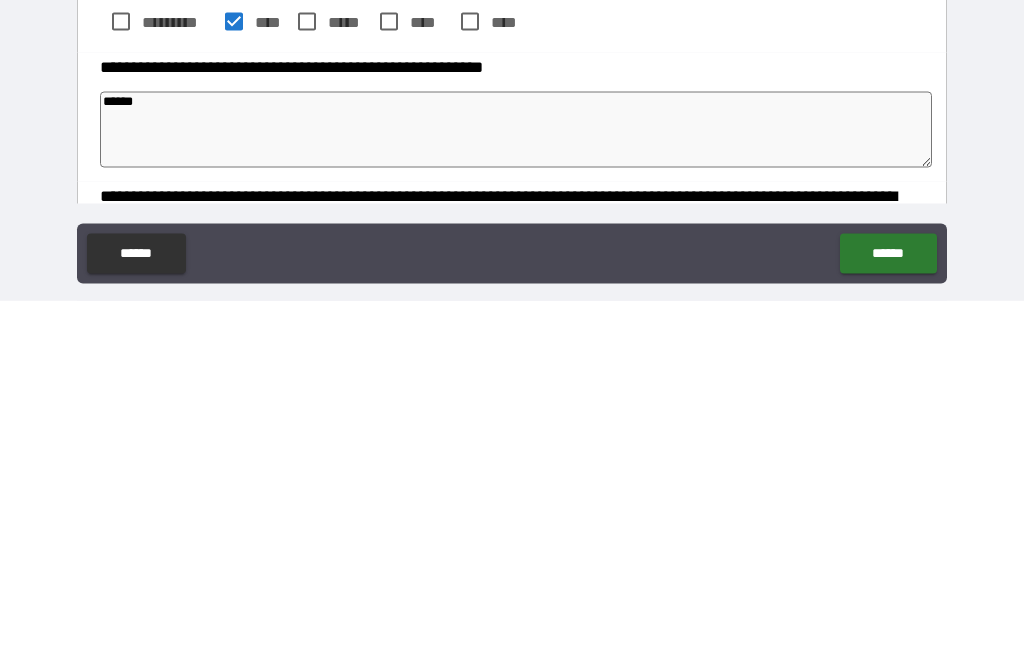 scroll, scrollTop: 0, scrollLeft: 0, axis: both 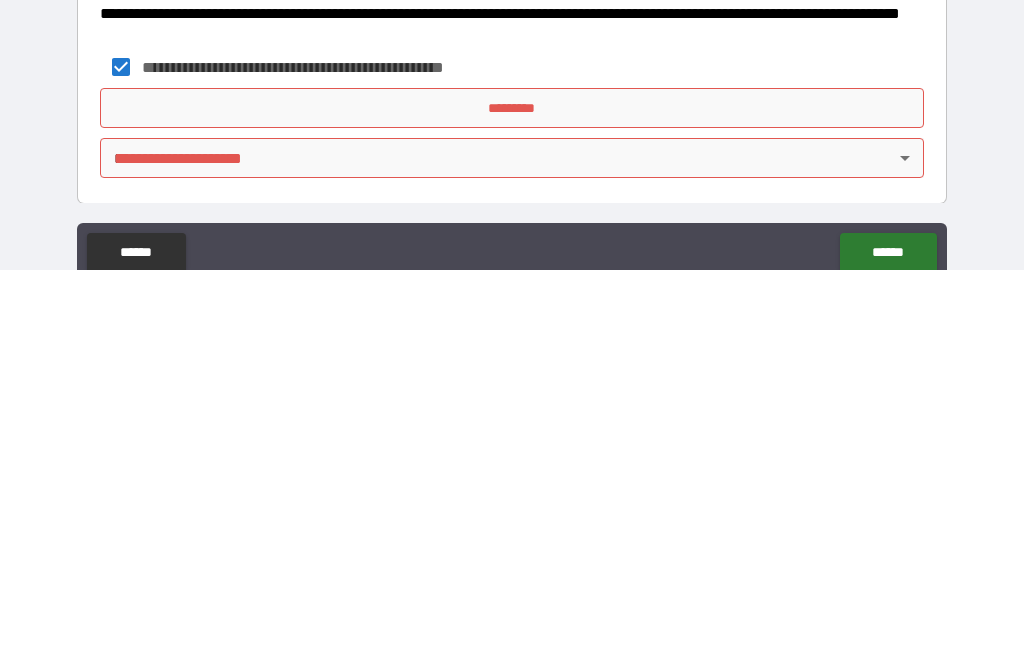 click at bounding box center (513, 238) 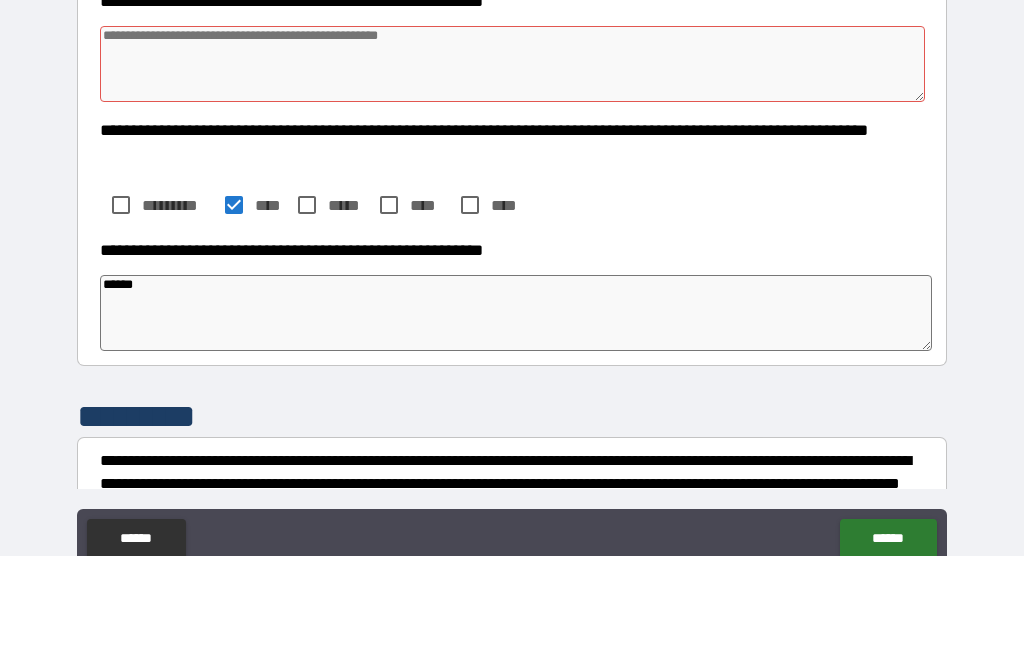 scroll, scrollTop: 591, scrollLeft: 0, axis: vertical 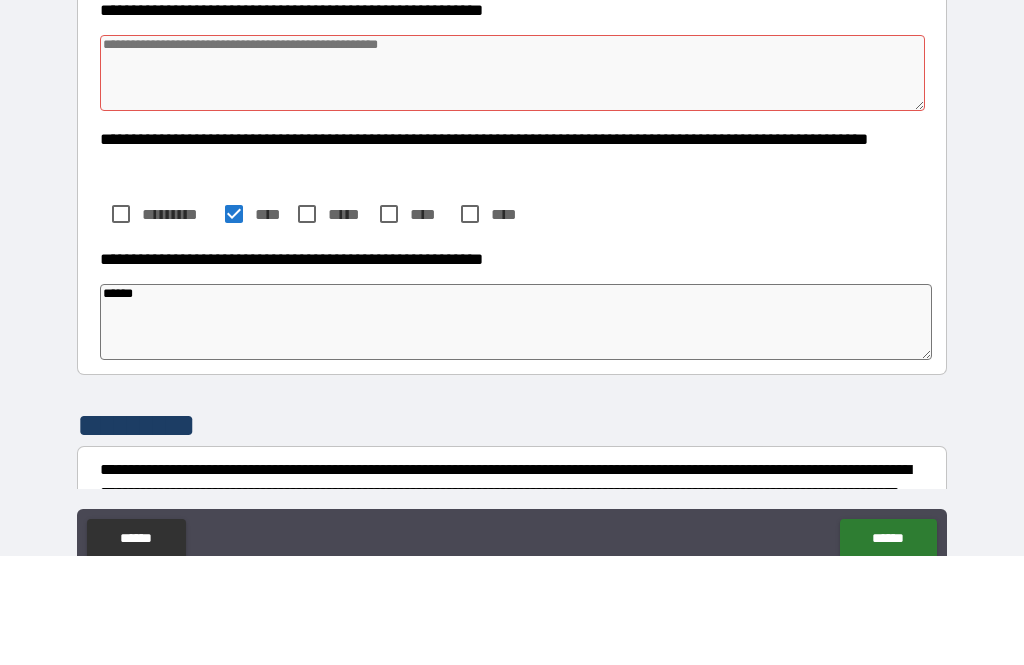click at bounding box center (513, 182) 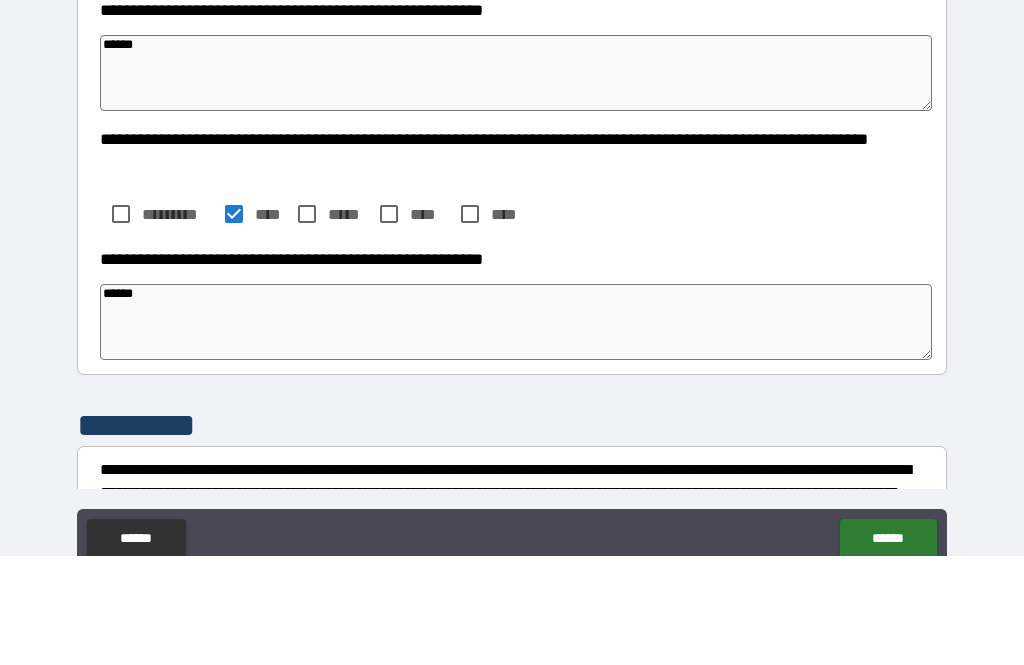 click on "**********" at bounding box center (512, 367) 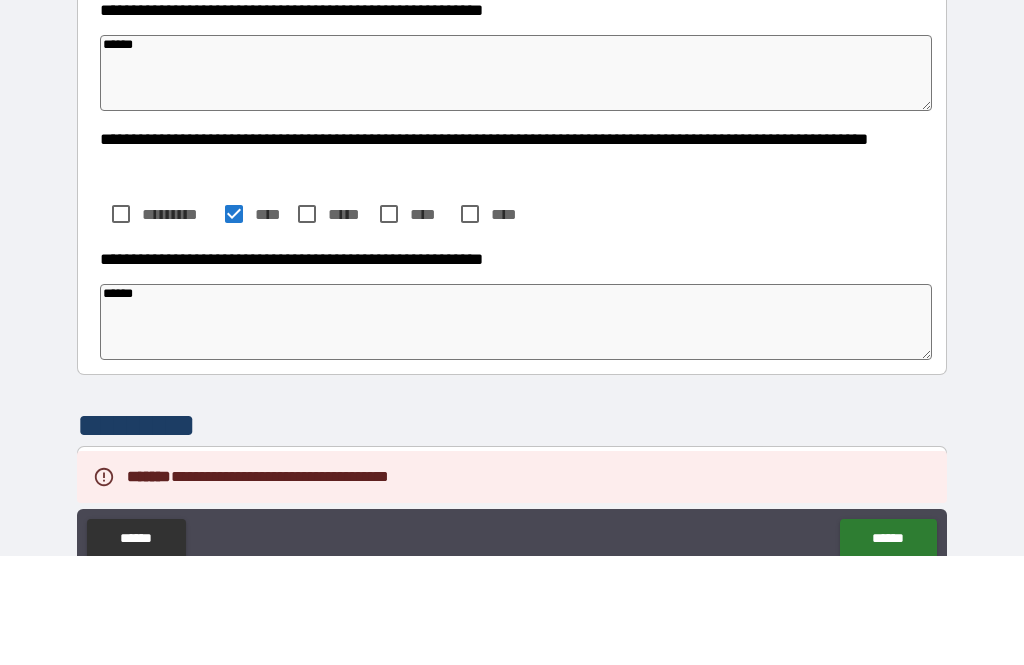 scroll, scrollTop: 64, scrollLeft: 0, axis: vertical 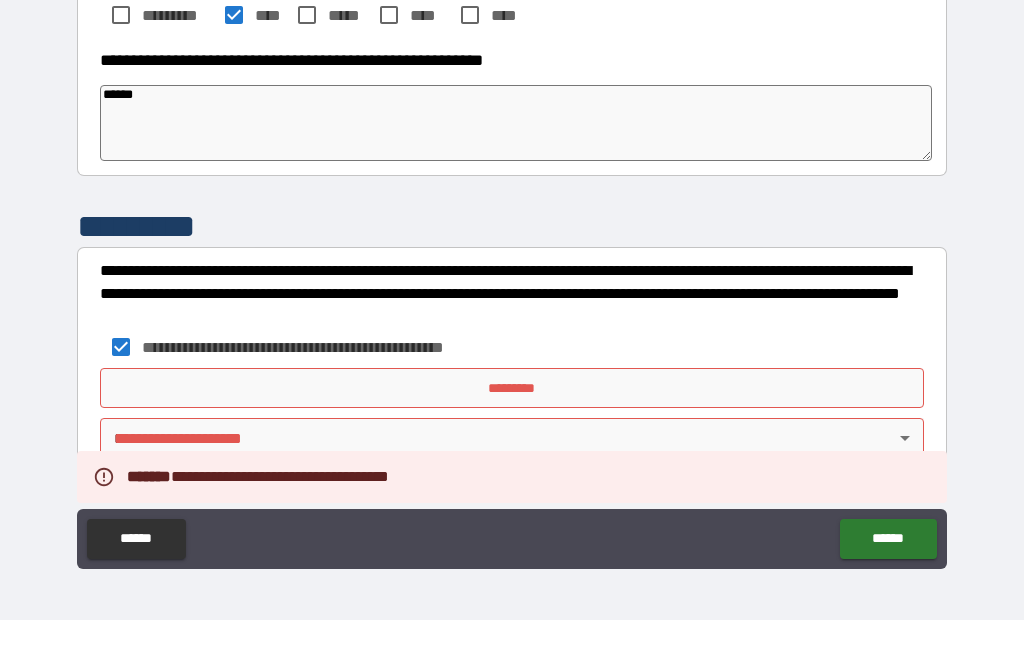 click on "**********" at bounding box center [512, 300] 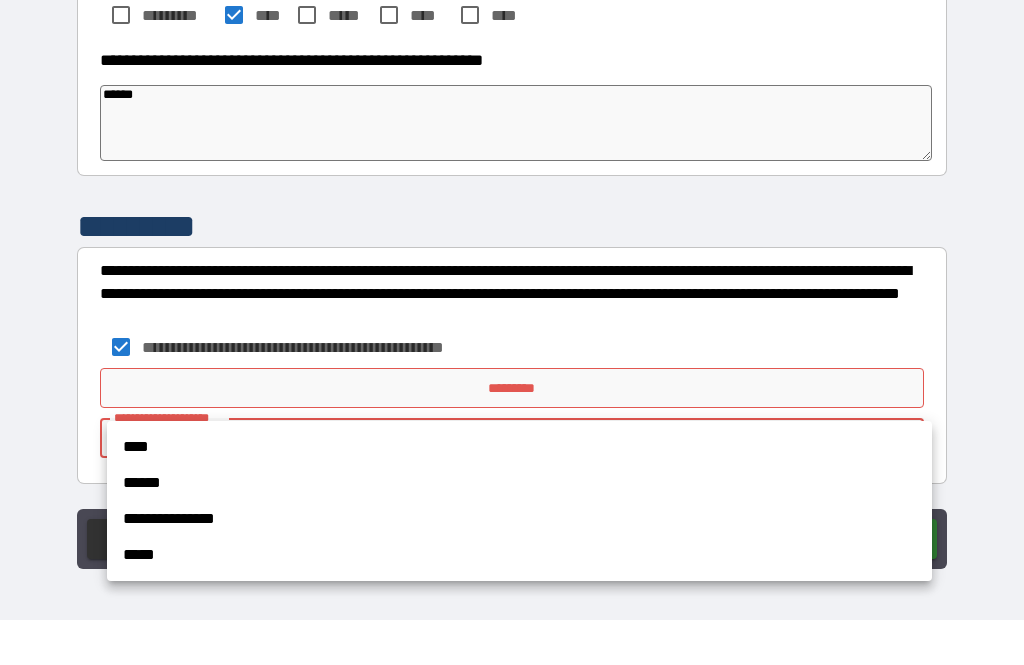 click on "******" at bounding box center (519, 528) 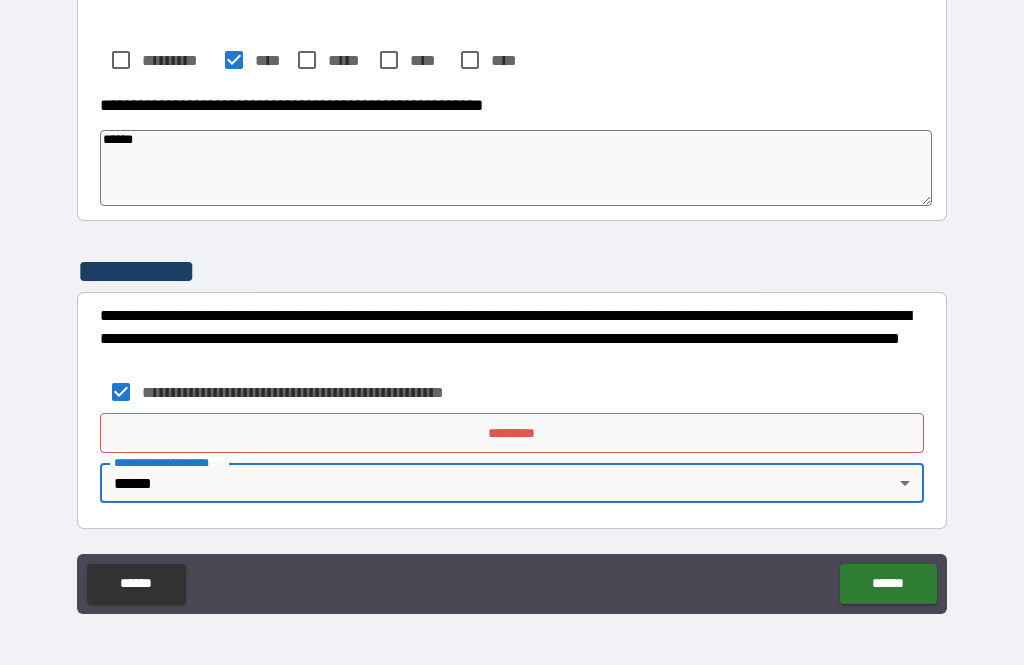 click on "*********" at bounding box center (512, 433) 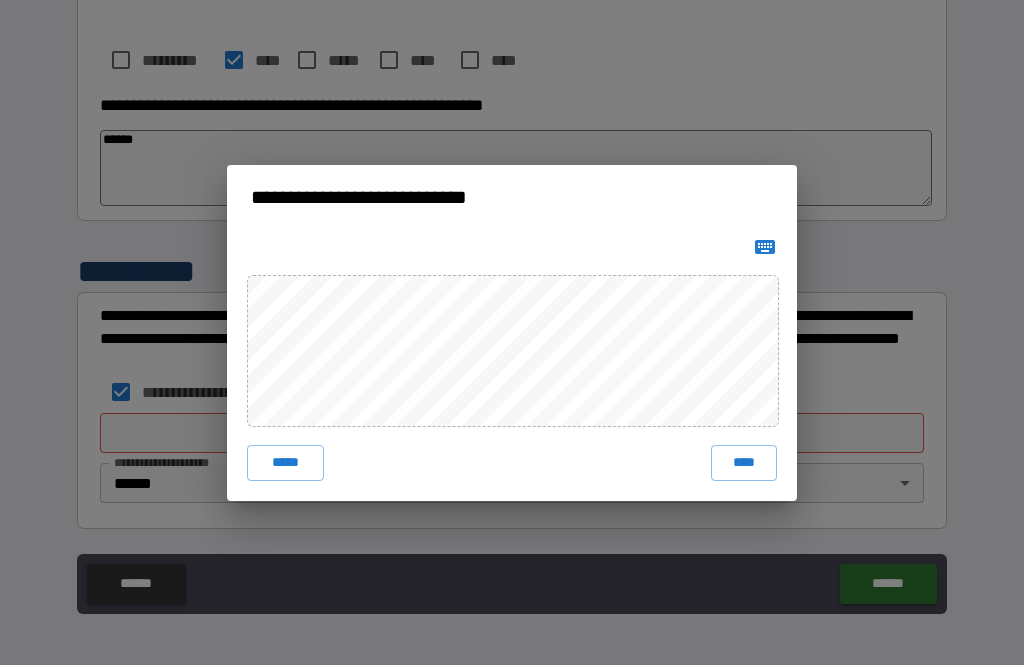 click on "****" at bounding box center (744, 463) 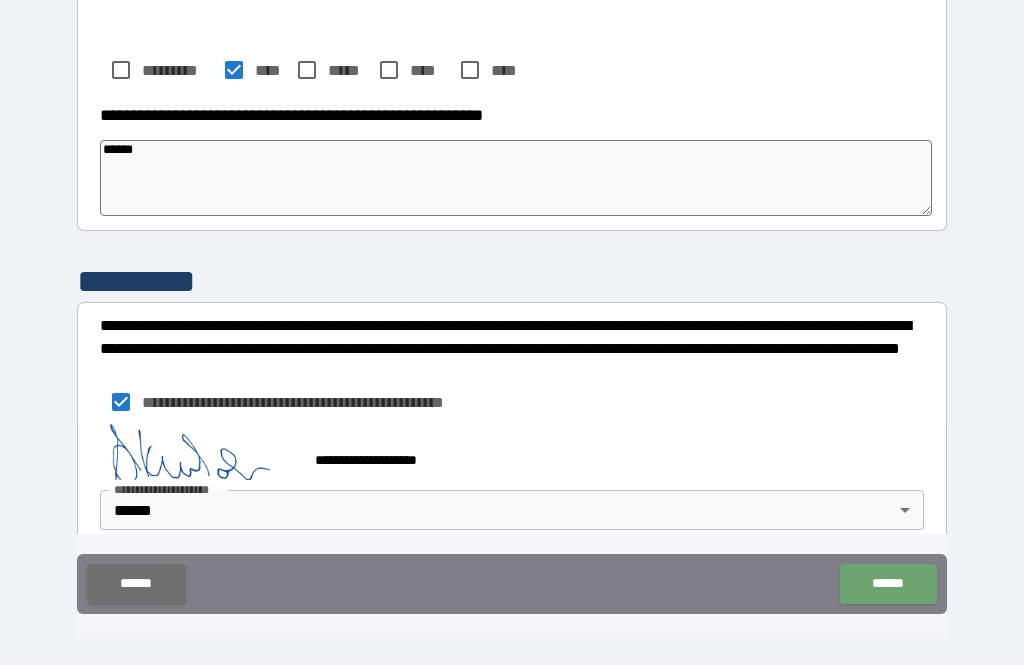 click on "******" at bounding box center (888, 584) 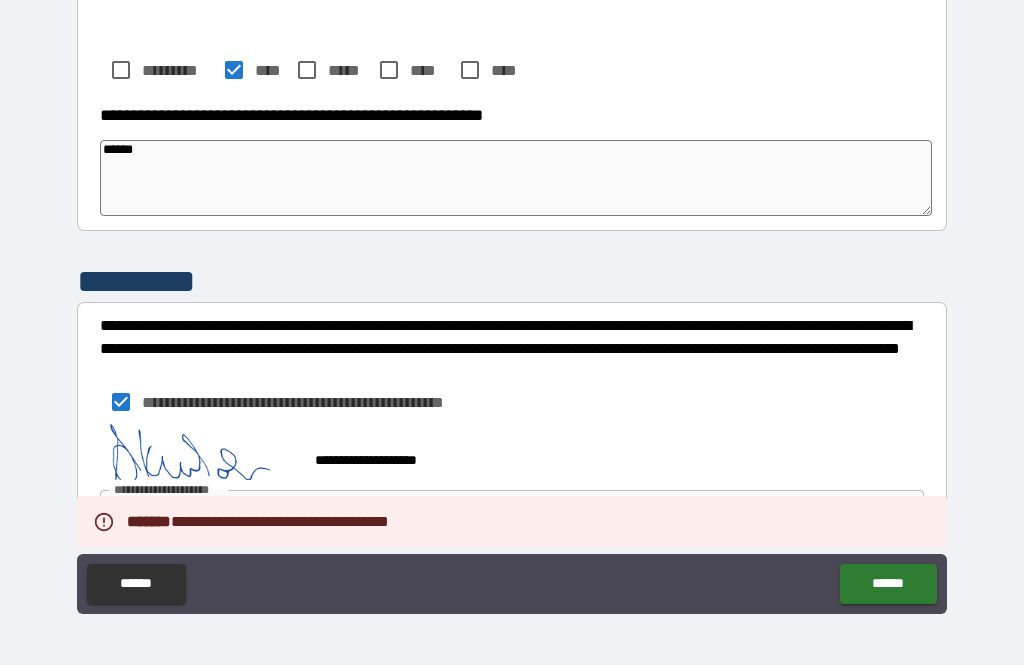 click on "******" at bounding box center [888, 584] 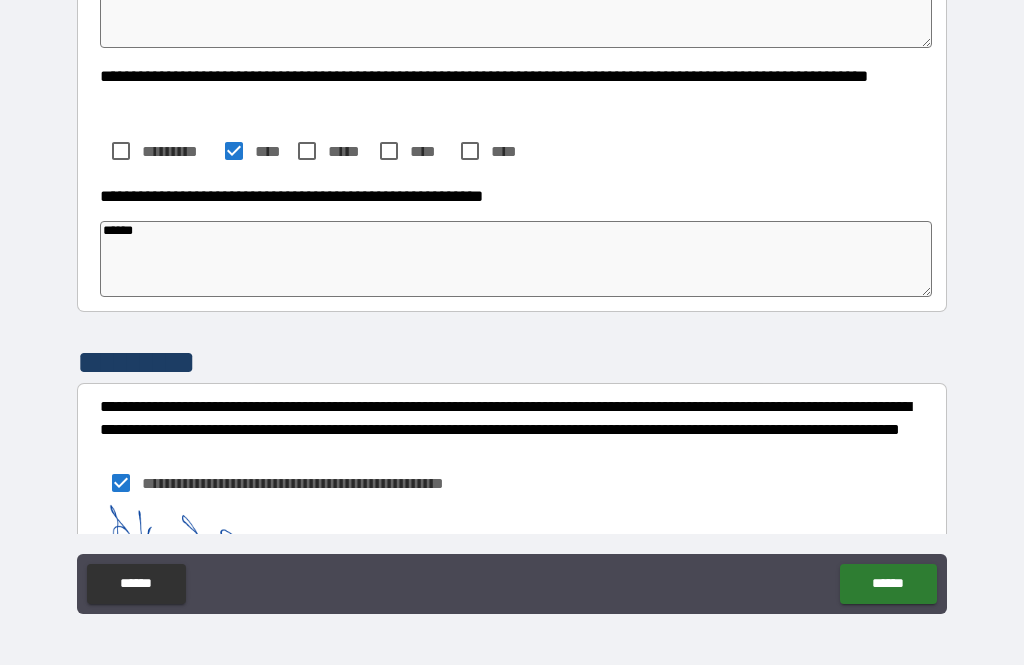 scroll, scrollTop: 712, scrollLeft: 0, axis: vertical 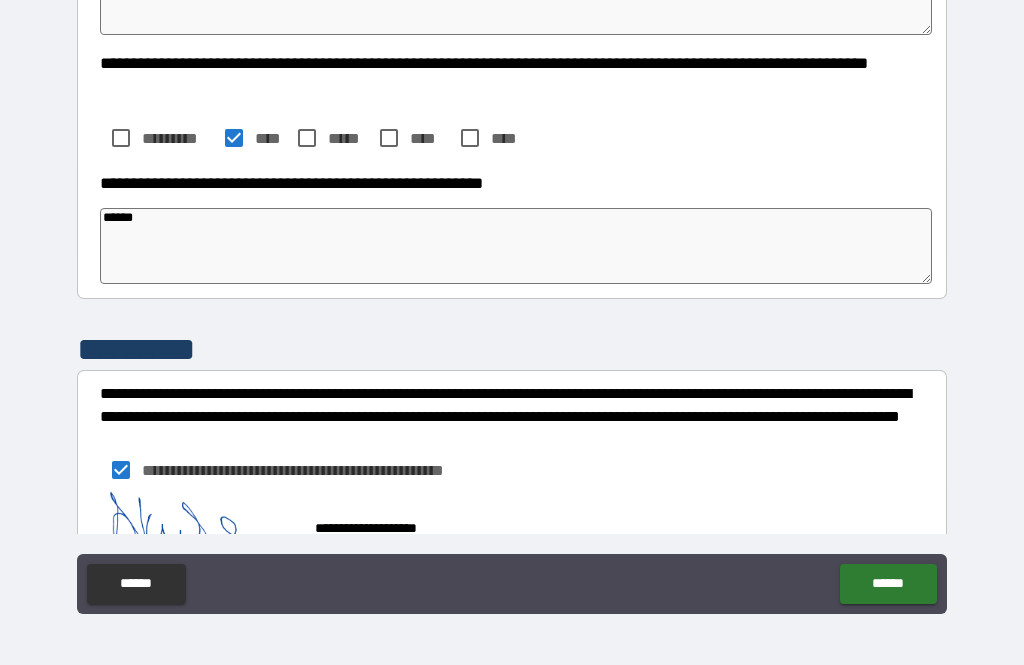 click on "******" at bounding box center [888, 584] 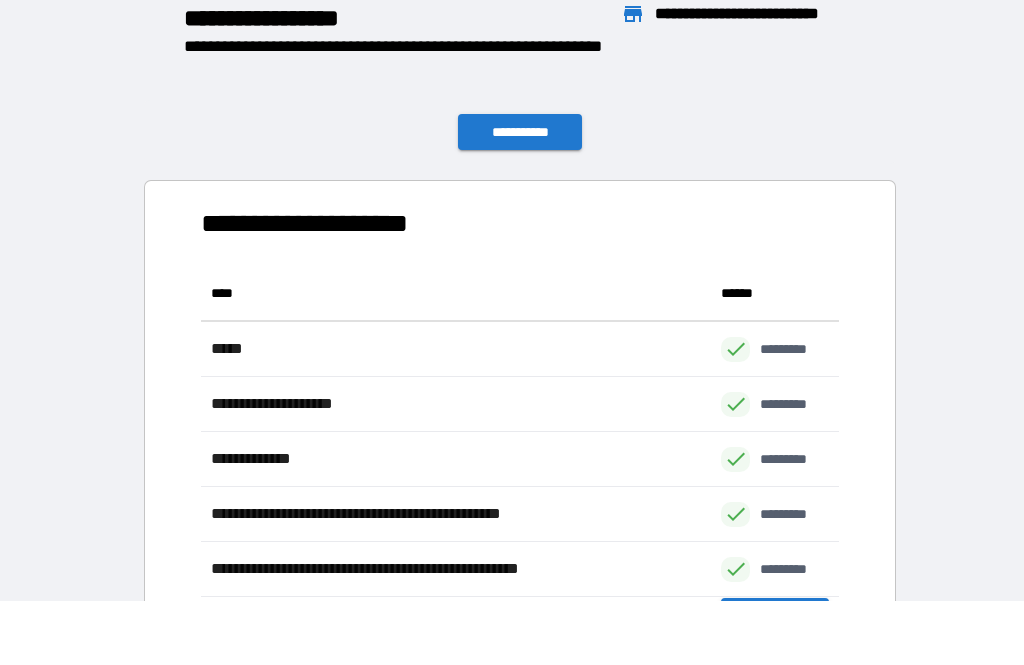 scroll, scrollTop: 386, scrollLeft: 638, axis: both 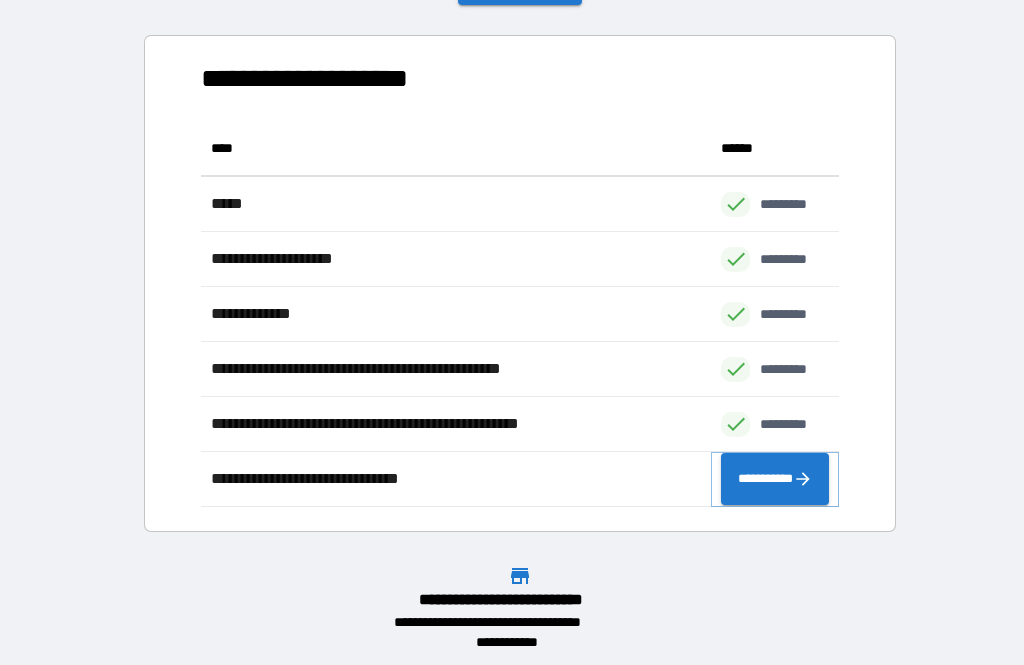 click on "**********" at bounding box center [775, 479] 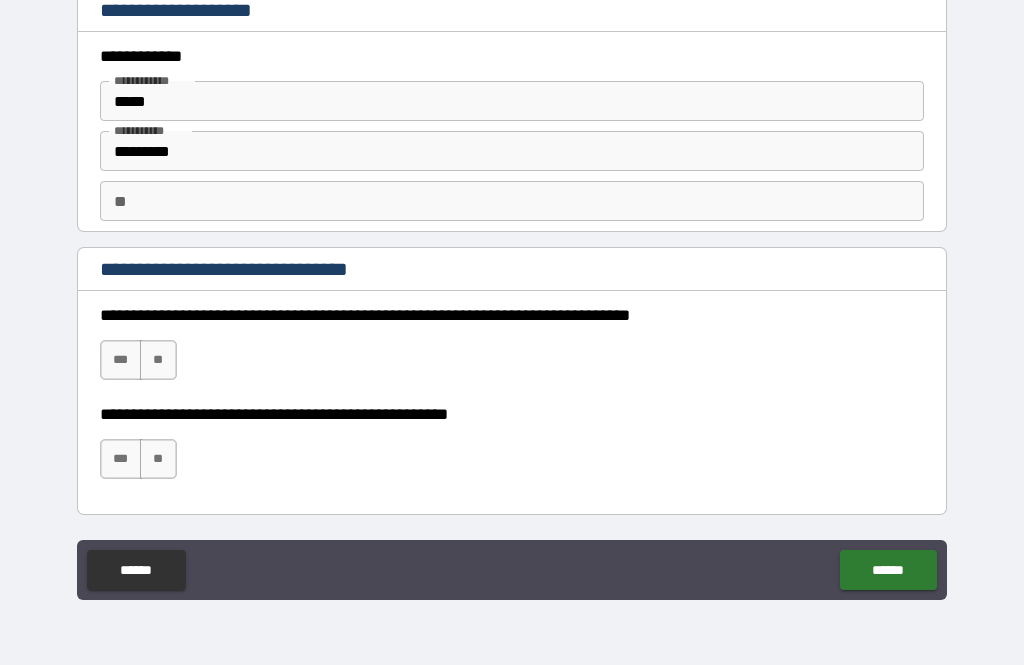 click on "**" at bounding box center (158, 360) 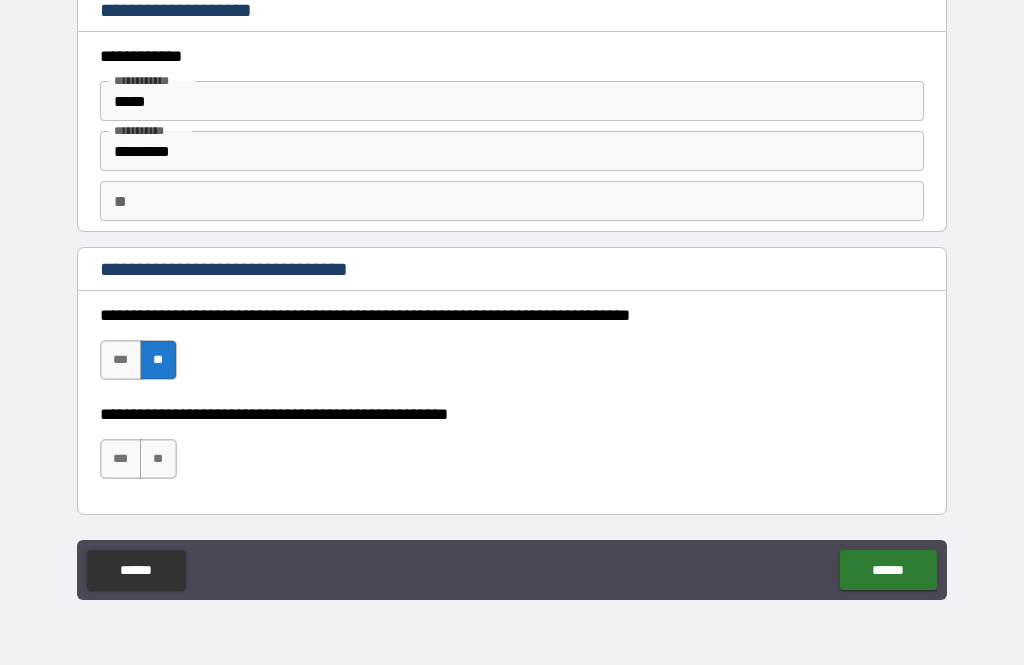 click on "**" at bounding box center [158, 459] 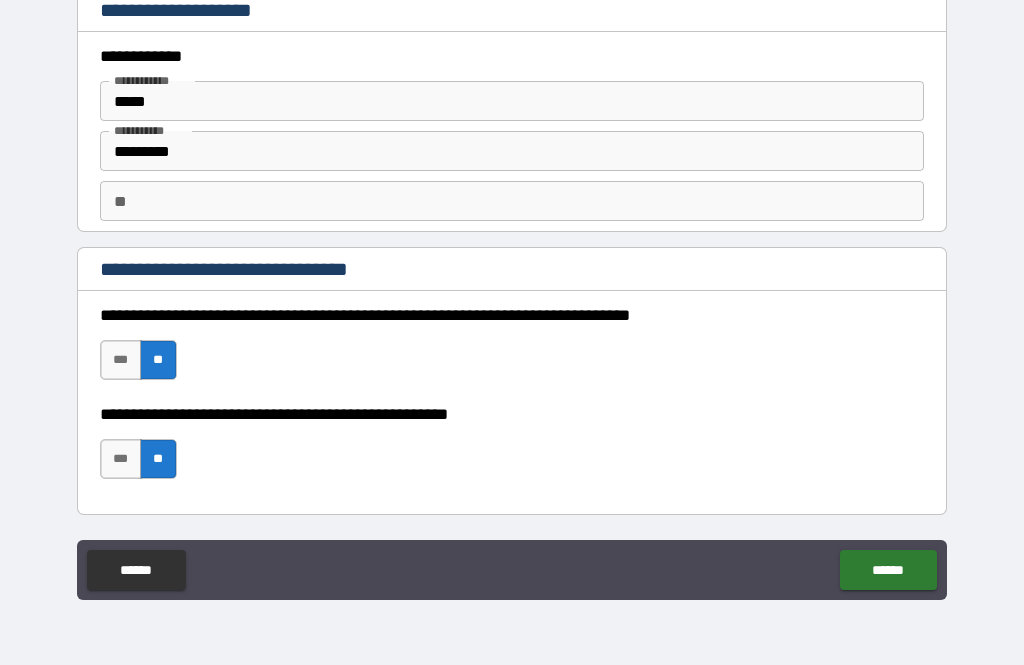 click on "******" at bounding box center [888, 570] 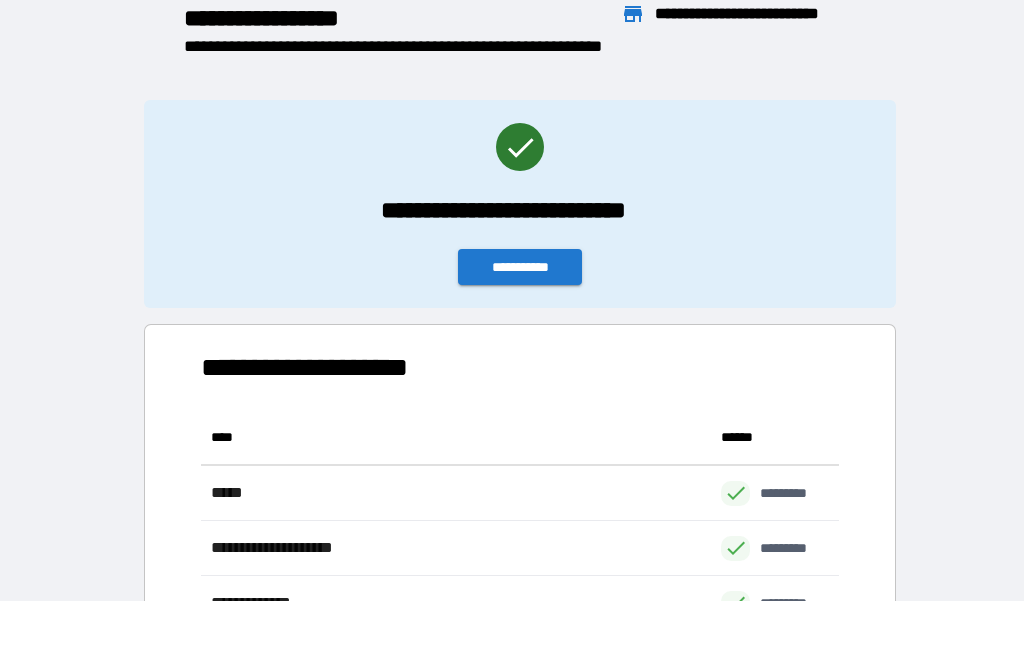 scroll, scrollTop: 1, scrollLeft: 1, axis: both 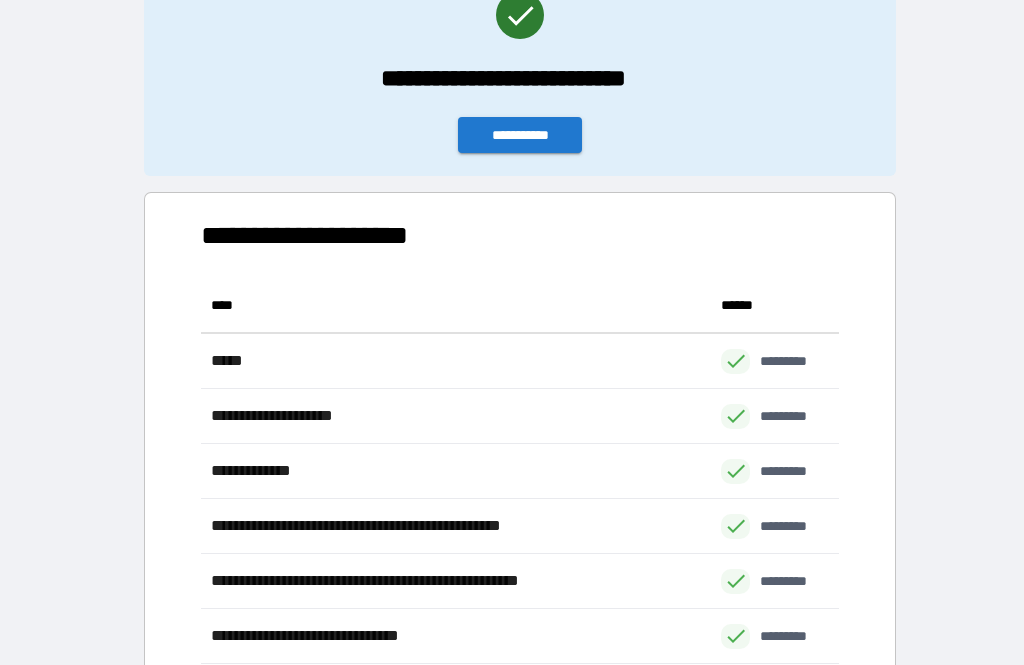 click on "**********" at bounding box center [520, 135] 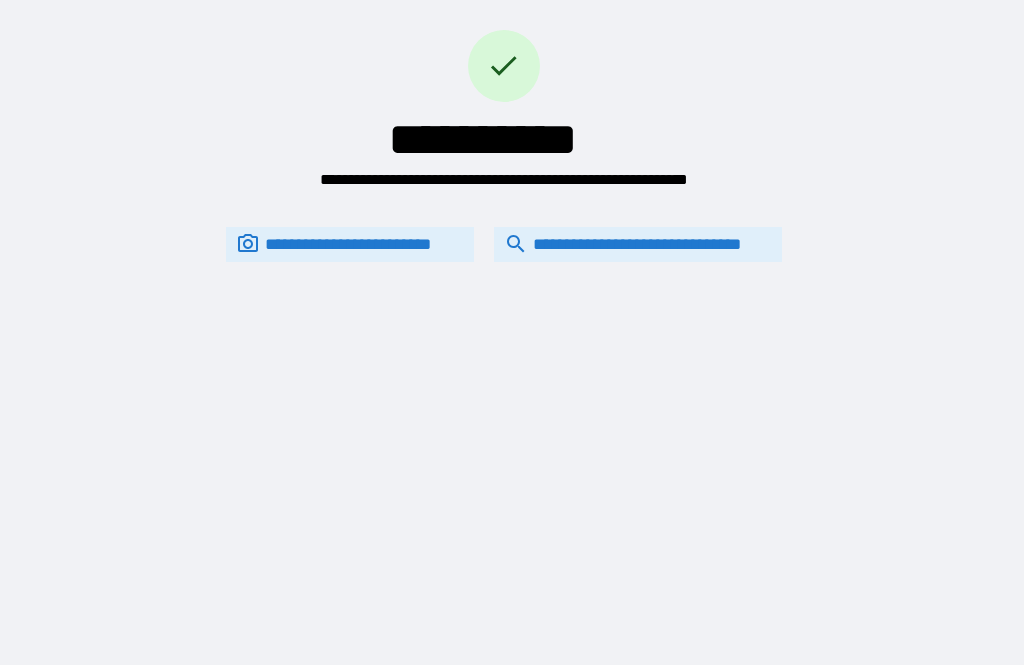 scroll, scrollTop: 0, scrollLeft: 0, axis: both 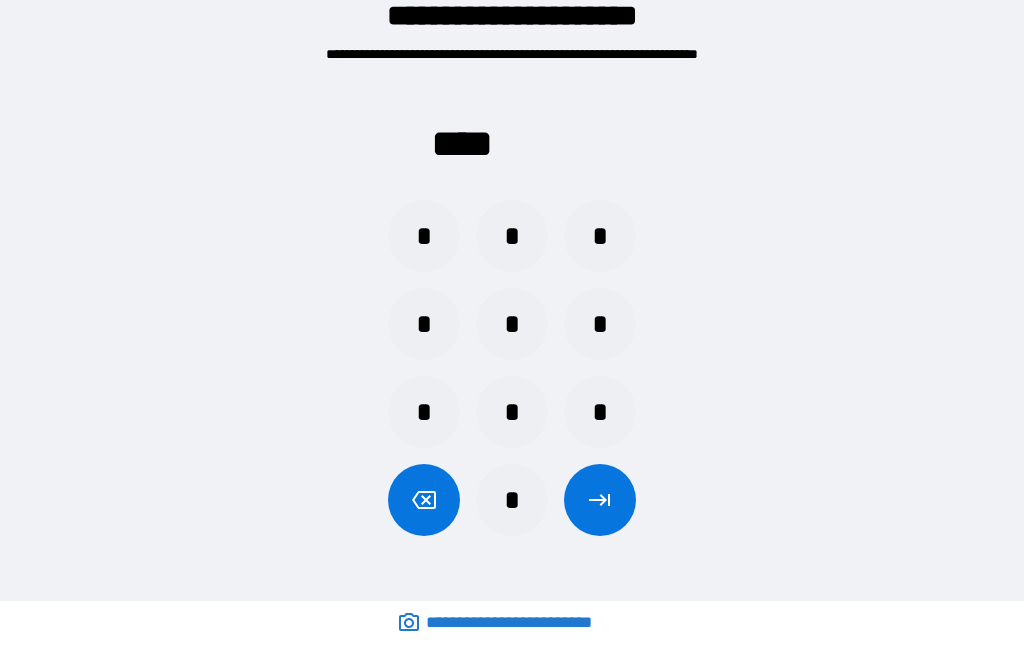 click on "*" at bounding box center [512, 412] 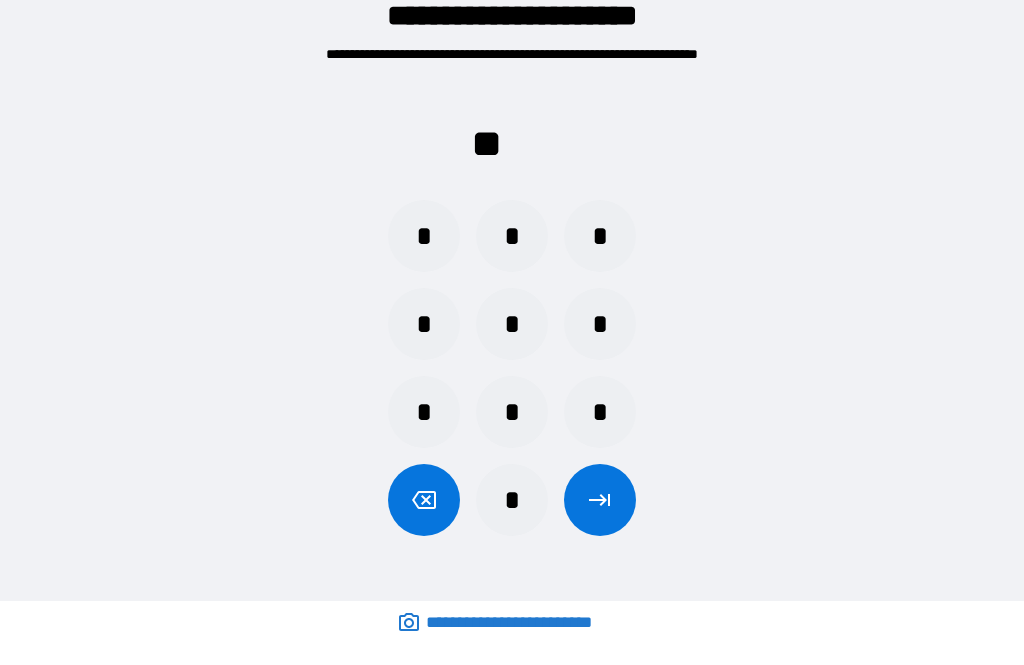 click on "*" at bounding box center [600, 412] 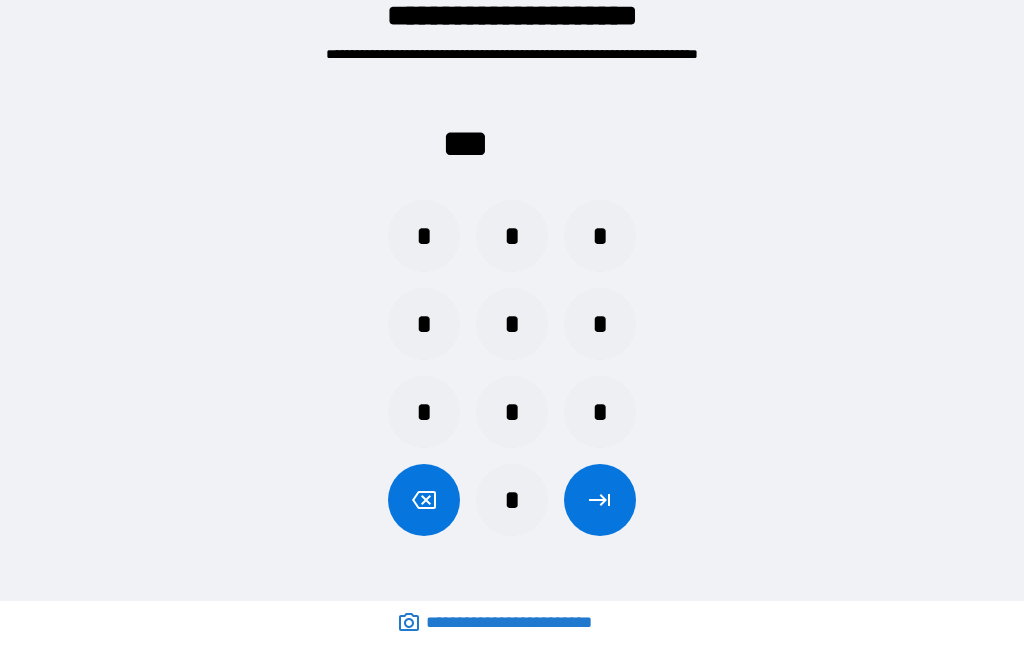click on "*" at bounding box center (512, 500) 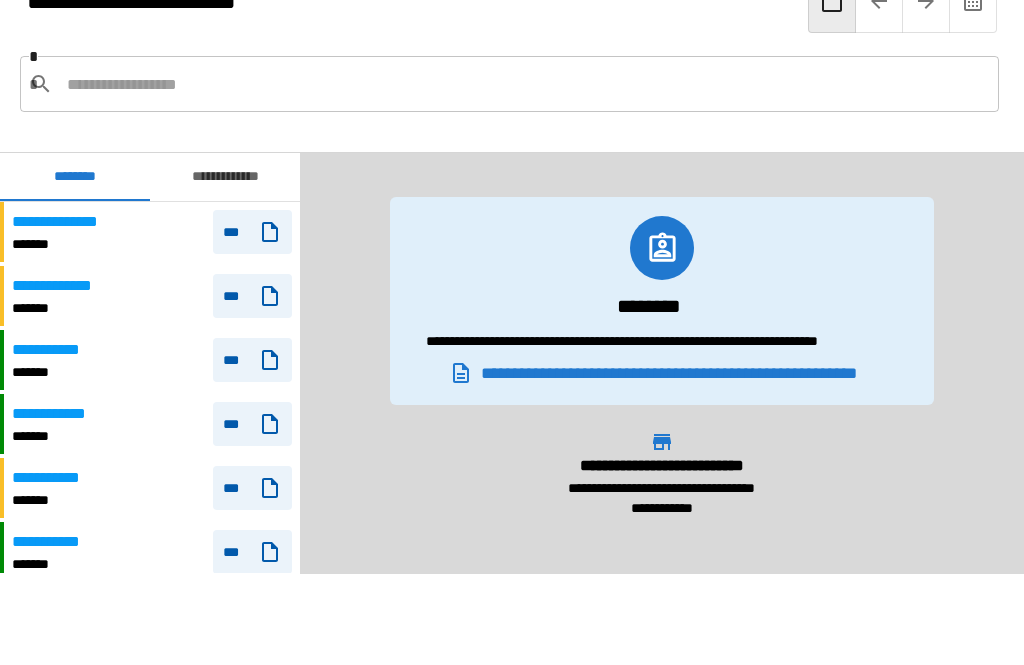 scroll, scrollTop: 3840, scrollLeft: 0, axis: vertical 